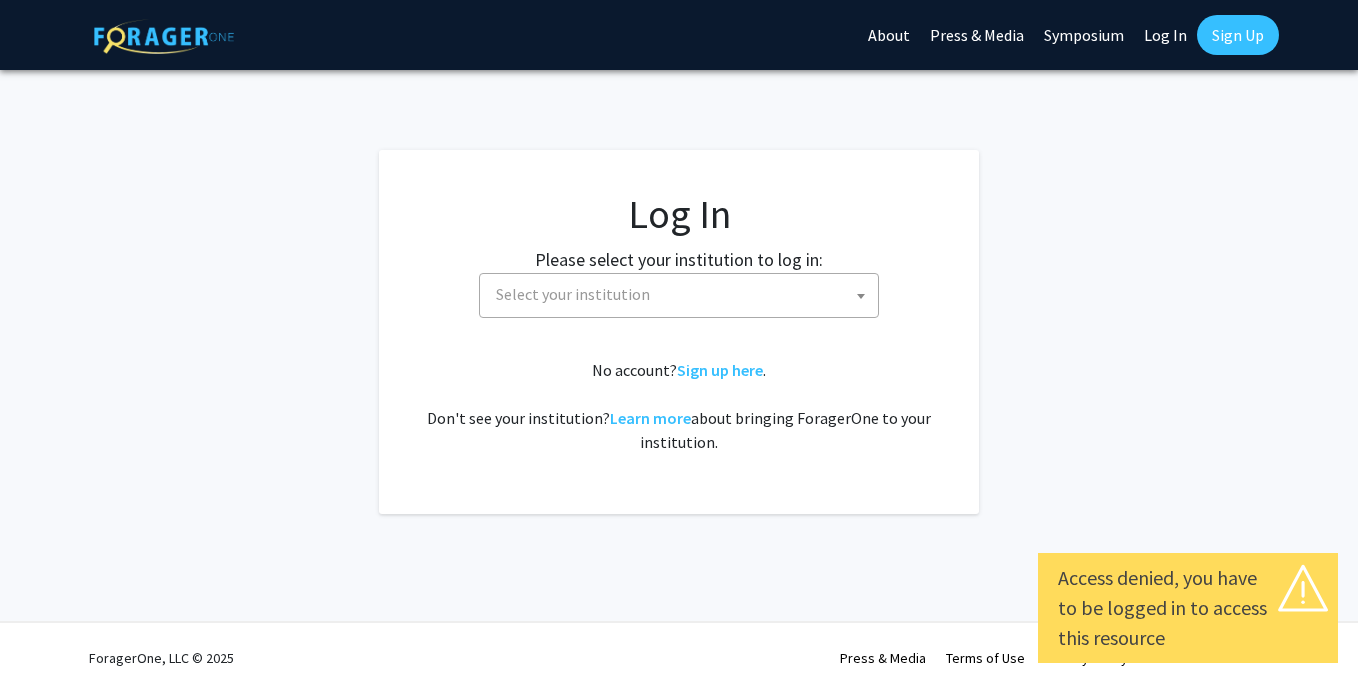 select 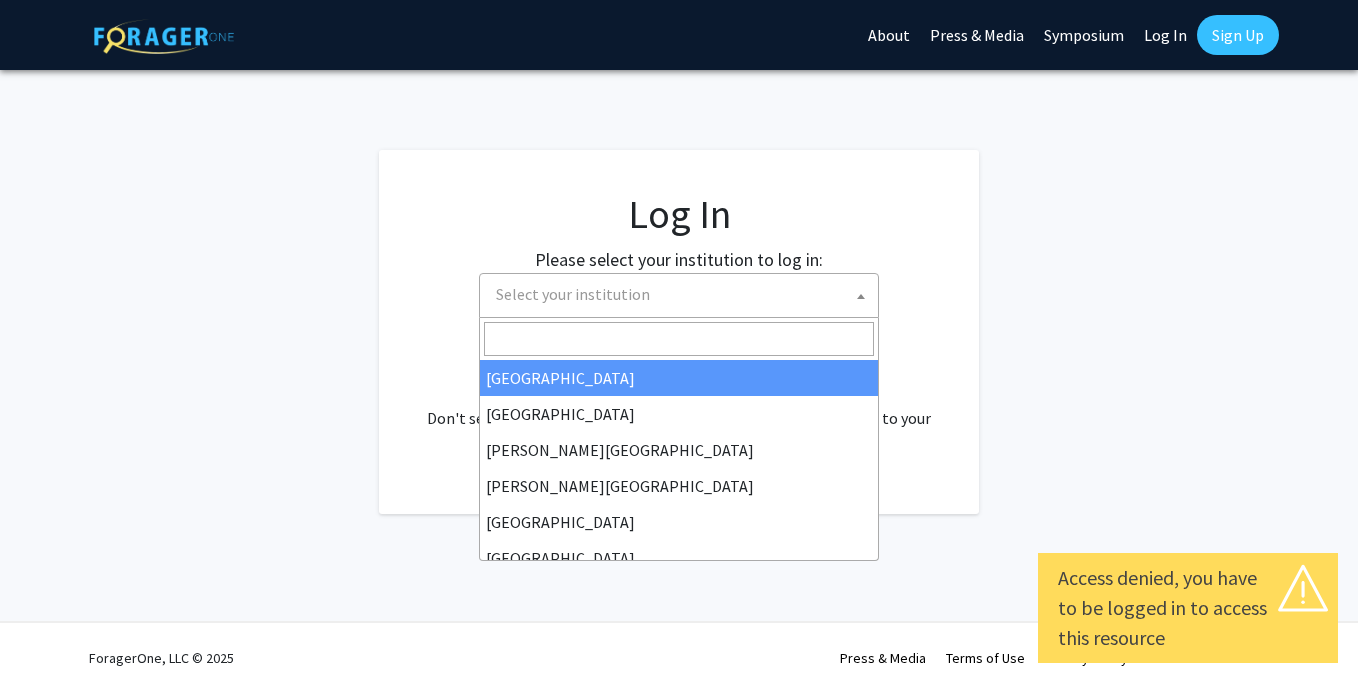 click on "Select your institution" at bounding box center (683, 294) 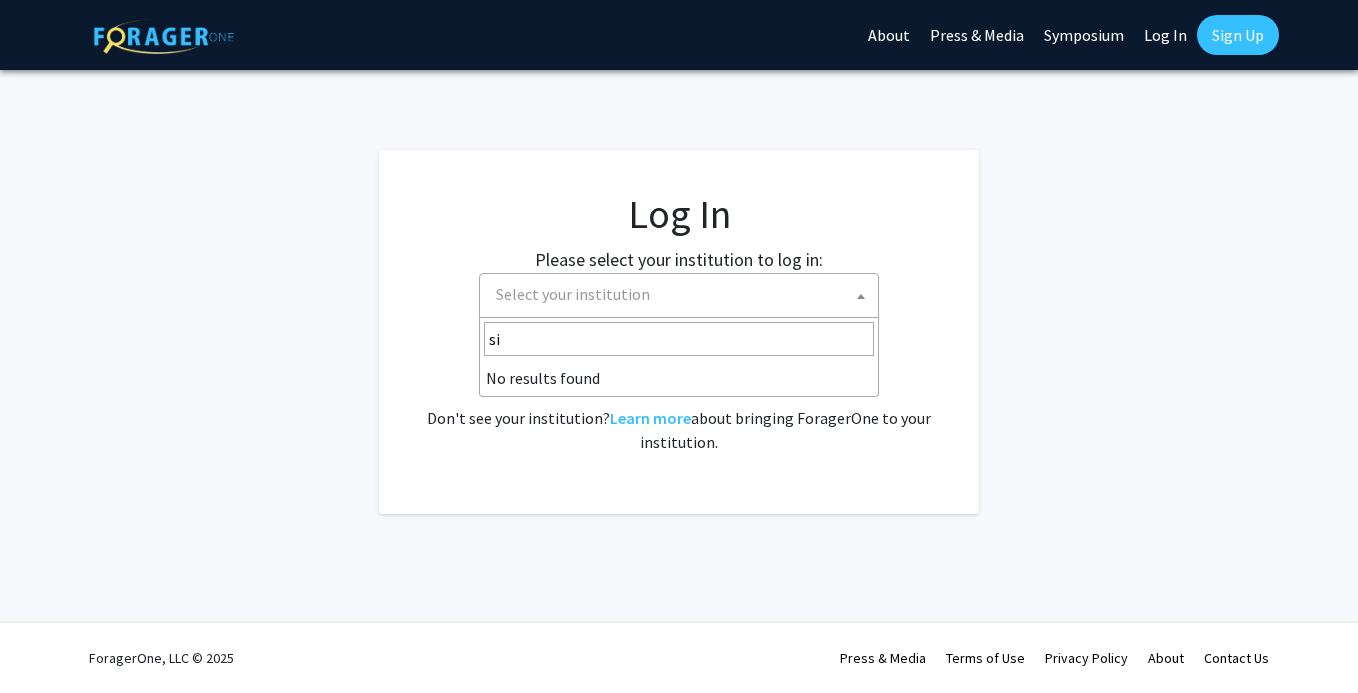 type on "s" 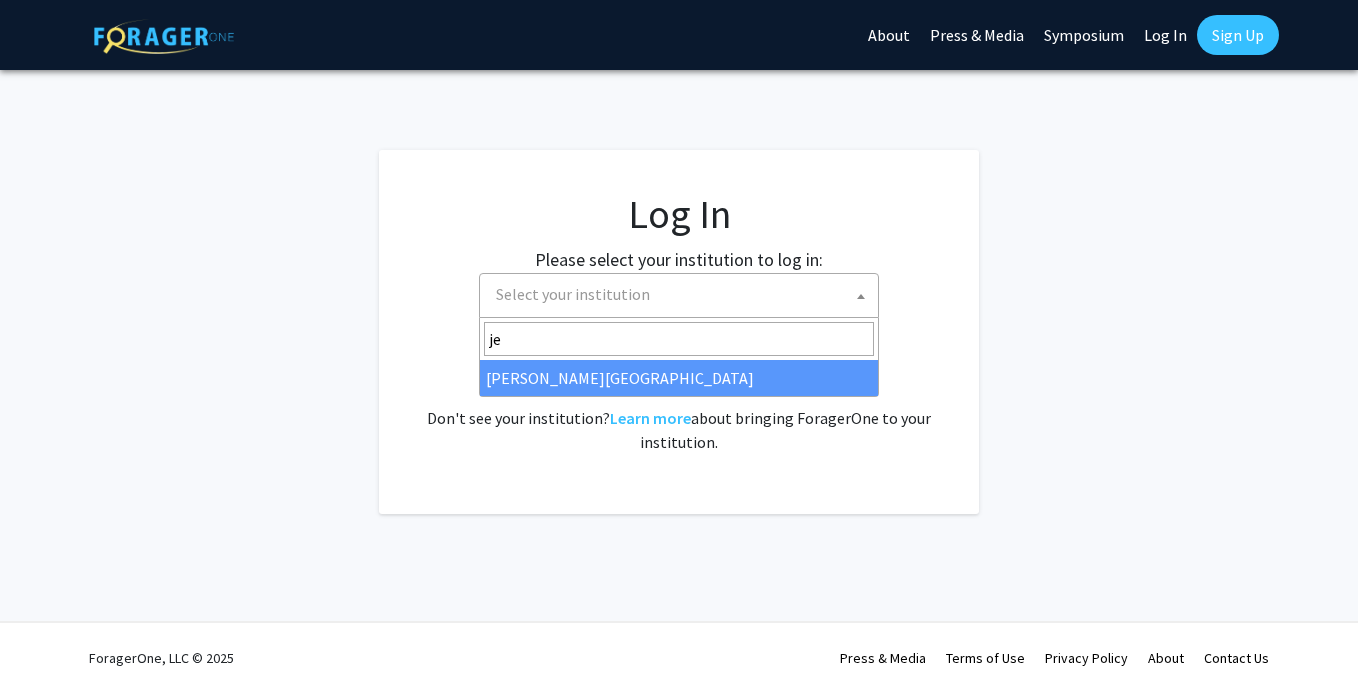 type on "jef" 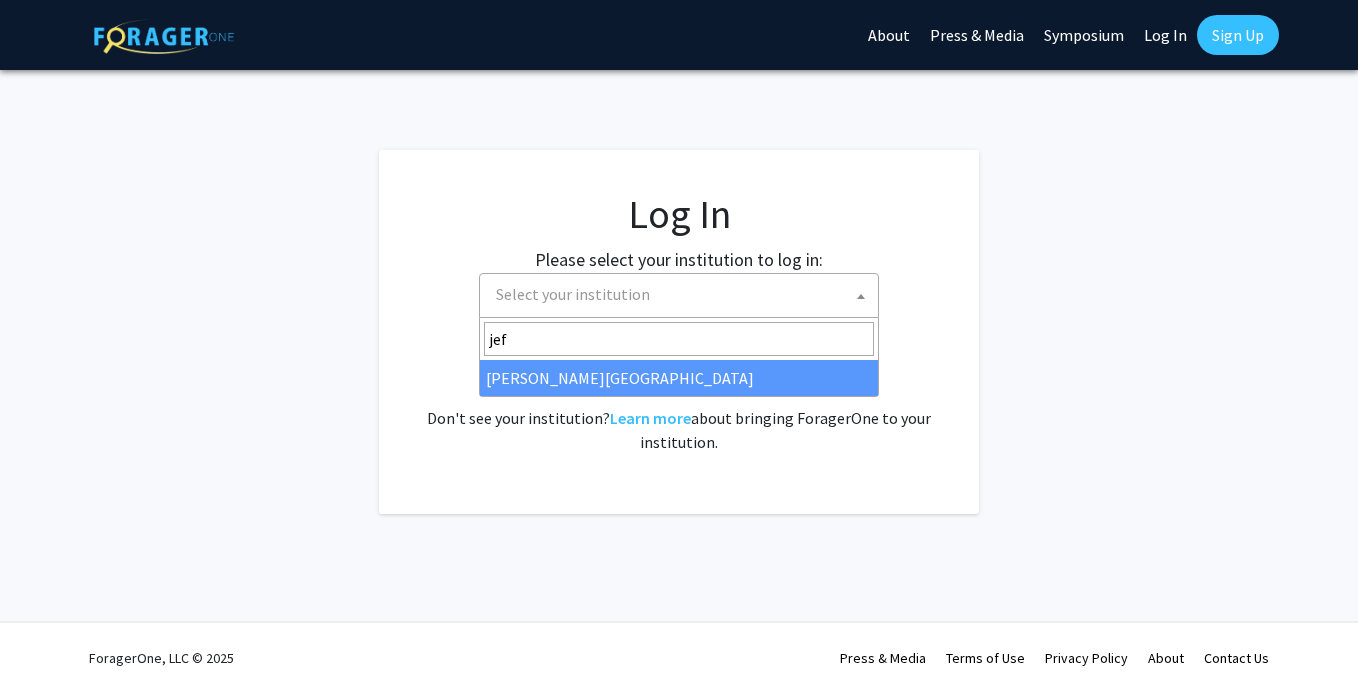 select on "24" 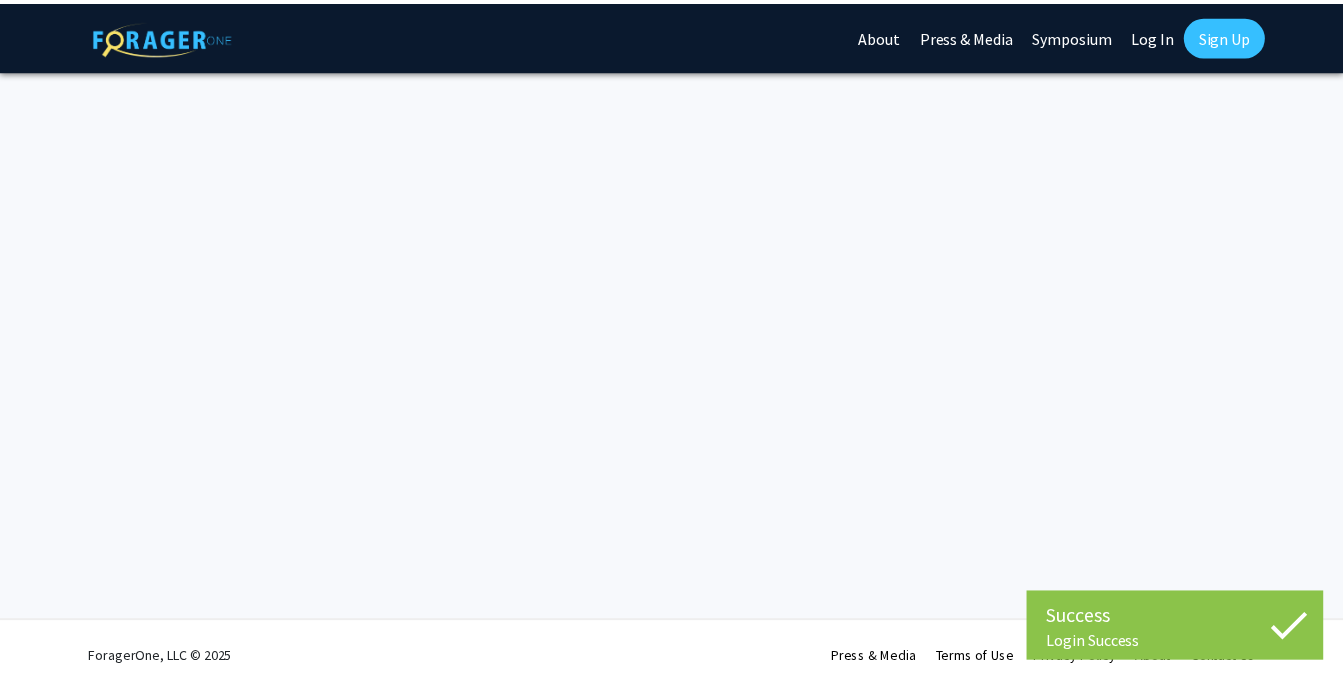 scroll, scrollTop: 0, scrollLeft: 0, axis: both 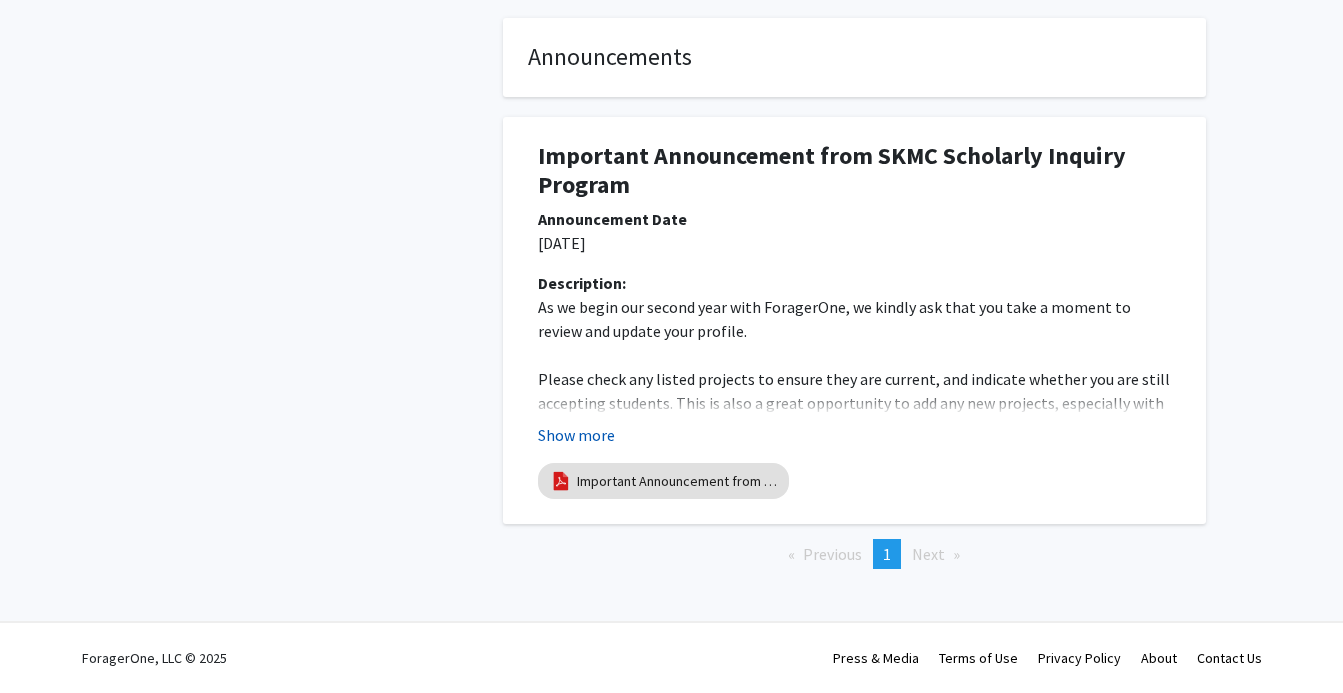 click on "Show more" 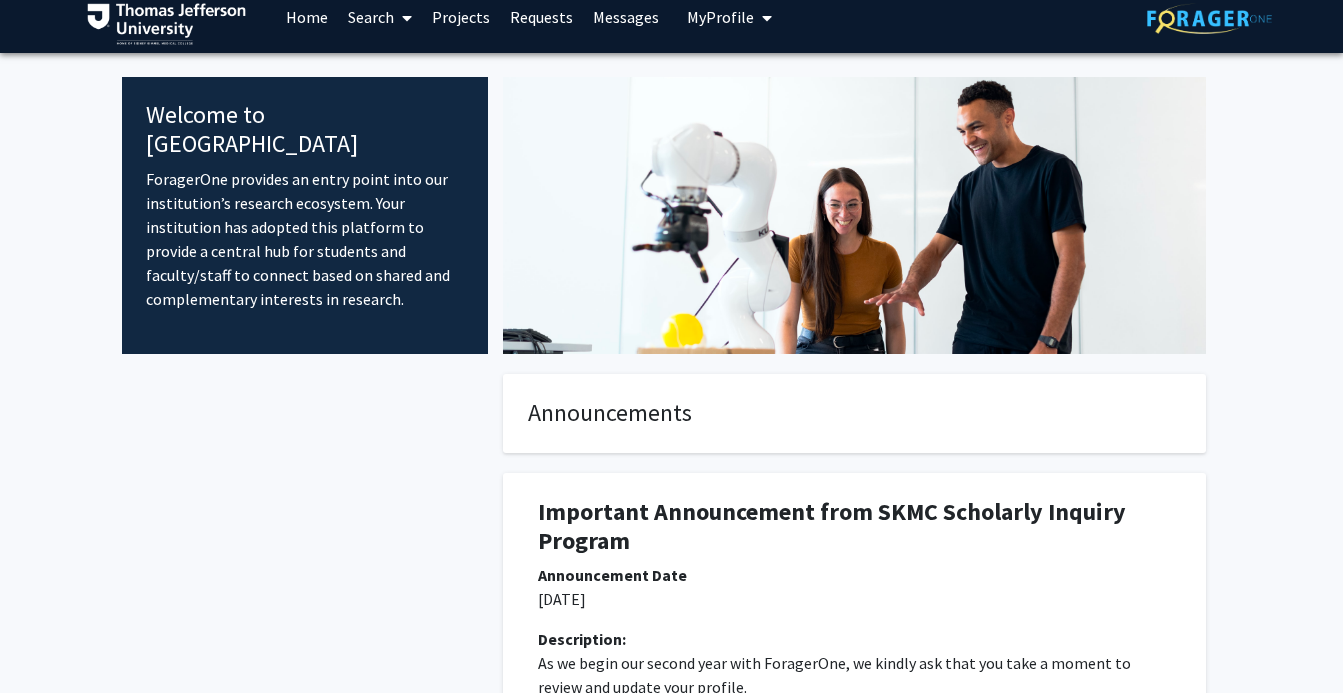 scroll, scrollTop: 0, scrollLeft: 0, axis: both 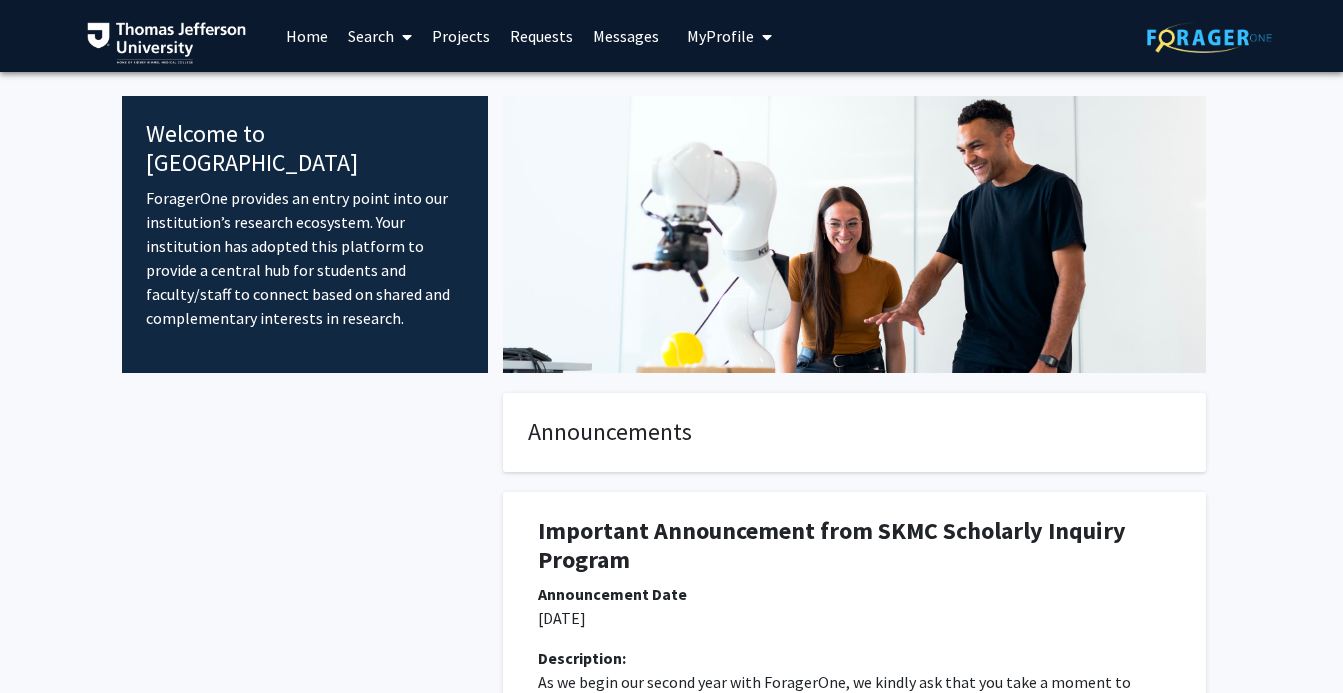 click on "Projects" at bounding box center (461, 36) 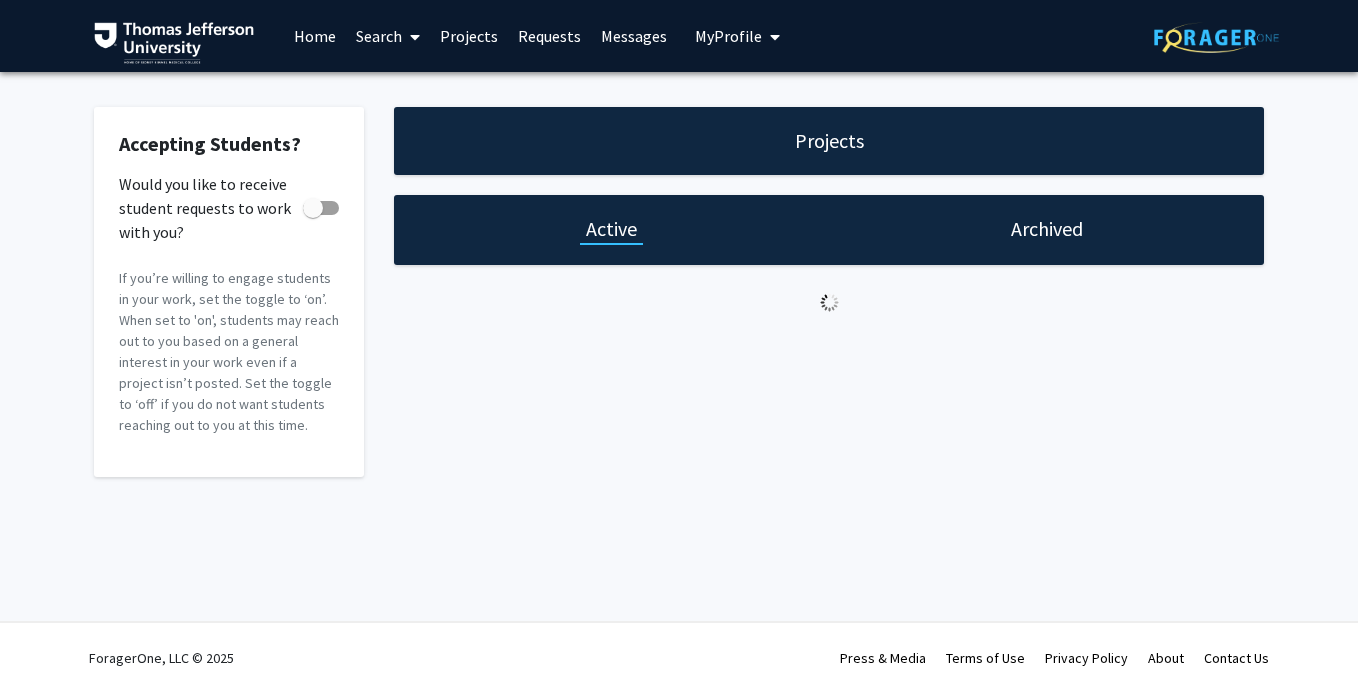 checkbox on "true" 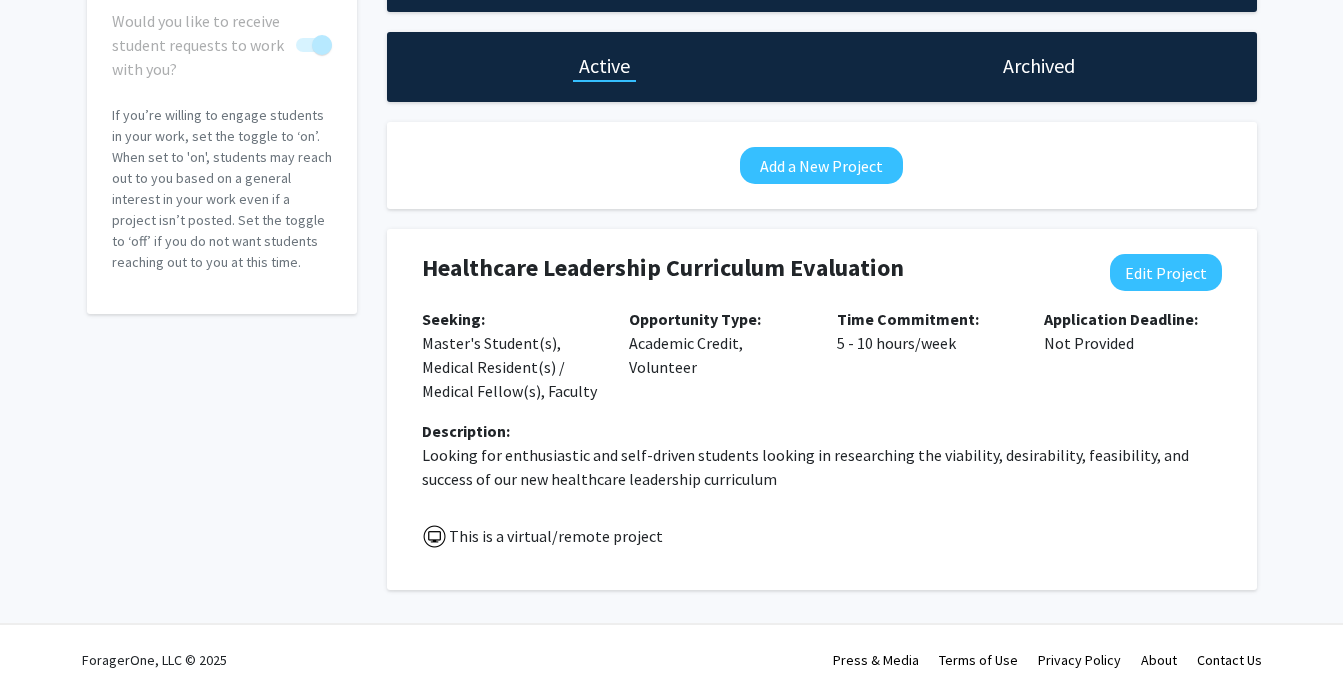 scroll, scrollTop: 165, scrollLeft: 0, axis: vertical 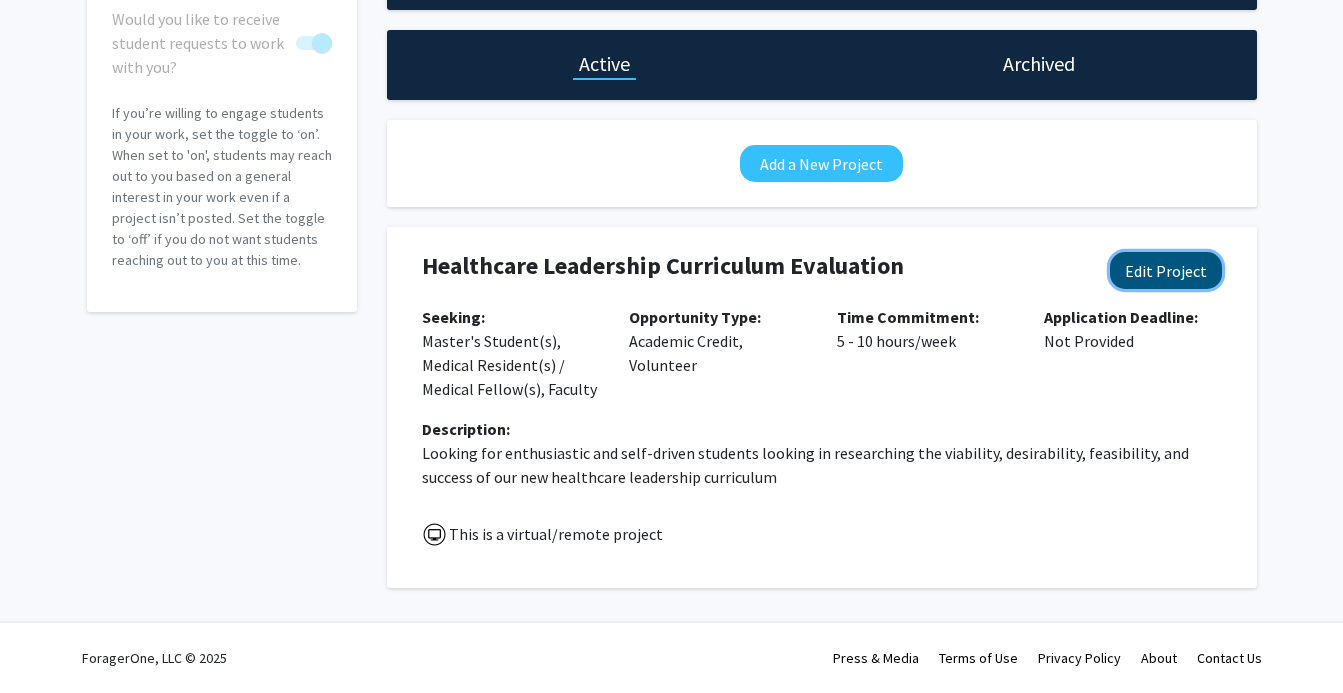 click on "Edit Project" 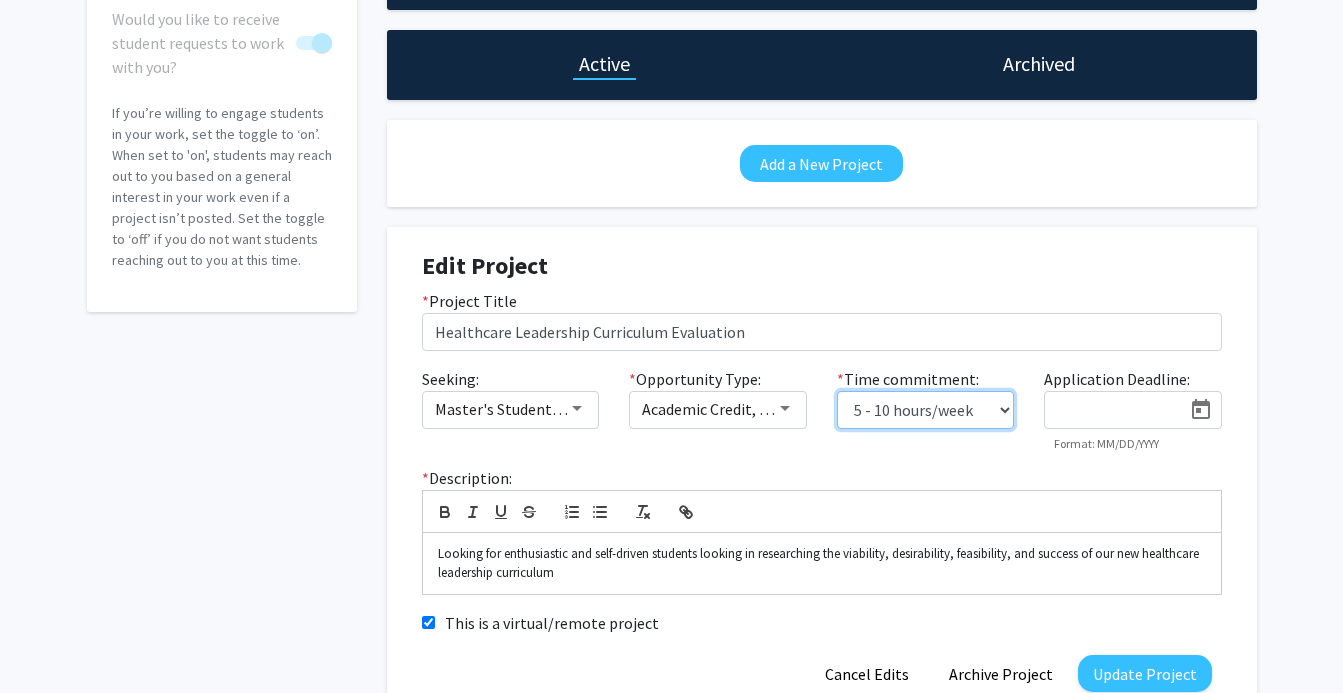 click on "0 - 5 hours/week   5 - 10 hours/week   10 - 15 hours/week   15 - 20 hours/week   20 - 30 hours/week   Fulltime" at bounding box center (926, 410) 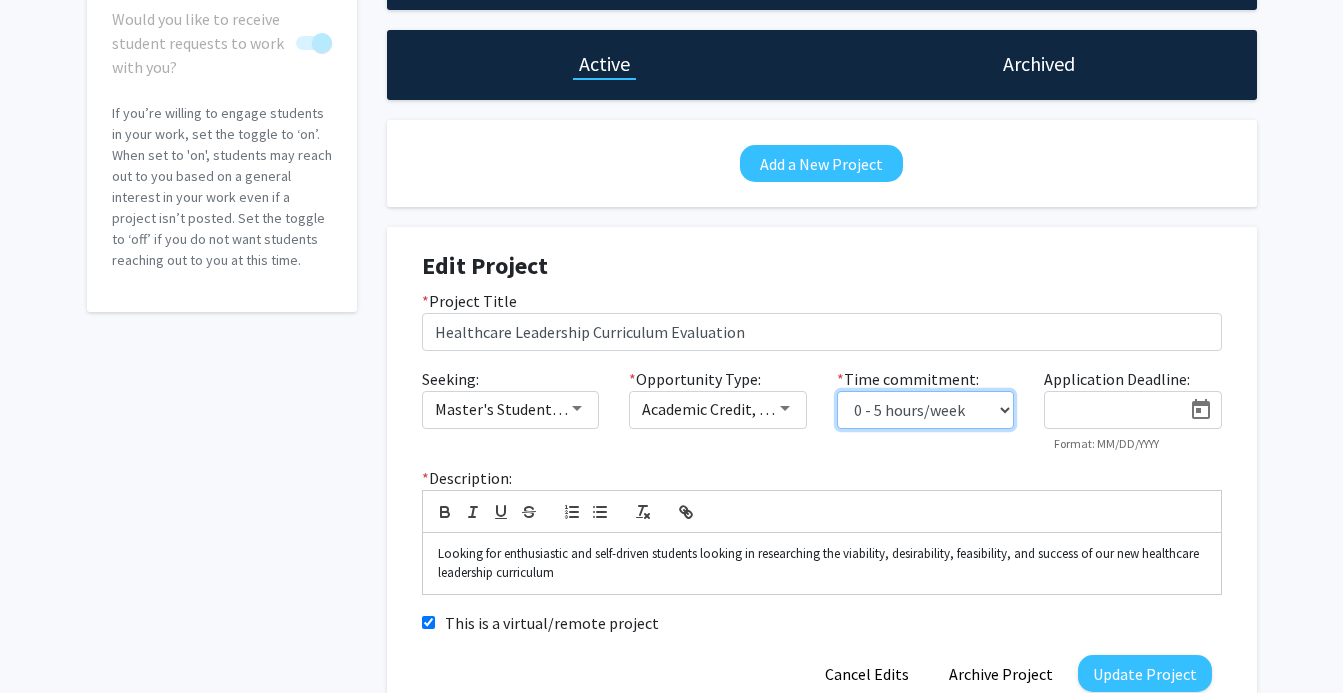 click on "0 - 5 hours/week   5 - 10 hours/week   10 - 15 hours/week   15 - 20 hours/week   20 - 30 hours/week   Fulltime" at bounding box center (926, 410) 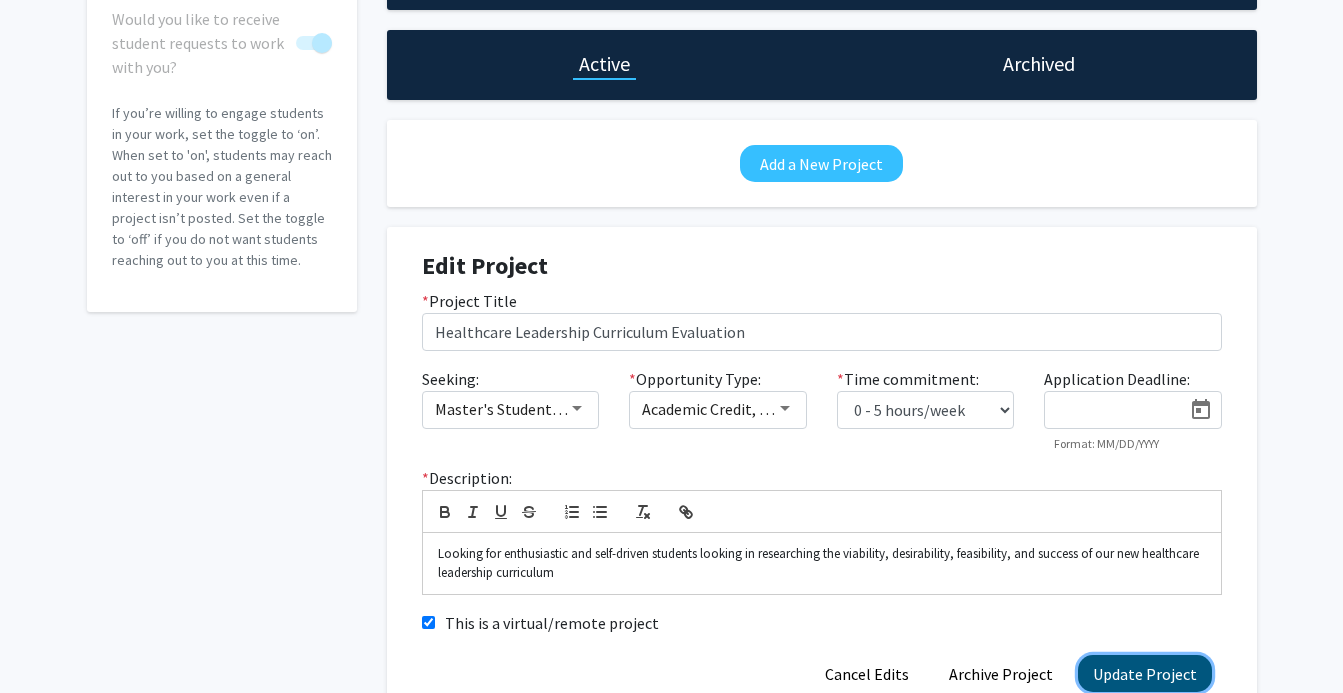 click on "Update Project" 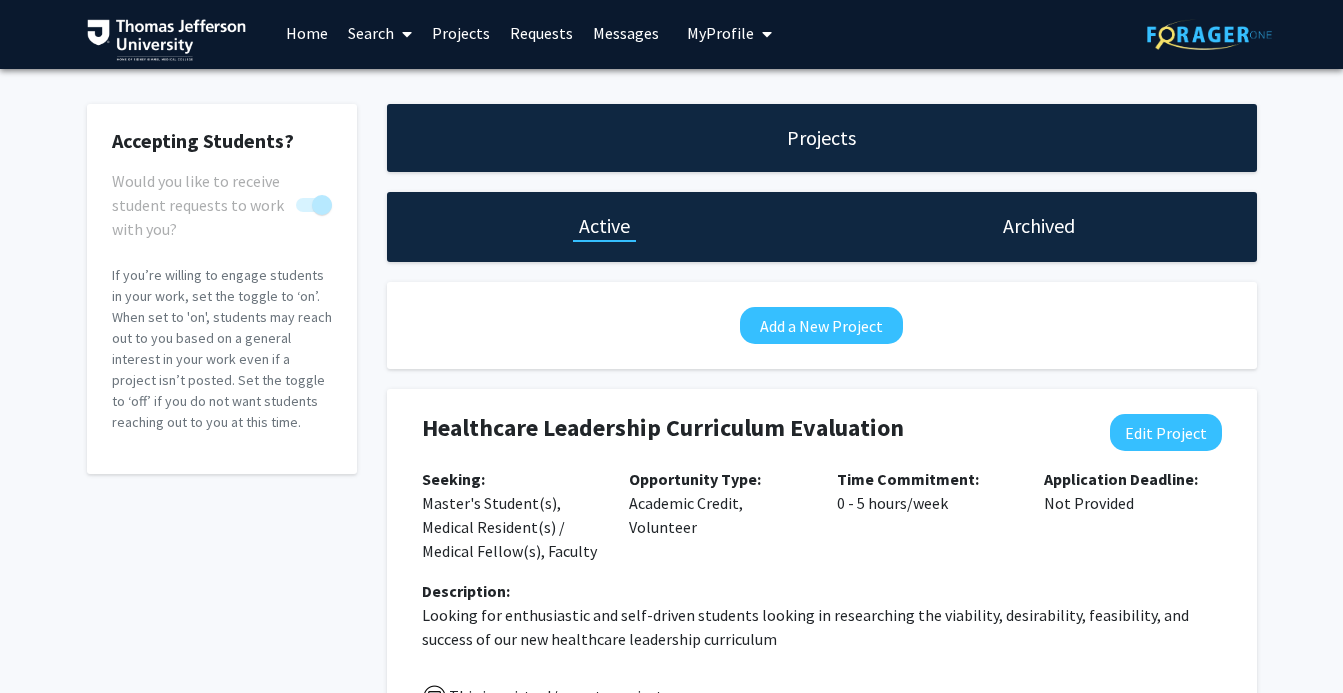 scroll, scrollTop: 0, scrollLeft: 0, axis: both 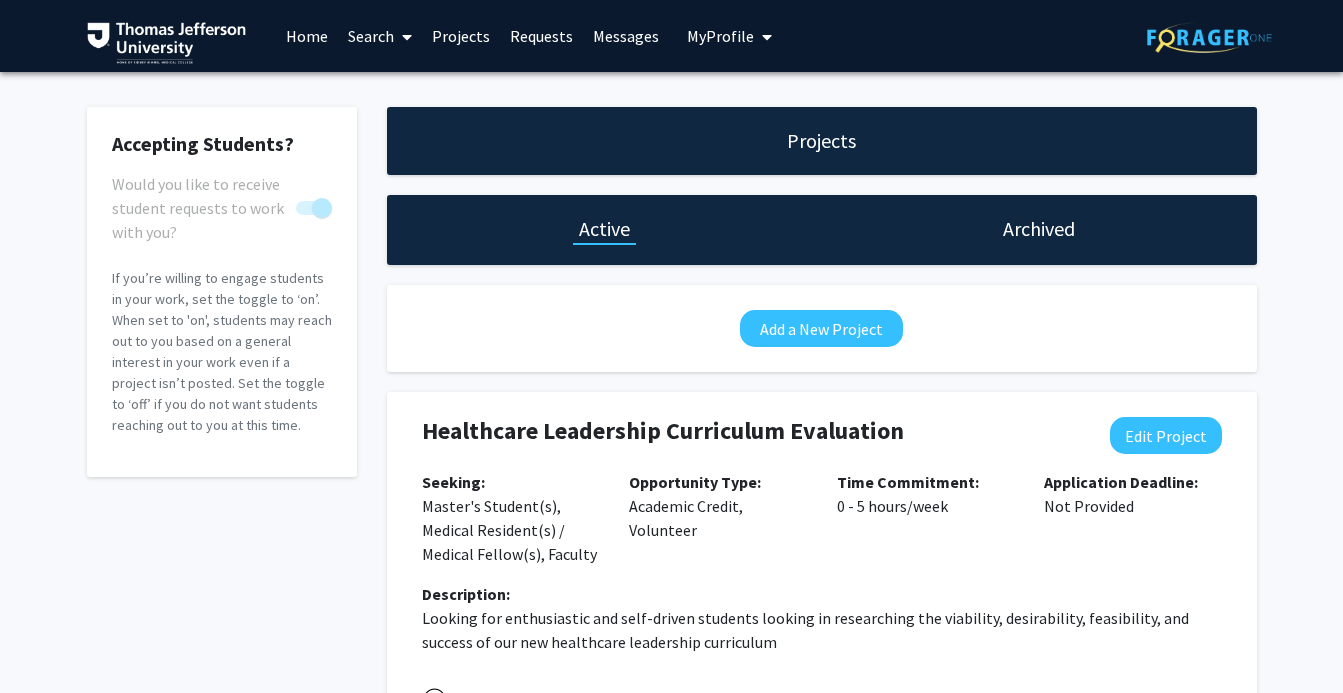 click on "Requests" at bounding box center [541, 36] 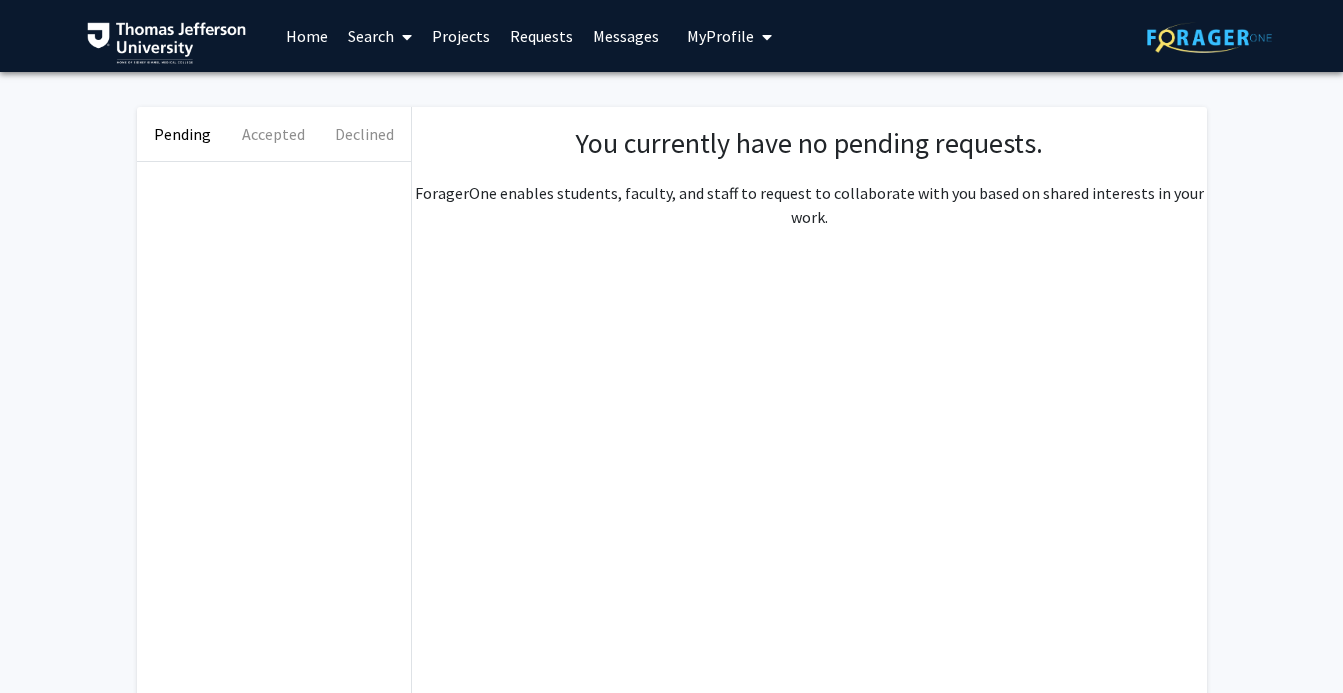 click on "Messages" at bounding box center (626, 36) 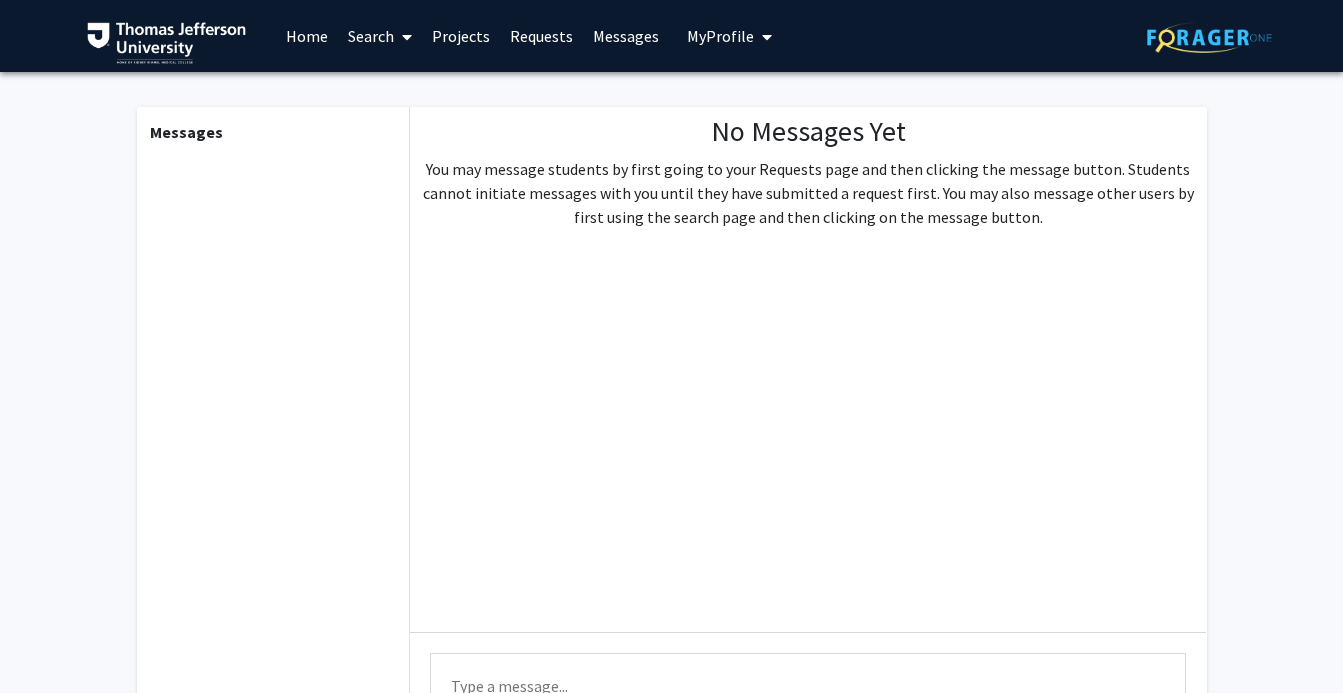 click on "Search" at bounding box center (380, 36) 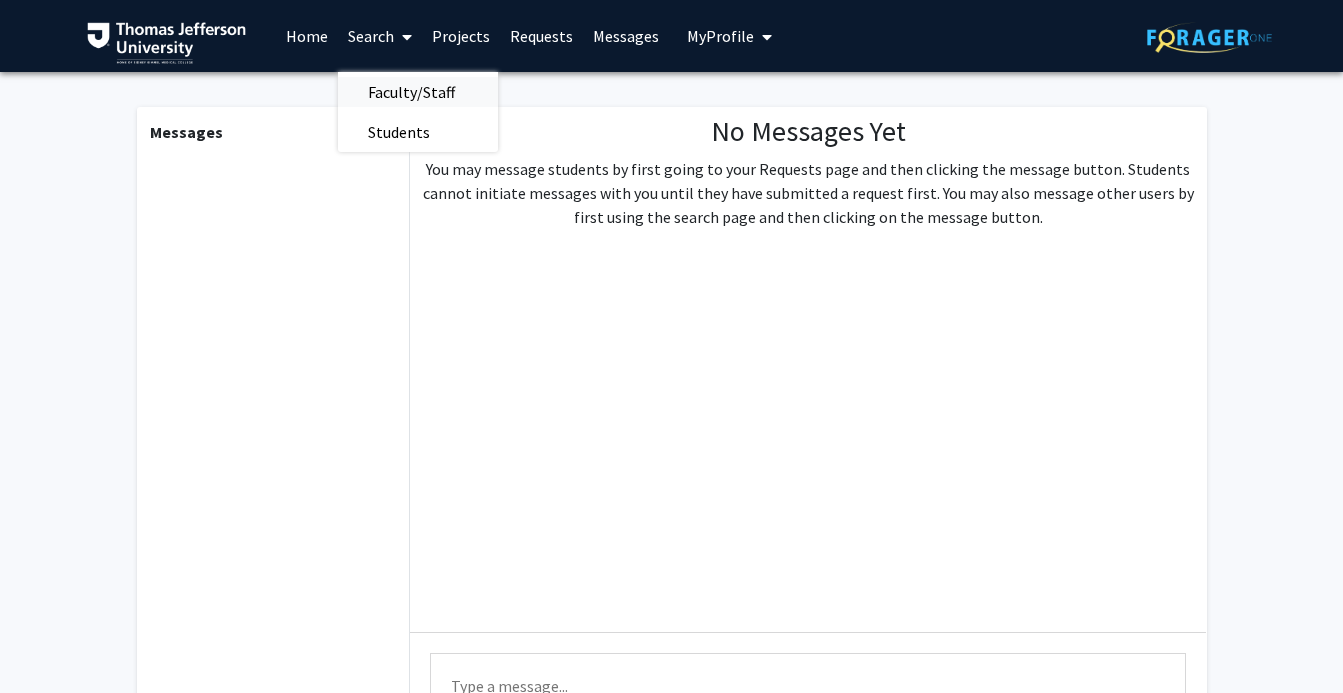 click on "Faculty/Staff" at bounding box center (411, 92) 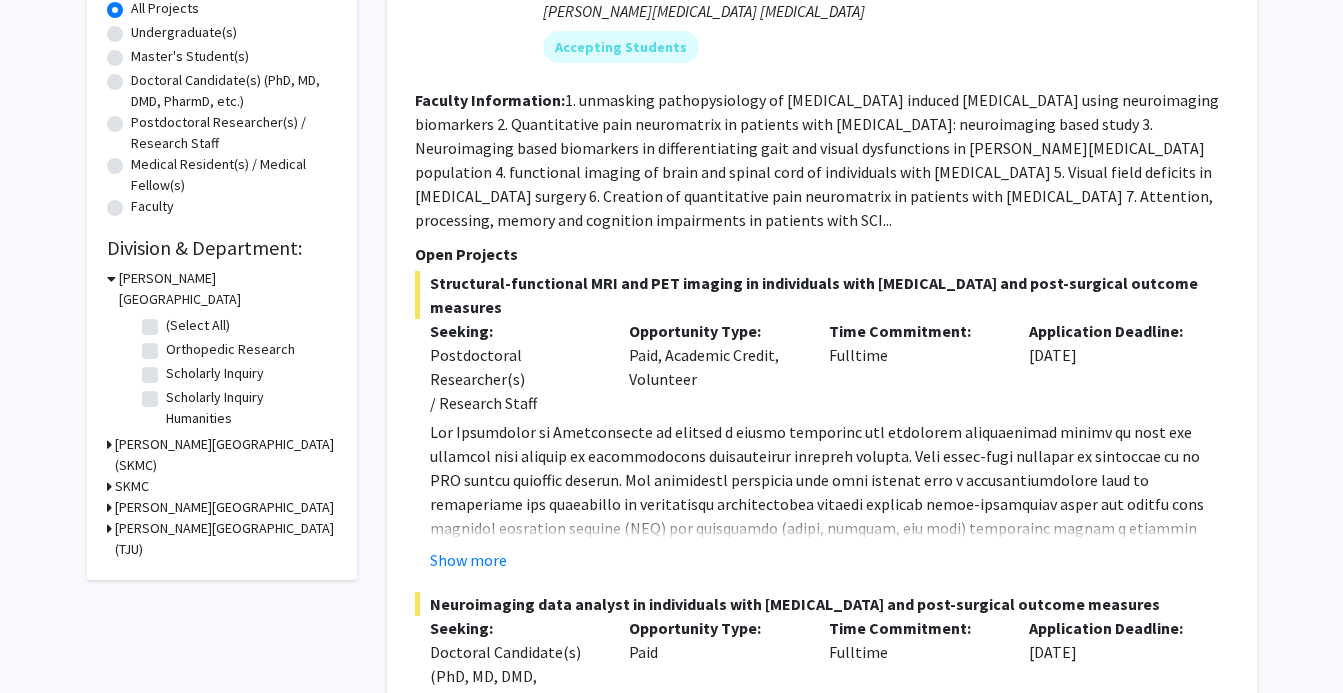 scroll, scrollTop: 0, scrollLeft: 0, axis: both 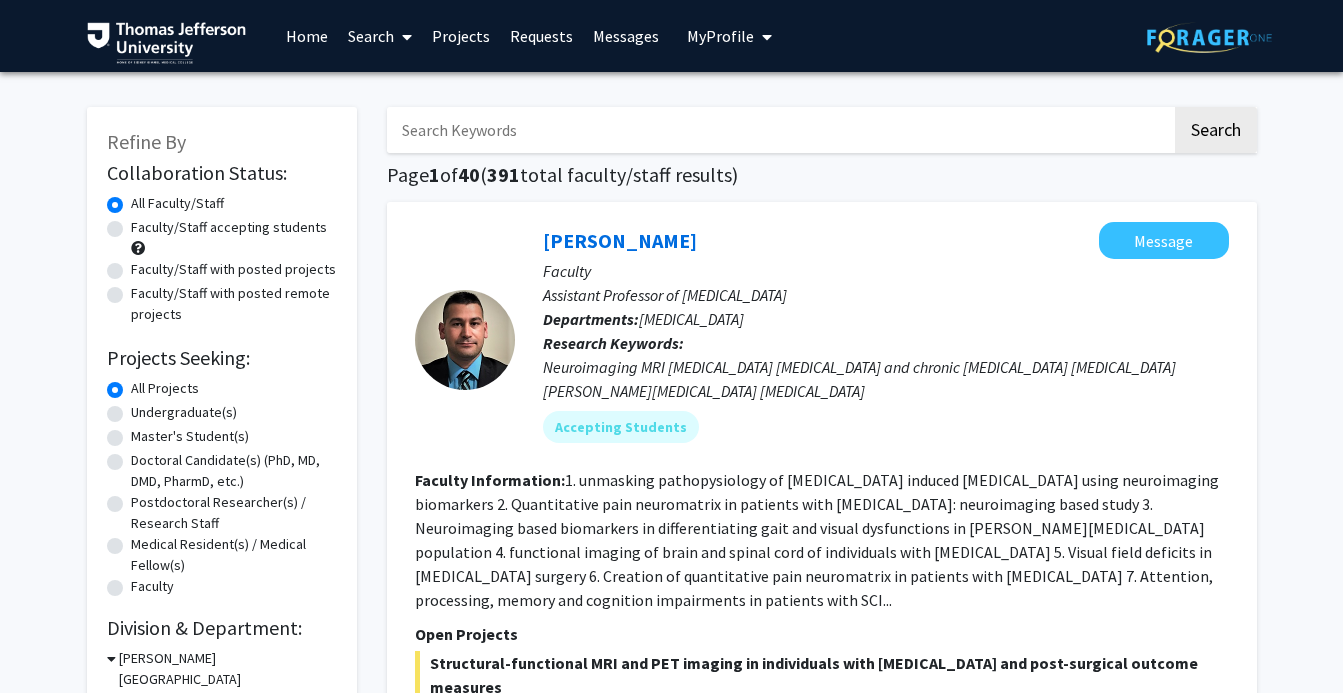 click on "Faculty/Staff accepting students" 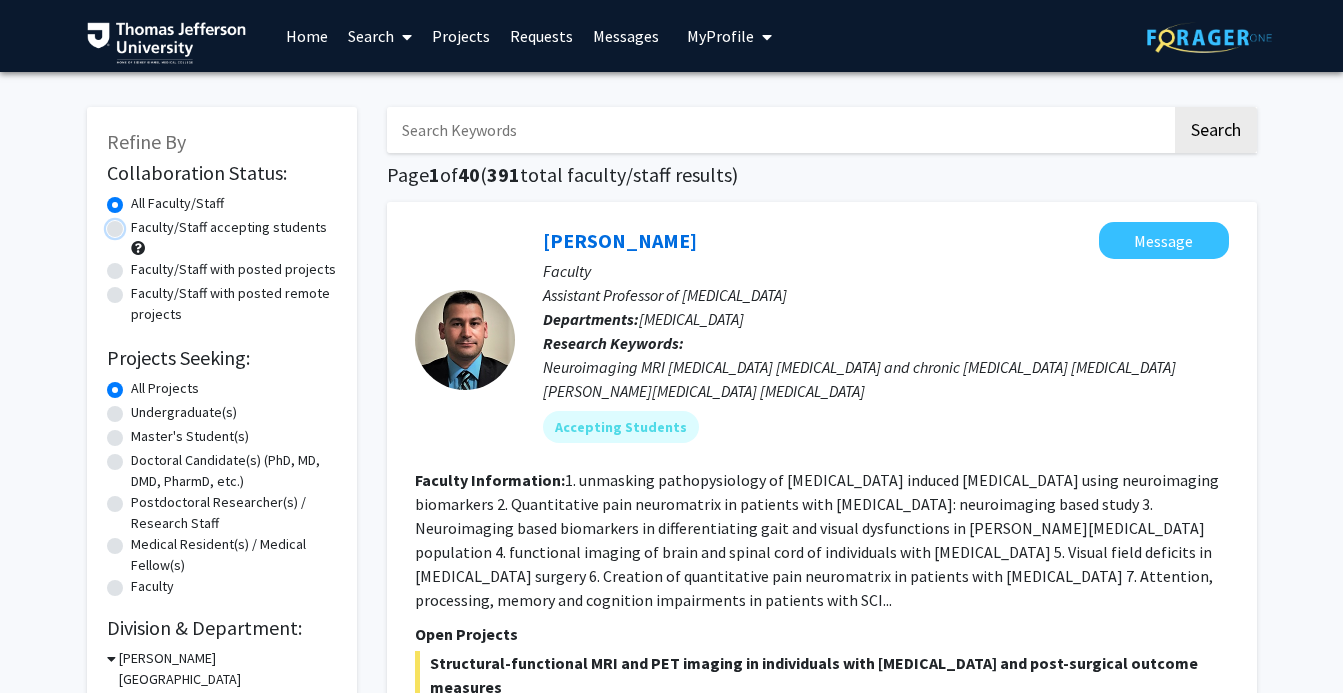 click on "Faculty/Staff accepting students" at bounding box center [137, 223] 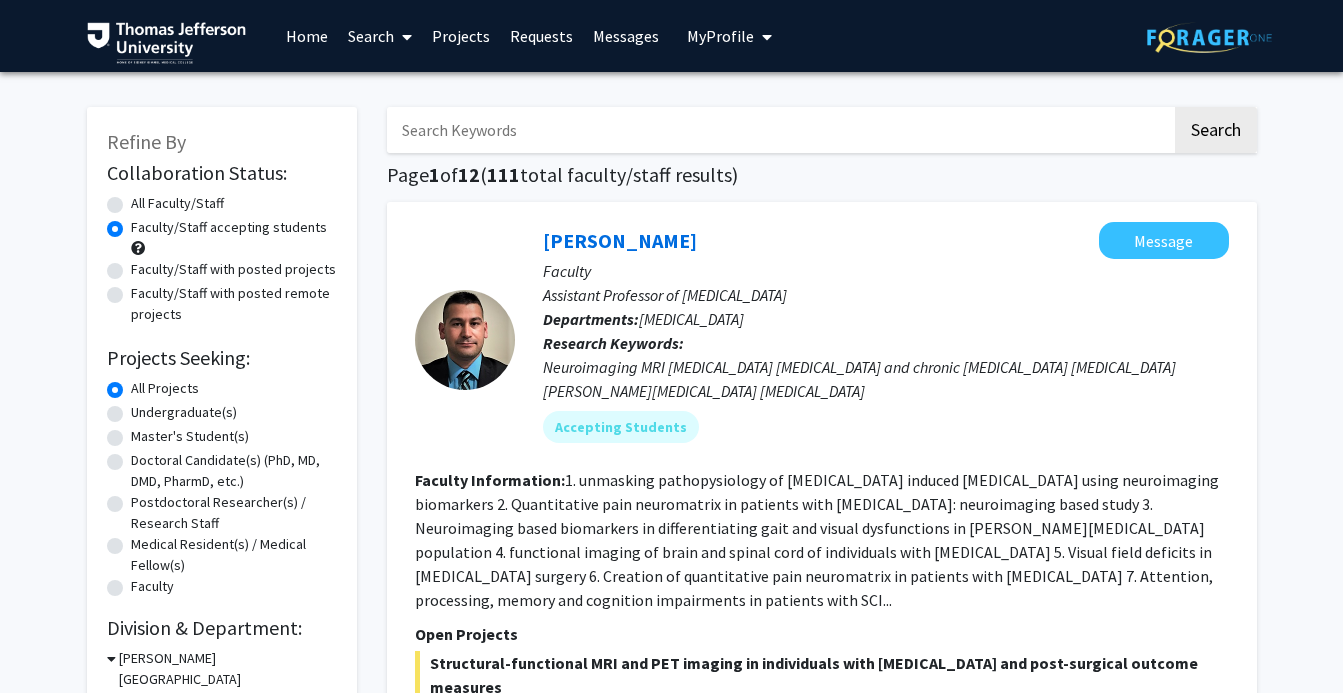 click on "Doctoral Candidate(s) (PhD, MD, DMD, PharmD, etc.)" 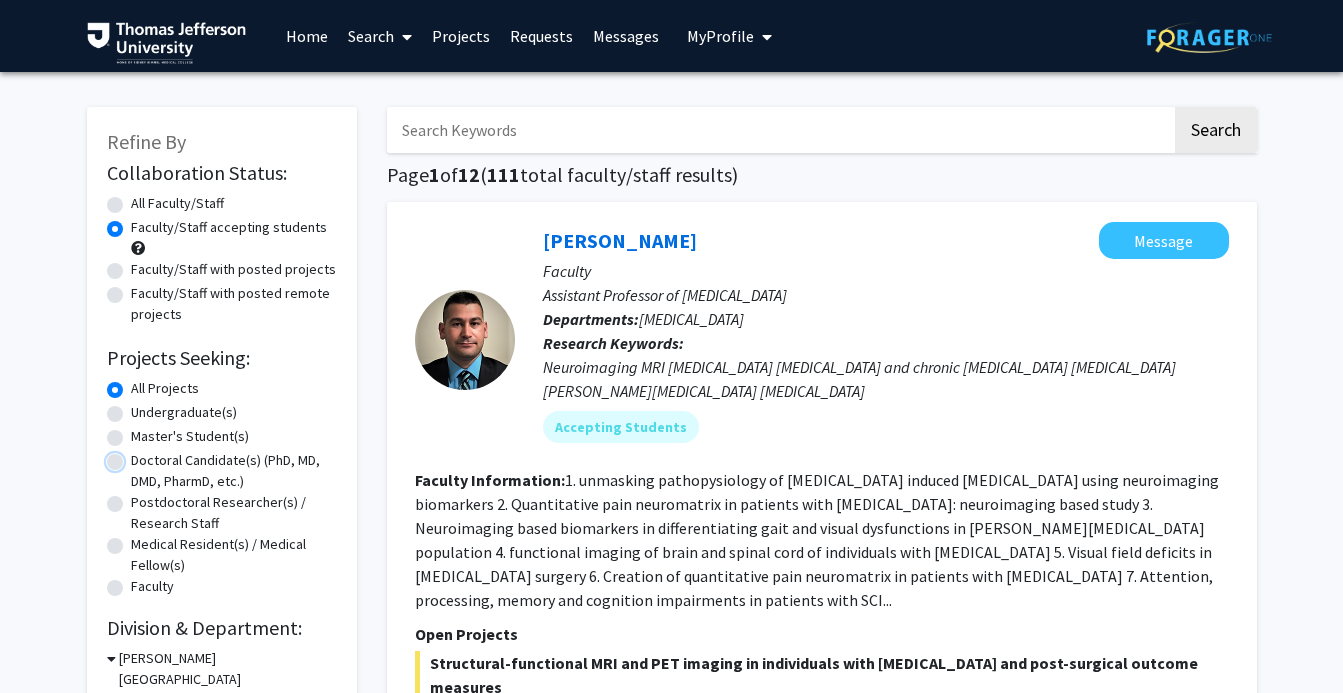 click on "Doctoral Candidate(s) (PhD, MD, DMD, PharmD, etc.)" at bounding box center [137, 456] 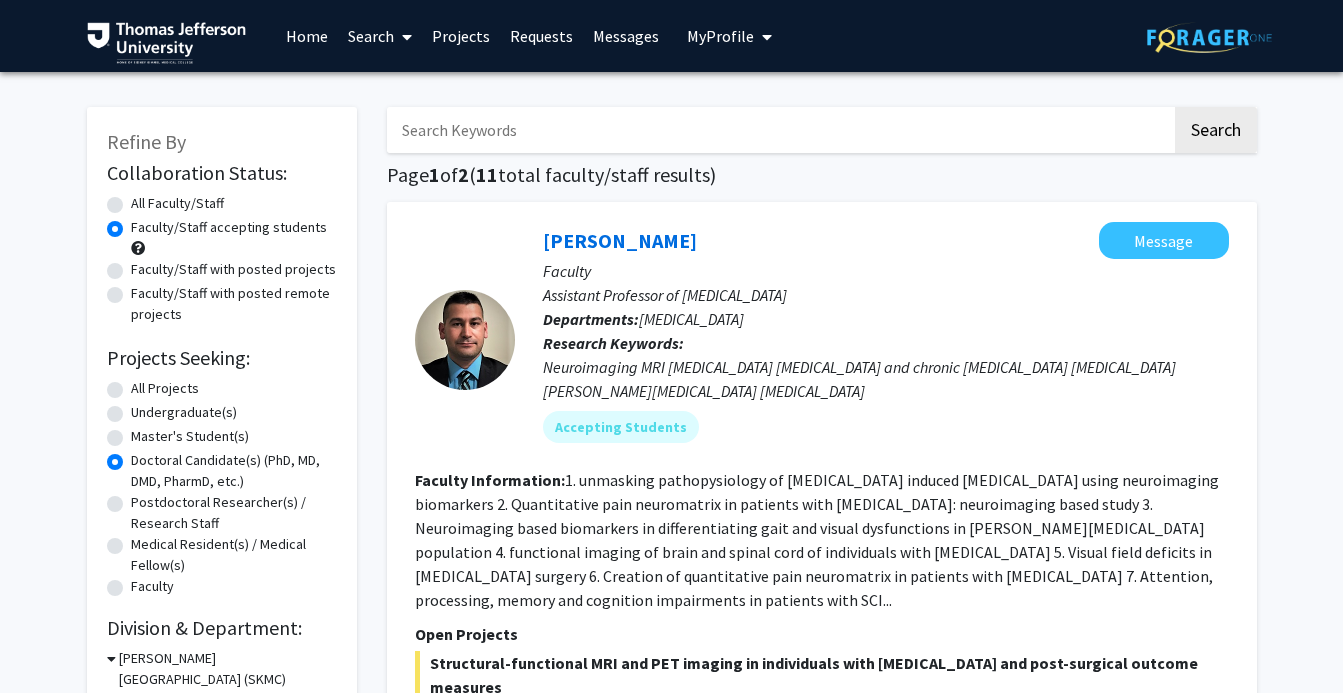 click on "Medical Resident(s) / Medical Fellow(s)" 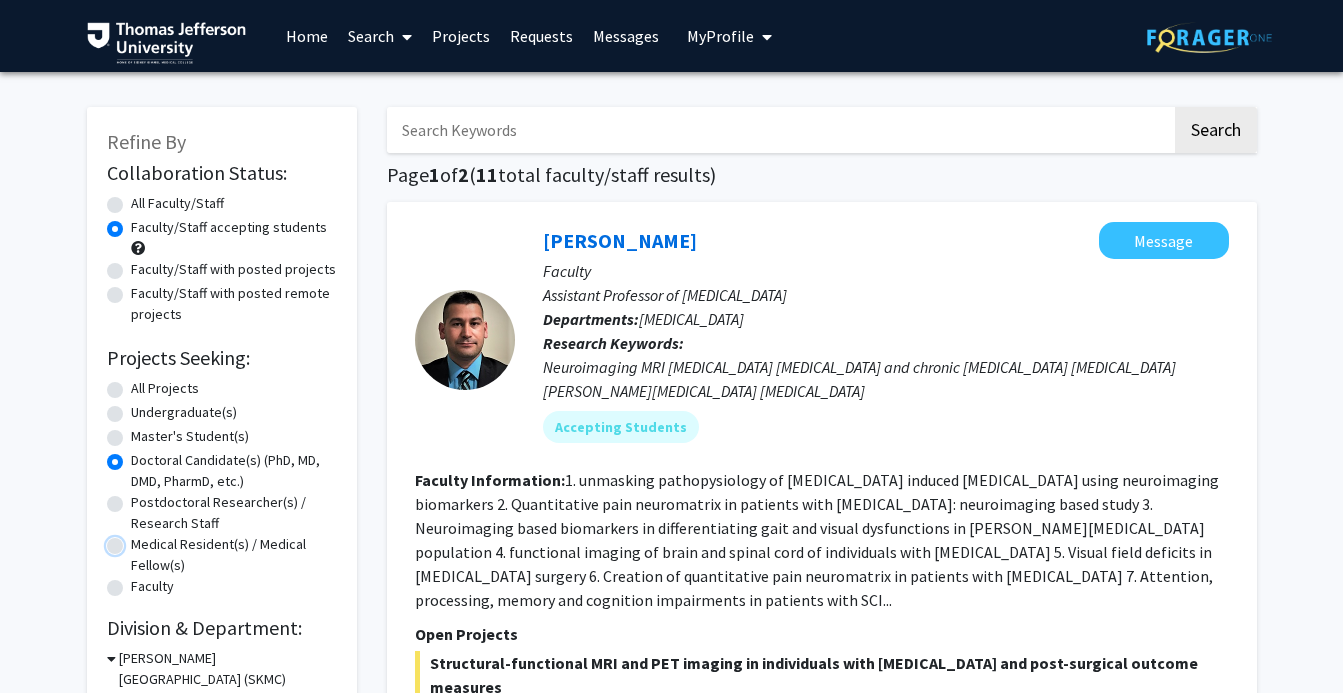 click on "Medical Resident(s) / Medical Fellow(s)" at bounding box center (137, 540) 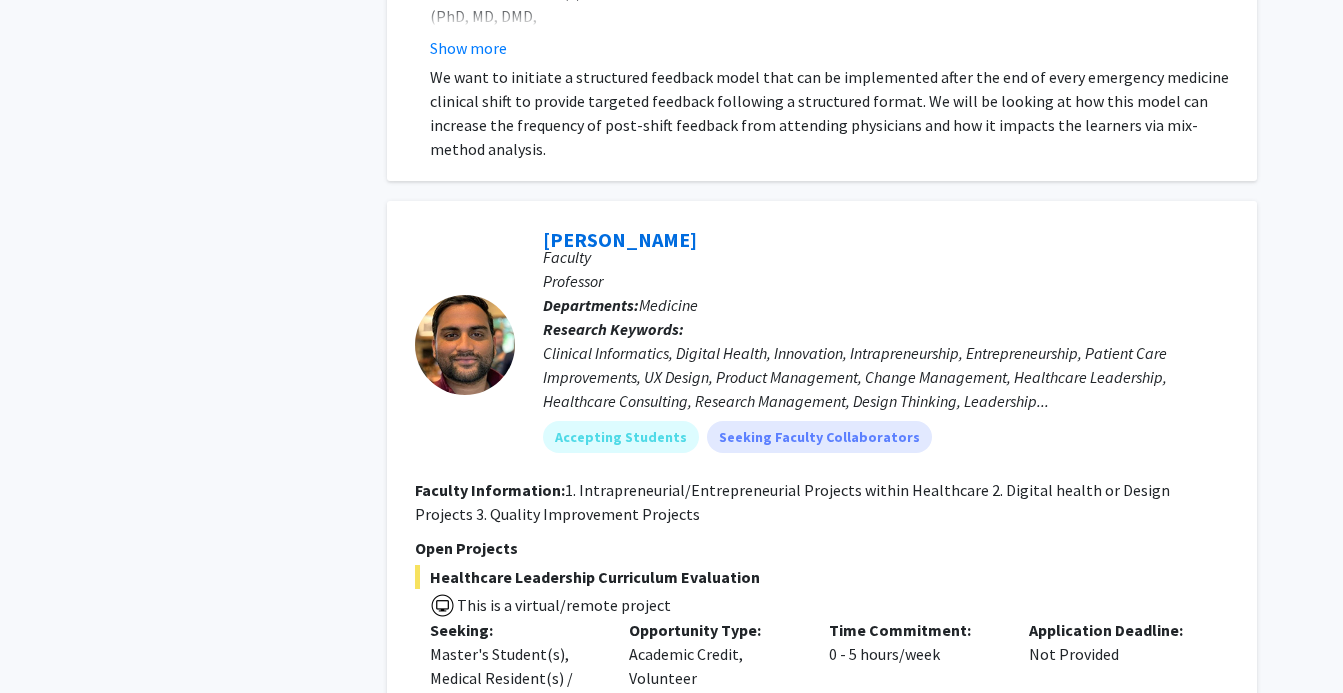 scroll, scrollTop: 6400, scrollLeft: 0, axis: vertical 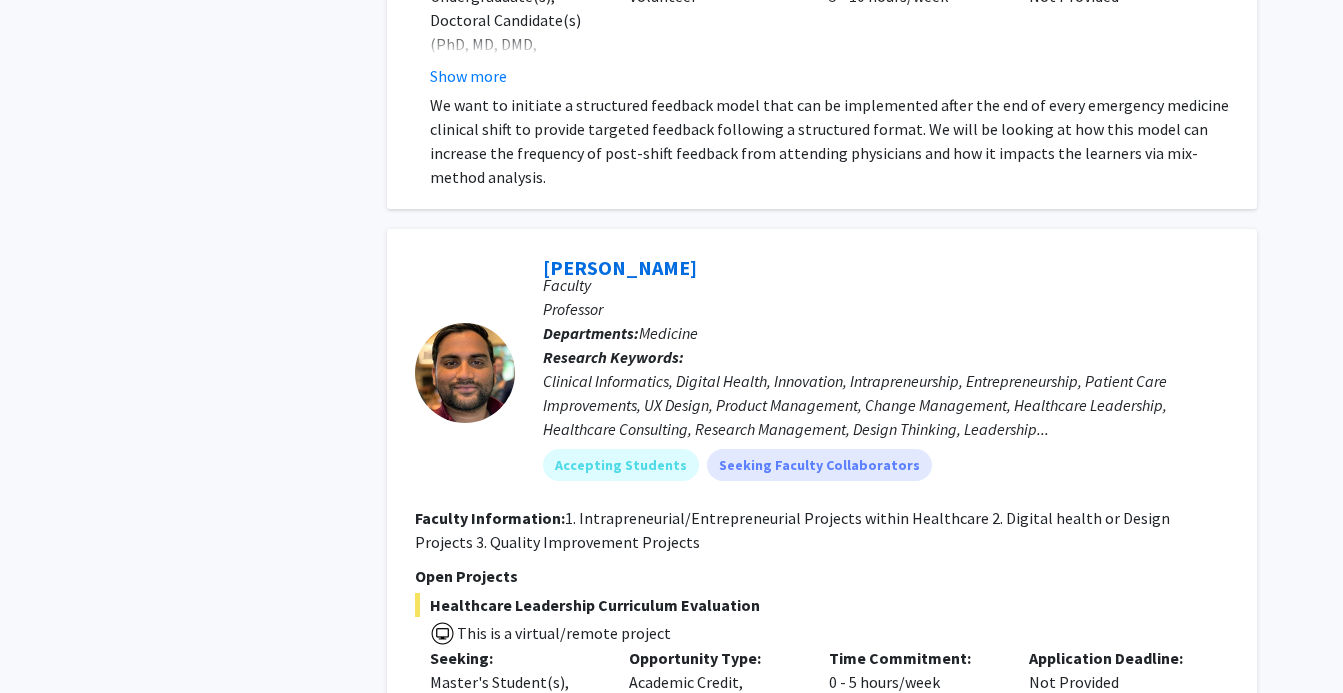 click on "Faculty" 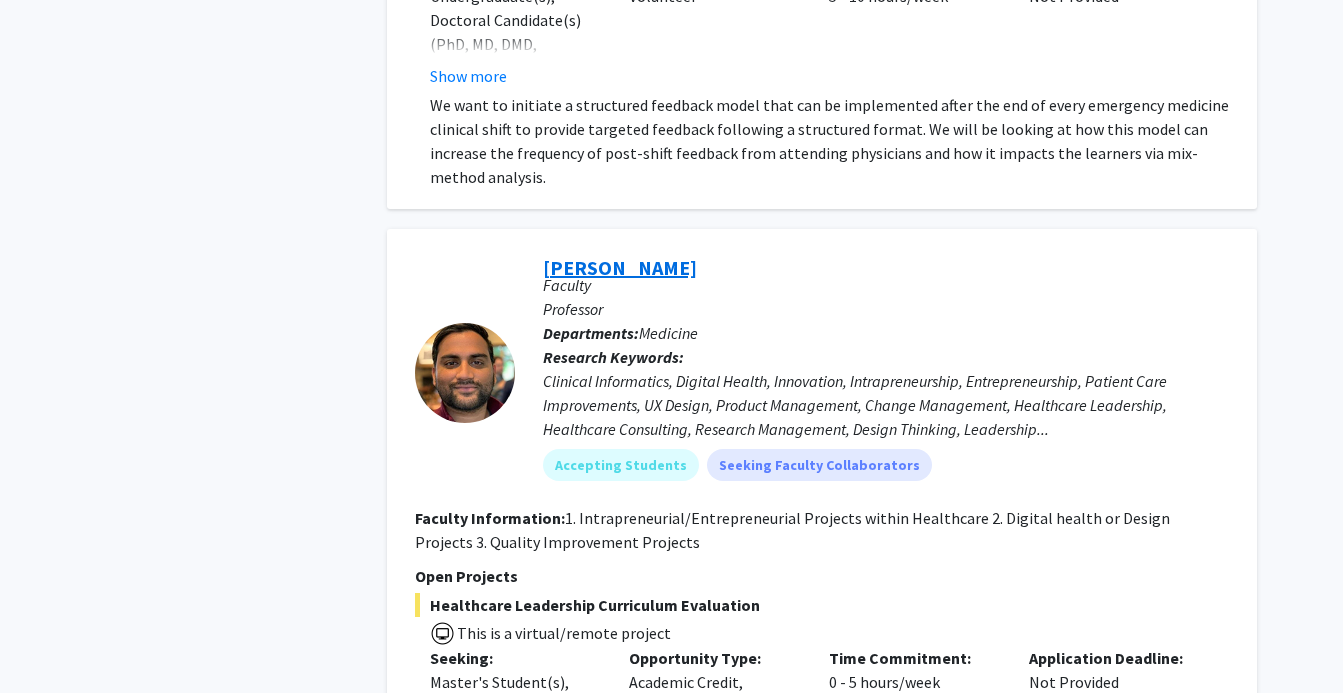 click on "[PERSON_NAME]" 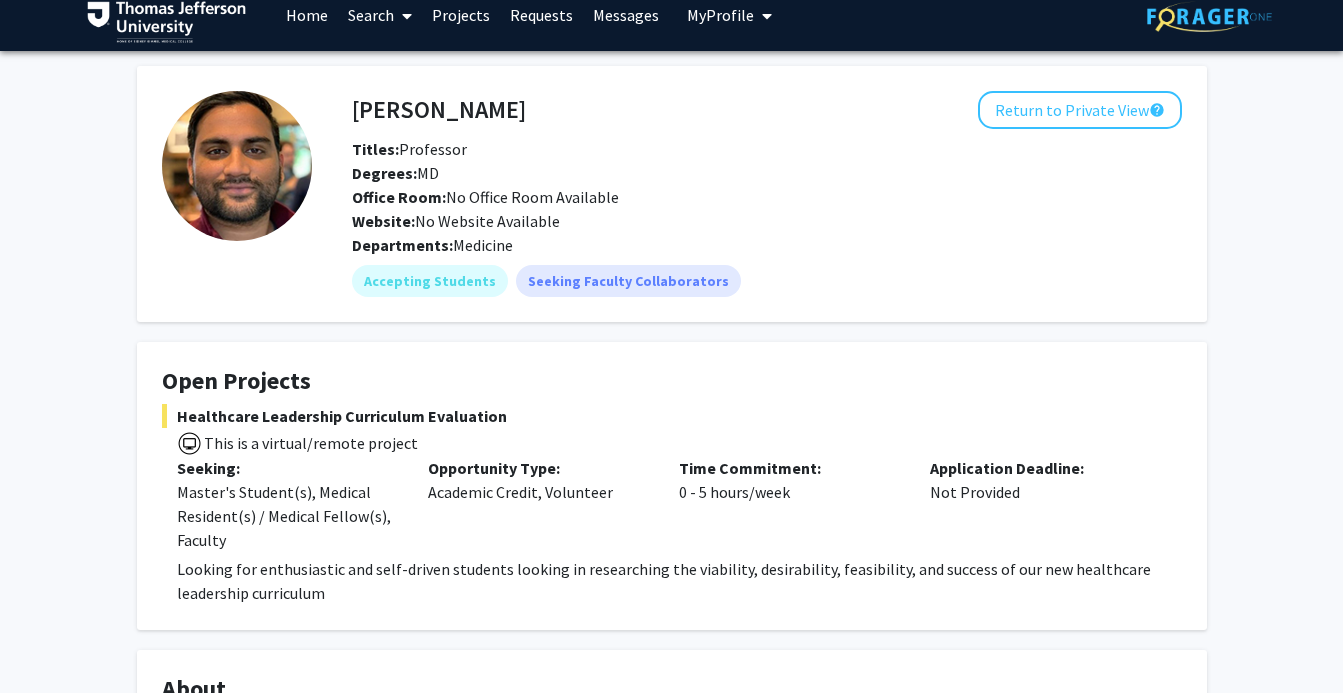 scroll, scrollTop: 0, scrollLeft: 0, axis: both 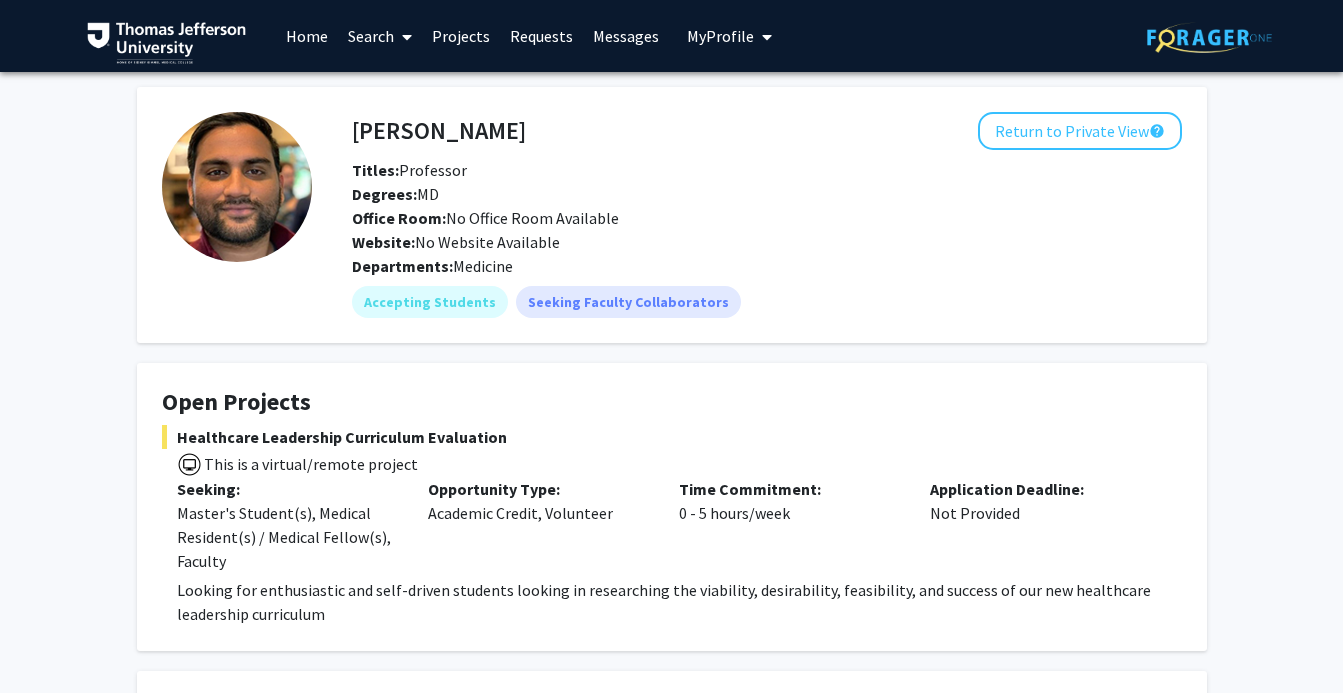 click on "My   Profile" at bounding box center [729, 36] 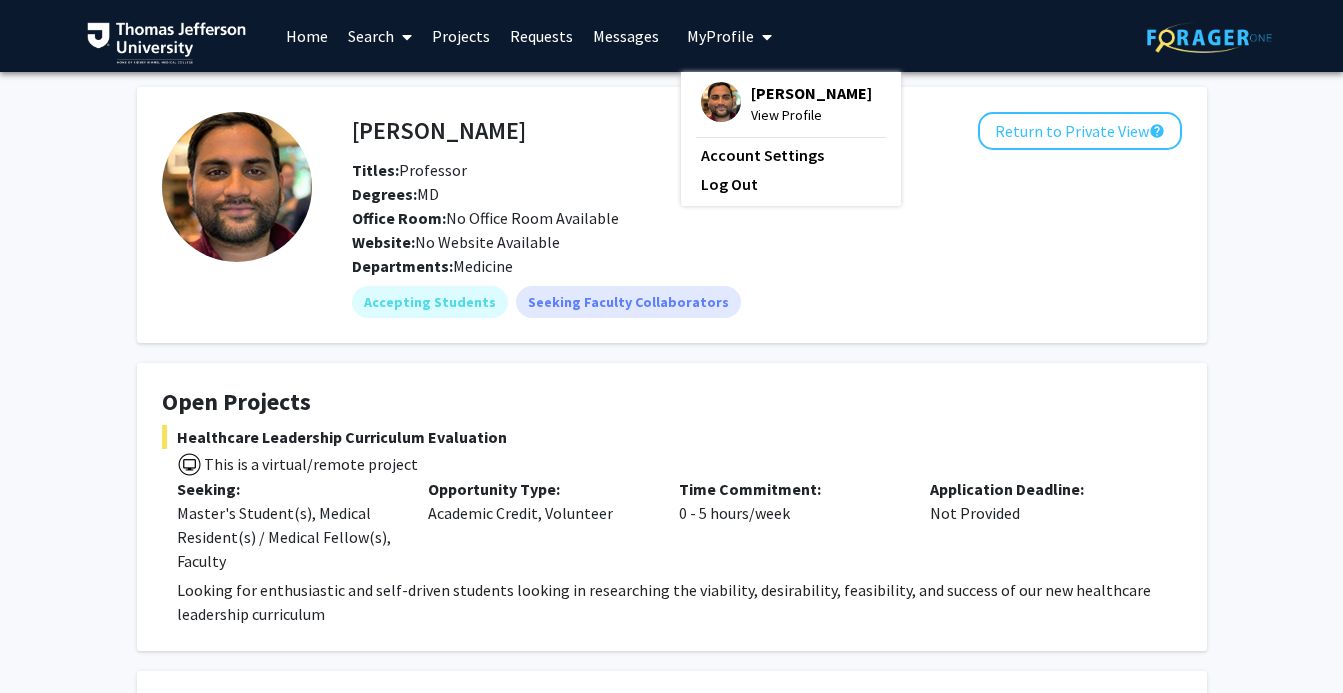 click on "View Profile" at bounding box center (811, 115) 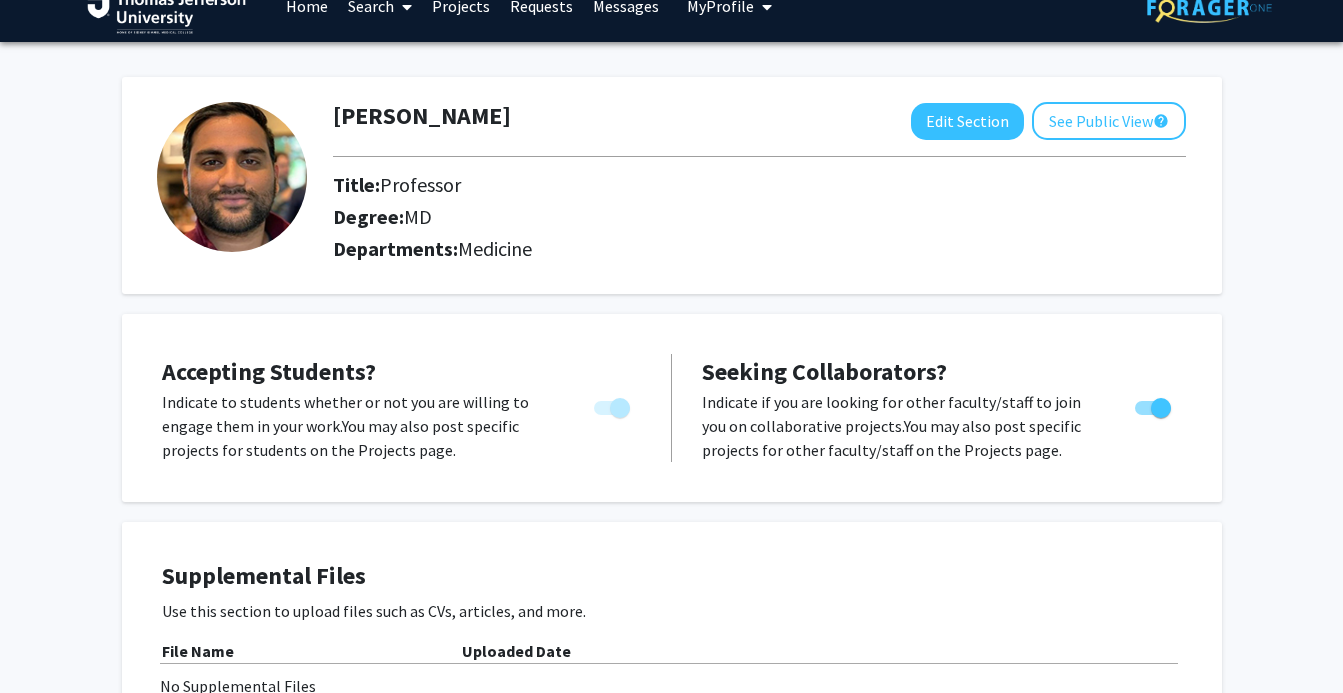 scroll, scrollTop: 0, scrollLeft: 0, axis: both 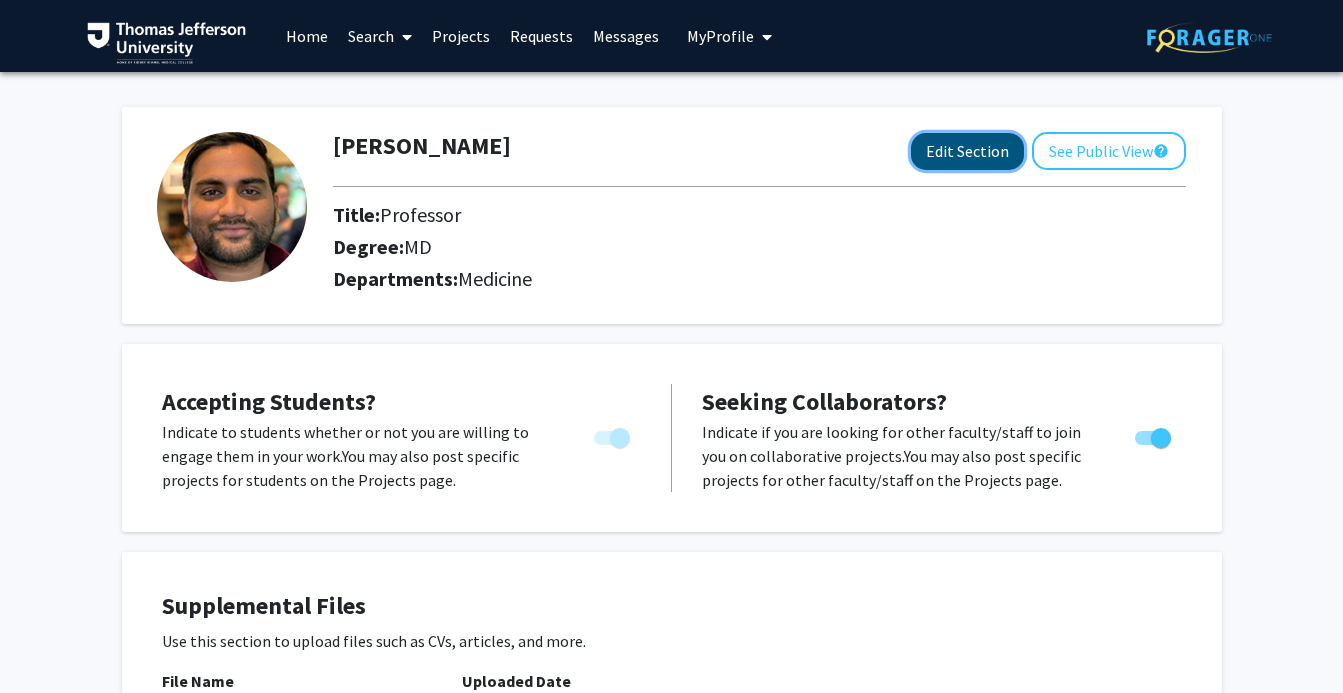 click on "Edit Section" 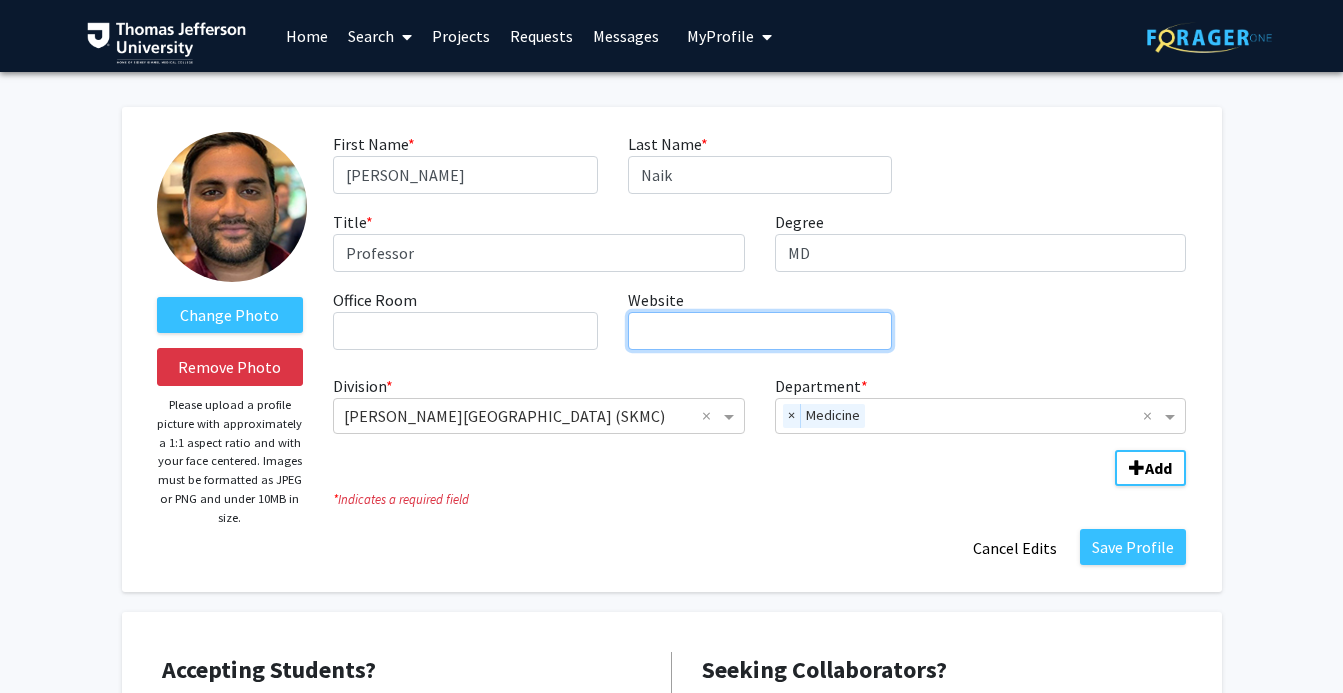 click on "Website  required" at bounding box center [760, 331] 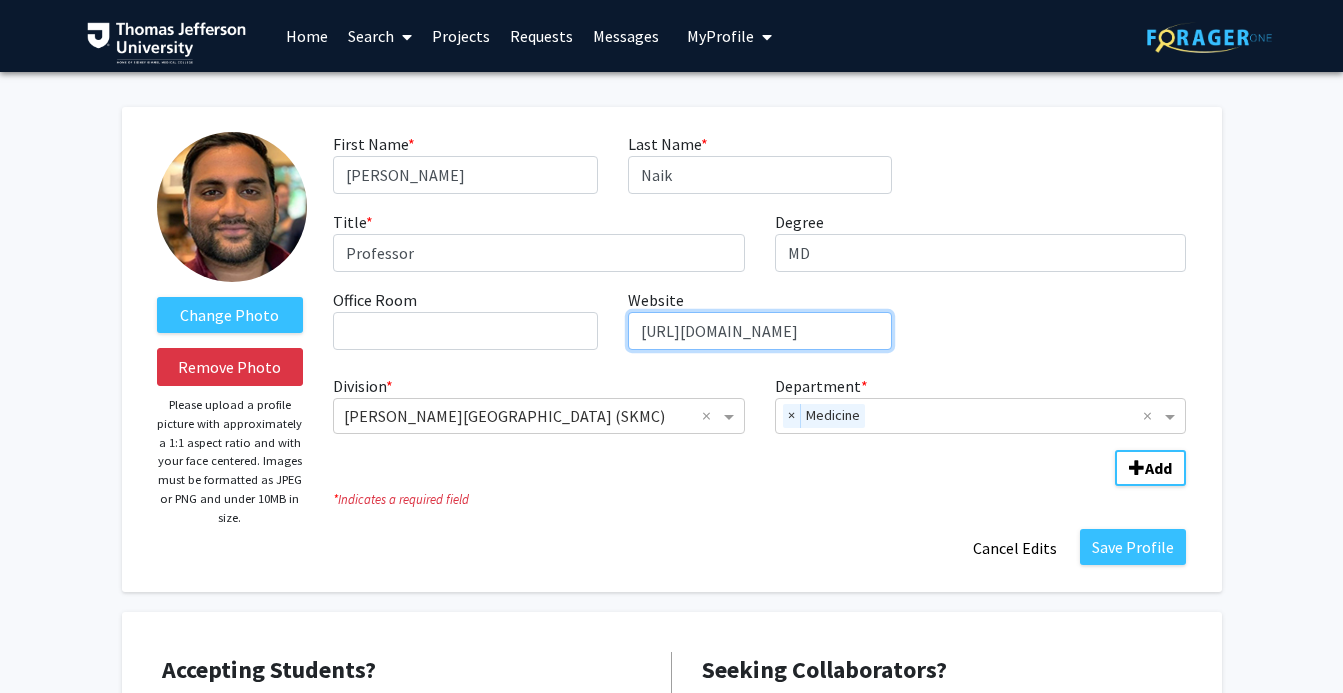 scroll, scrollTop: 0, scrollLeft: 632, axis: horizontal 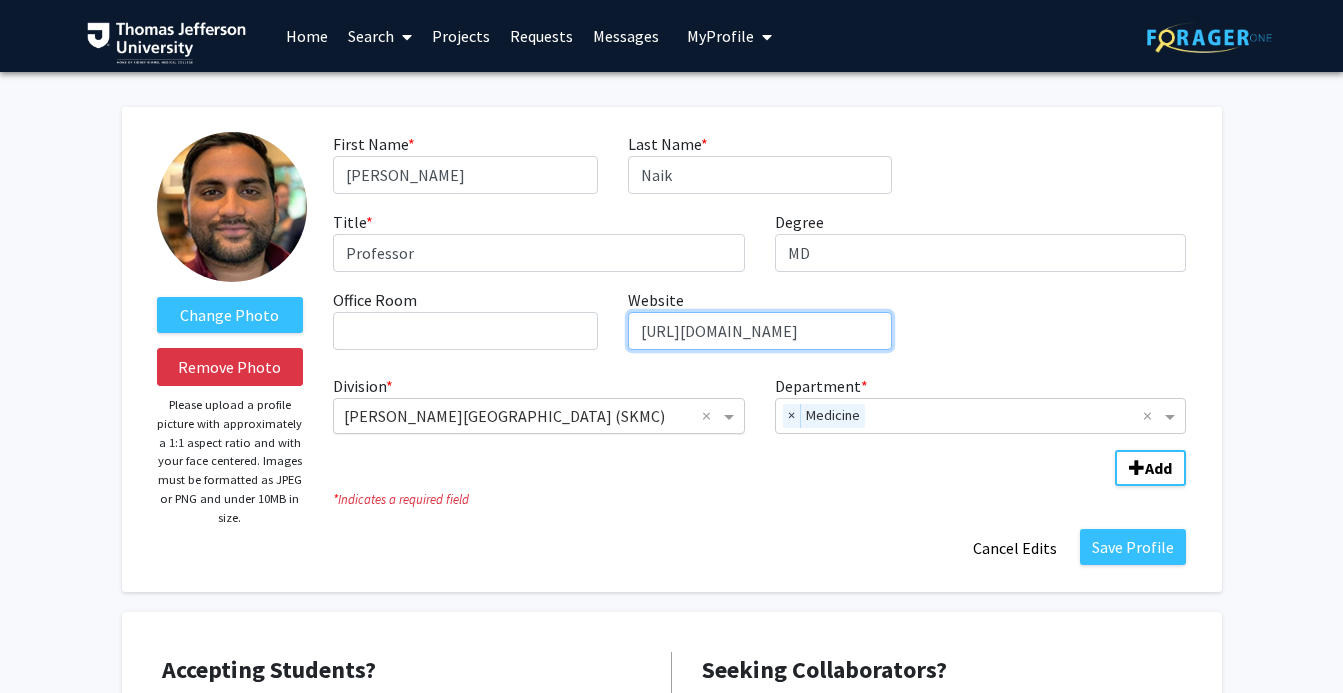 type on "[URL][DOMAIN_NAME]" 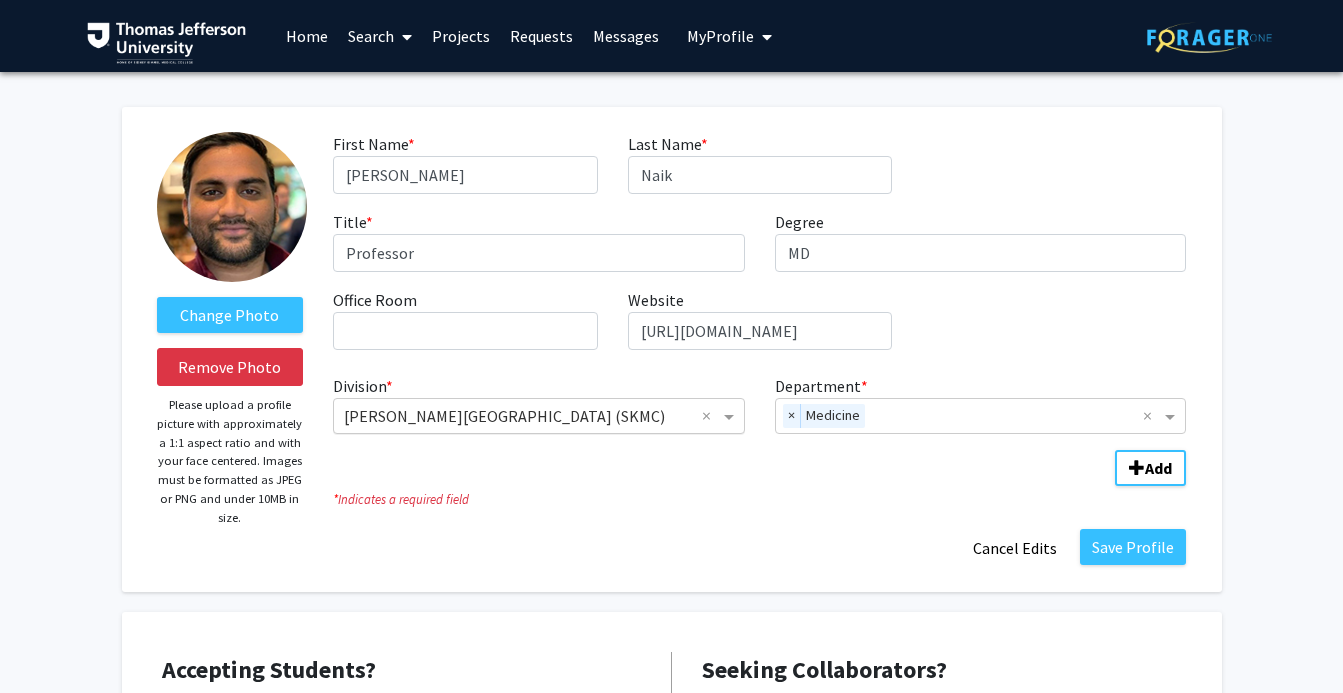 scroll, scrollTop: 0, scrollLeft: 0, axis: both 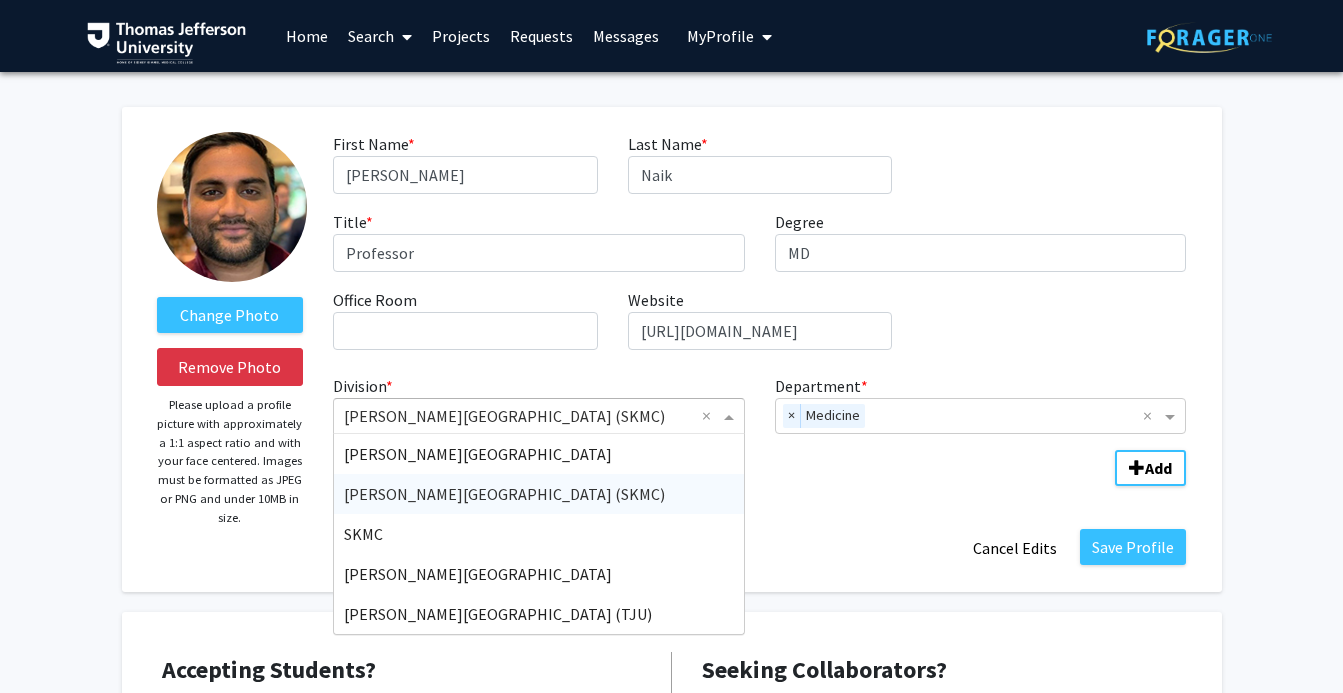 click on "First Name  * required [PERSON_NAME]  Last Name  * required Naik  Title  * required Professor  Degree  required MD  Office Room  required  Website  required [URL][DOMAIN_NAME]  Division  * × [PERSON_NAME][GEOGRAPHIC_DATA] (SKMC) × [PERSON_NAME][GEOGRAPHIC_DATA] [PERSON_NAME][GEOGRAPHIC_DATA] (SKMC) SKMC [PERSON_NAME][GEOGRAPHIC_DATA] [PERSON_NAME][GEOGRAPHIC_DATA] (TJU)  Department  * × Medicine × Add *  Indicates a required field  Save Profile   Cancel Edits" 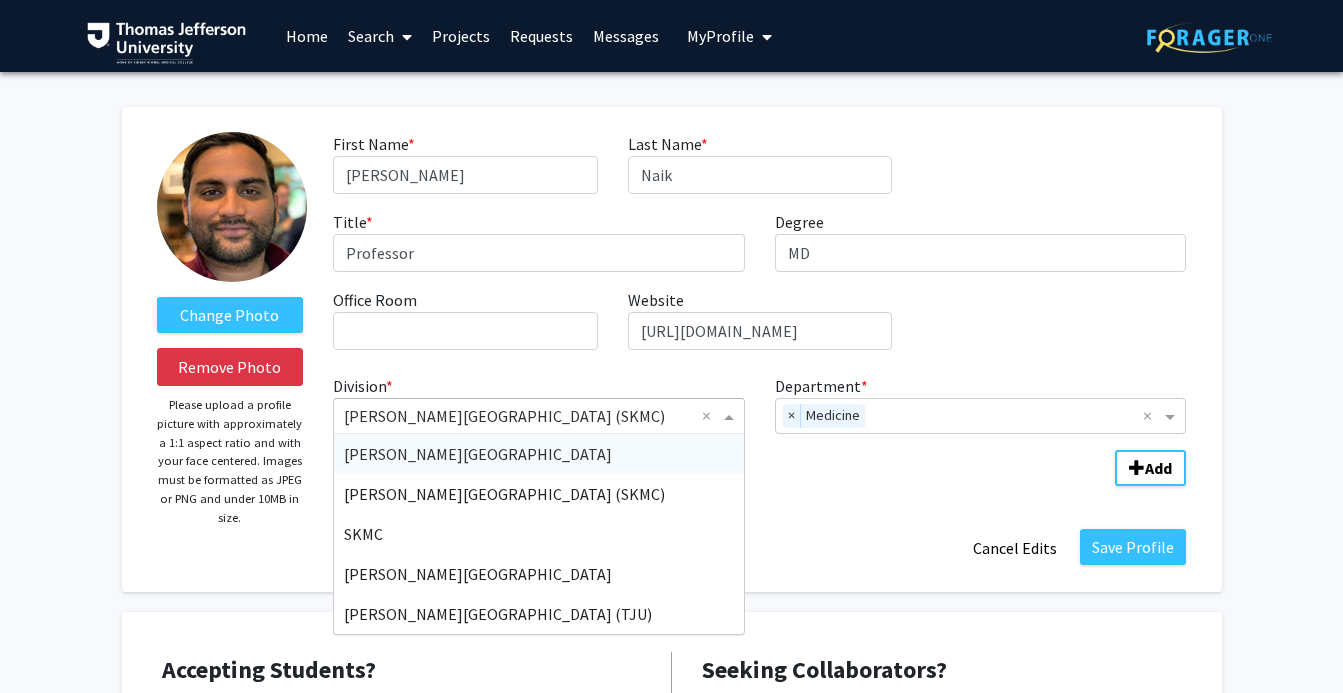 click 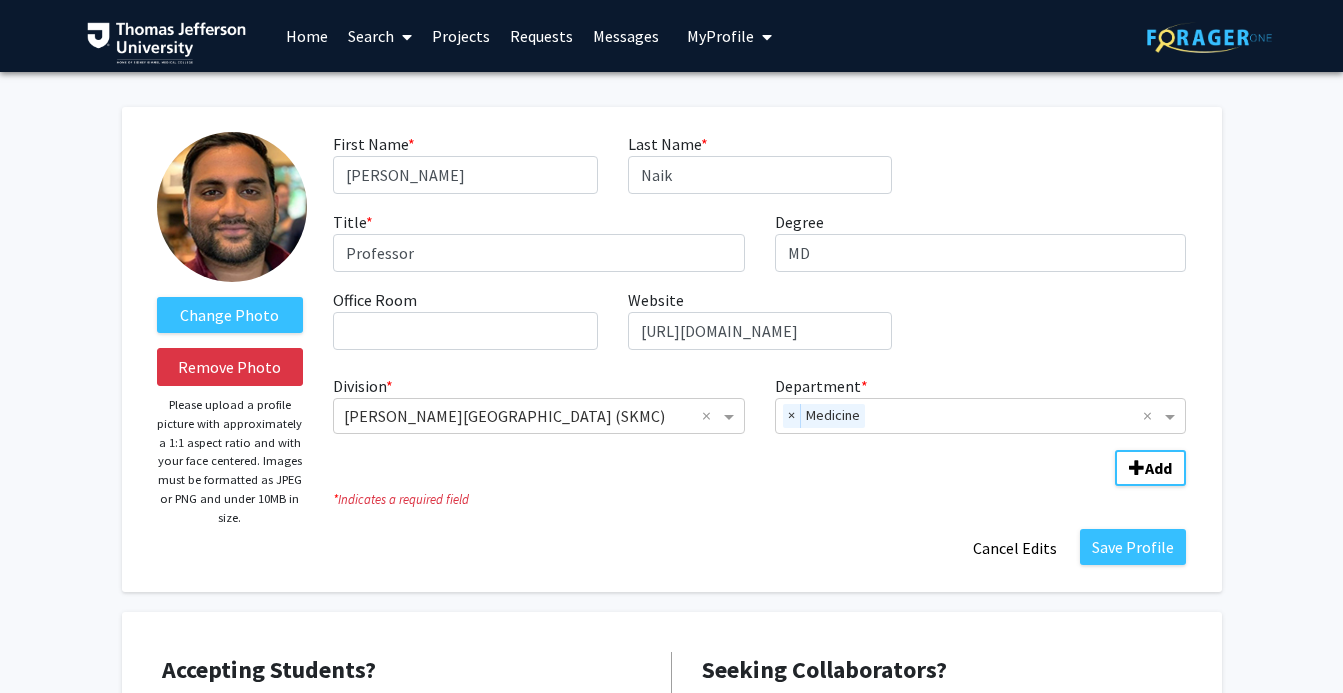 click on "Save Profile   Cancel Edits" 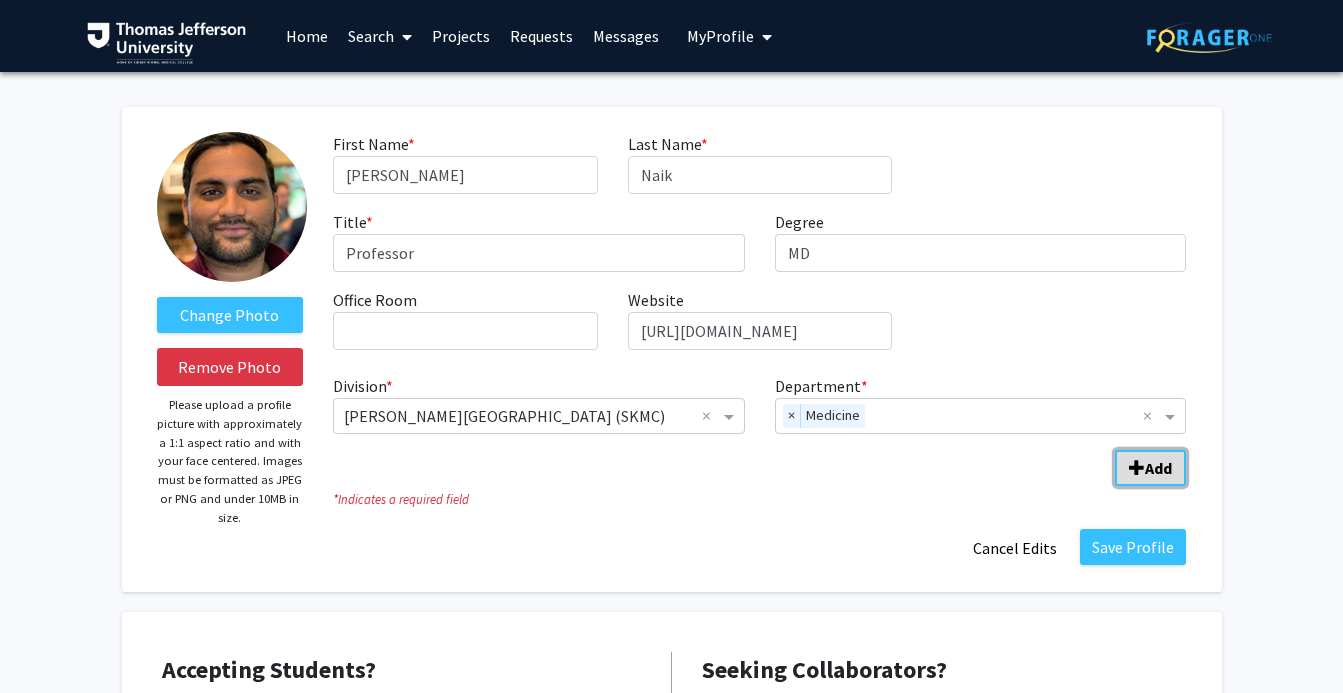 click on "Add" 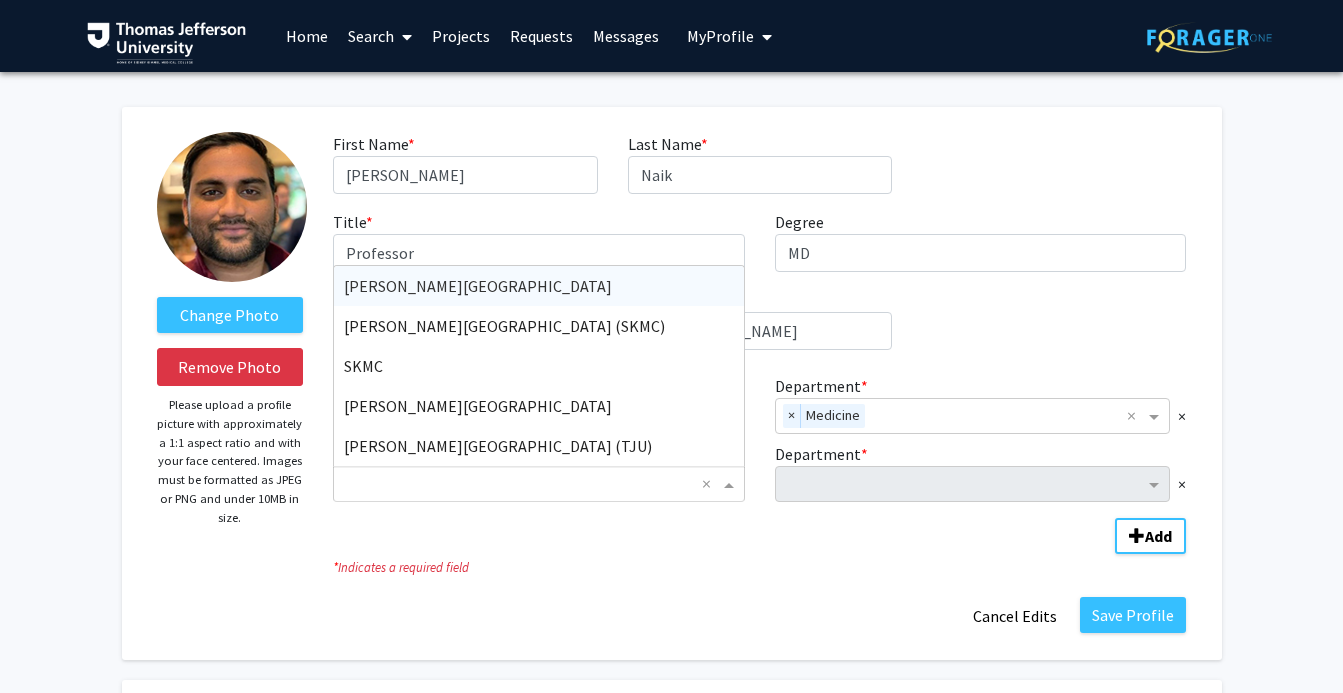 click 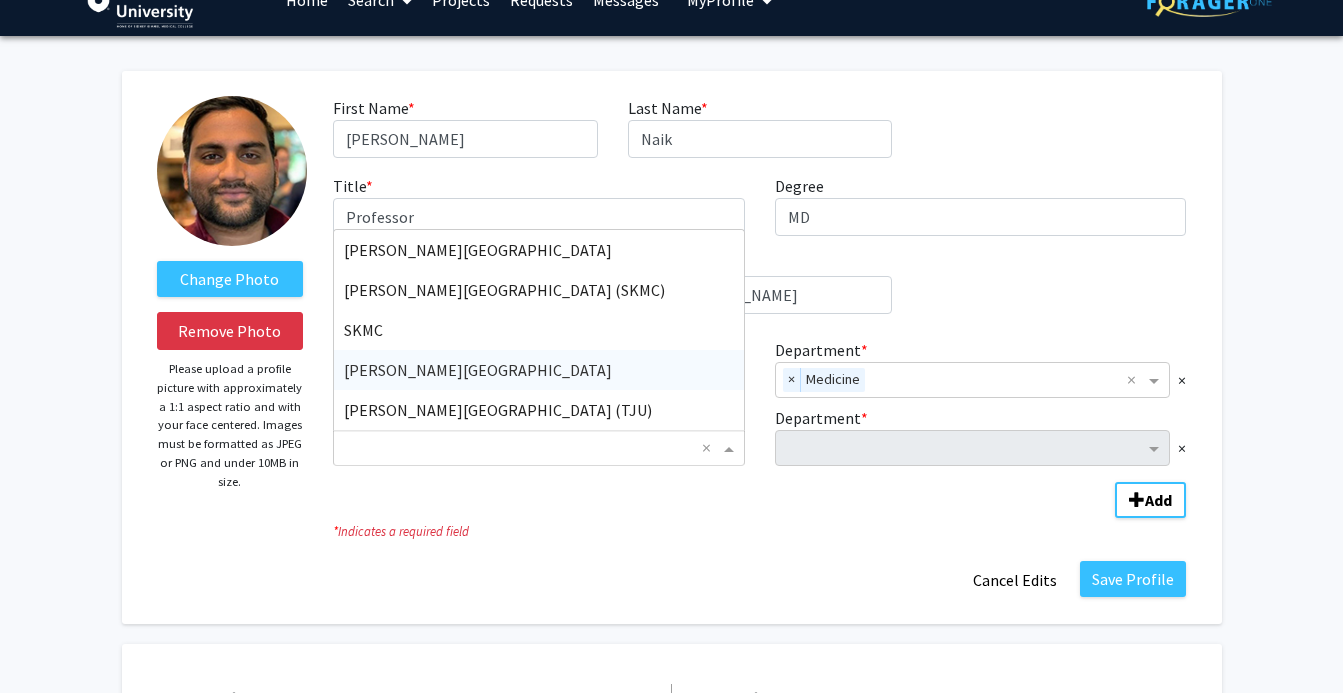 scroll, scrollTop: 0, scrollLeft: 0, axis: both 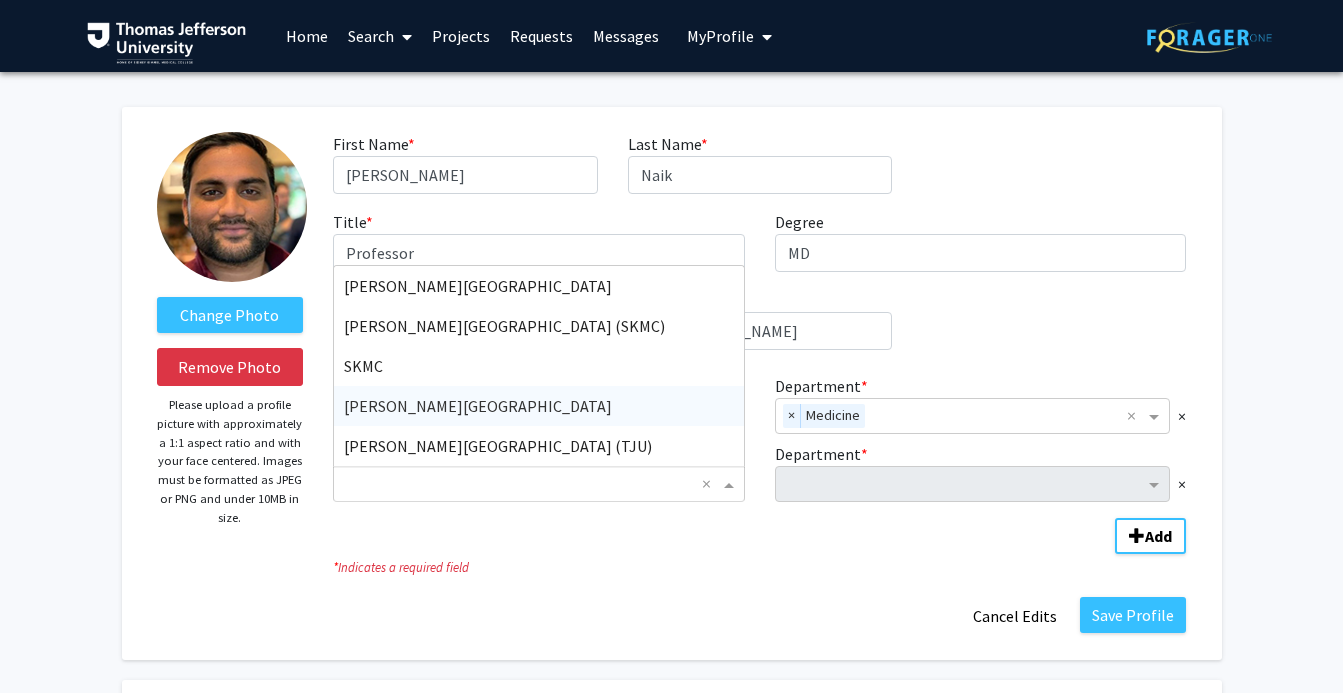 click on "[PERSON_NAME][GEOGRAPHIC_DATA]" at bounding box center (539, 406) 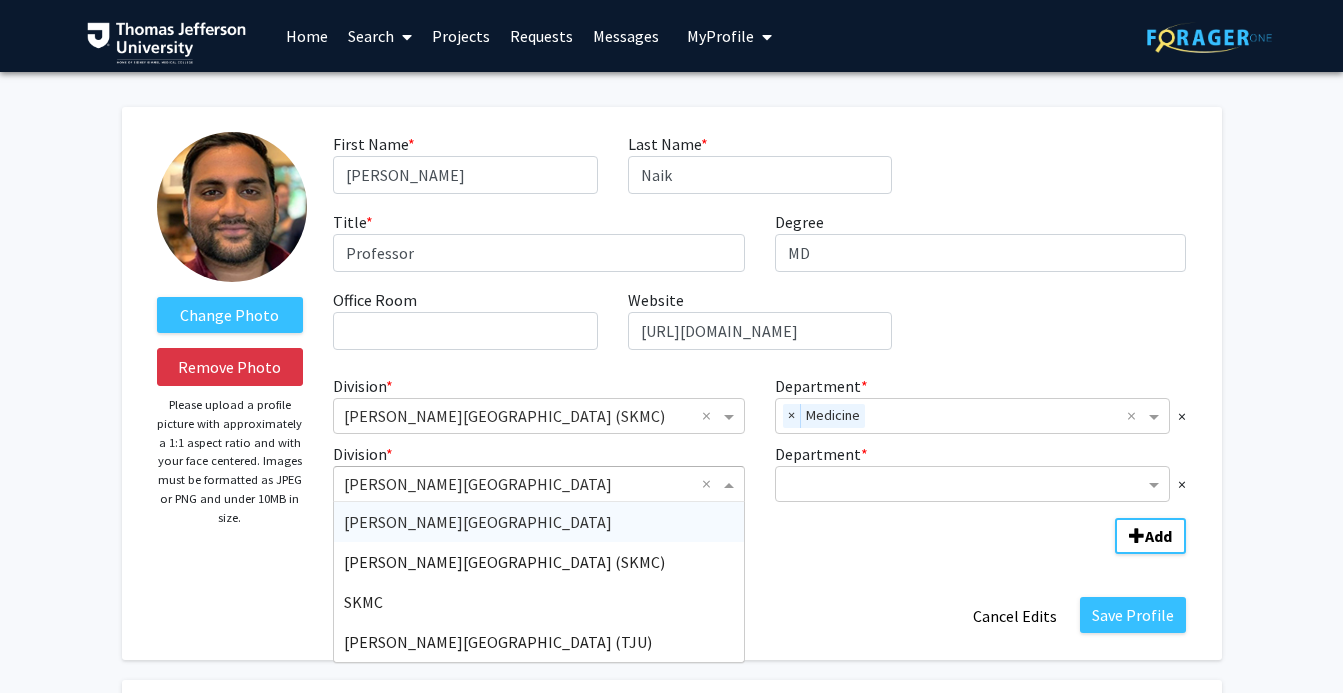 click 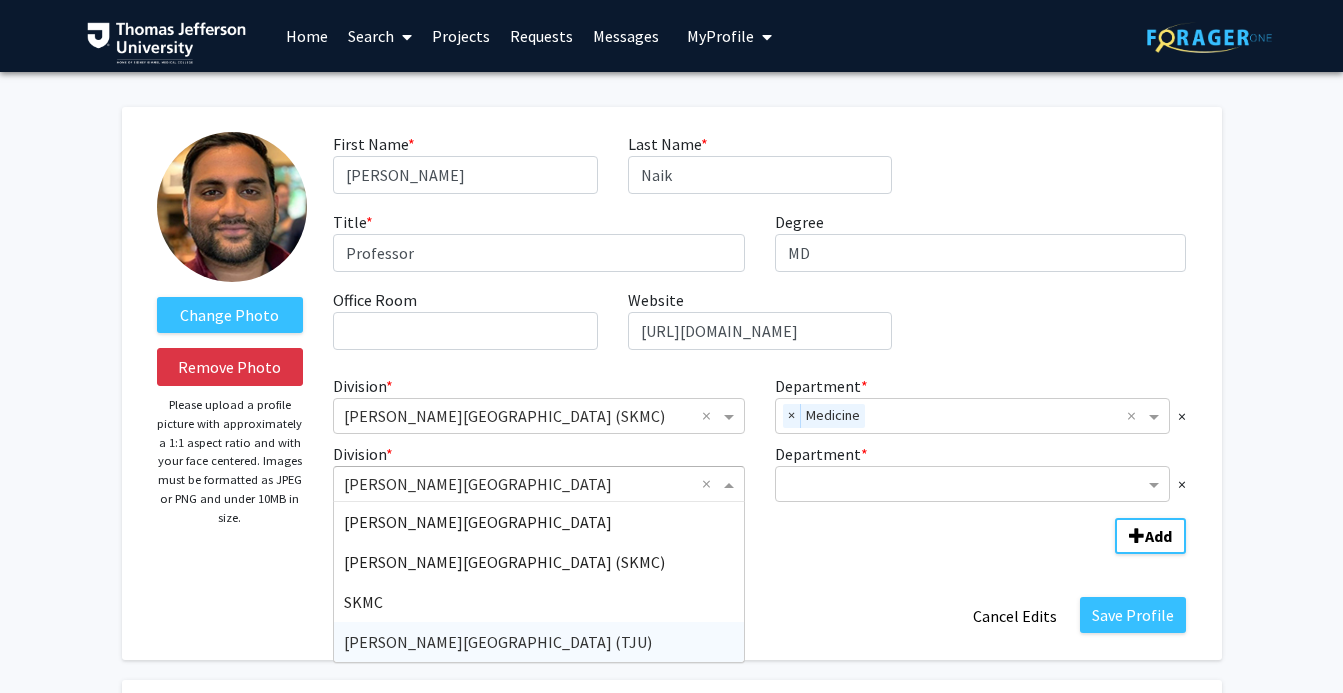 click on "[PERSON_NAME][GEOGRAPHIC_DATA] (TJU)" at bounding box center [539, 642] 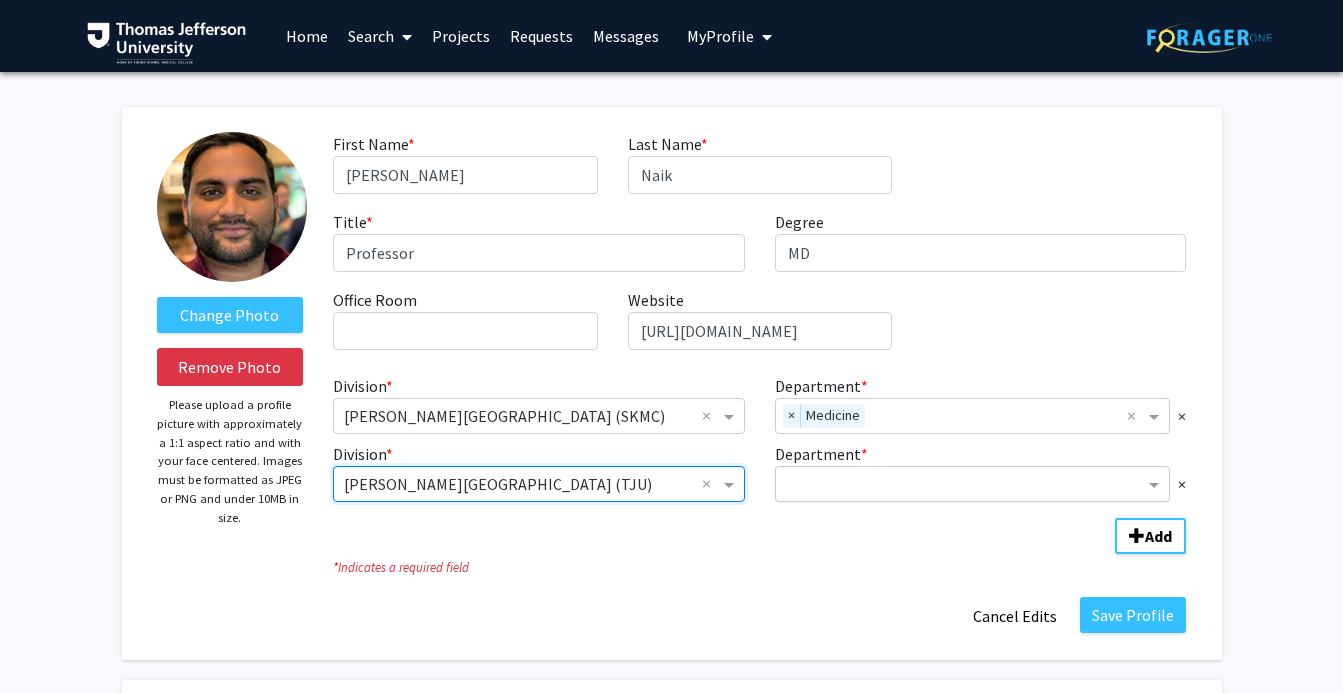 click 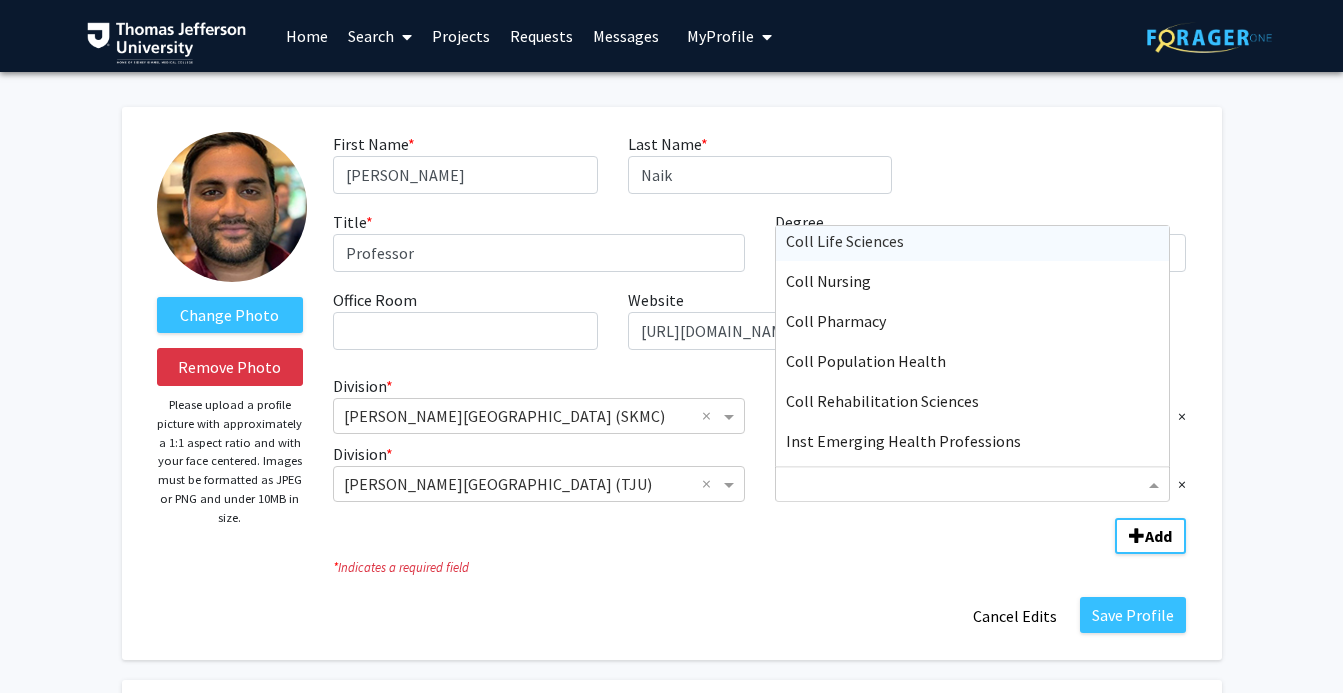scroll, scrollTop: 200, scrollLeft: 0, axis: vertical 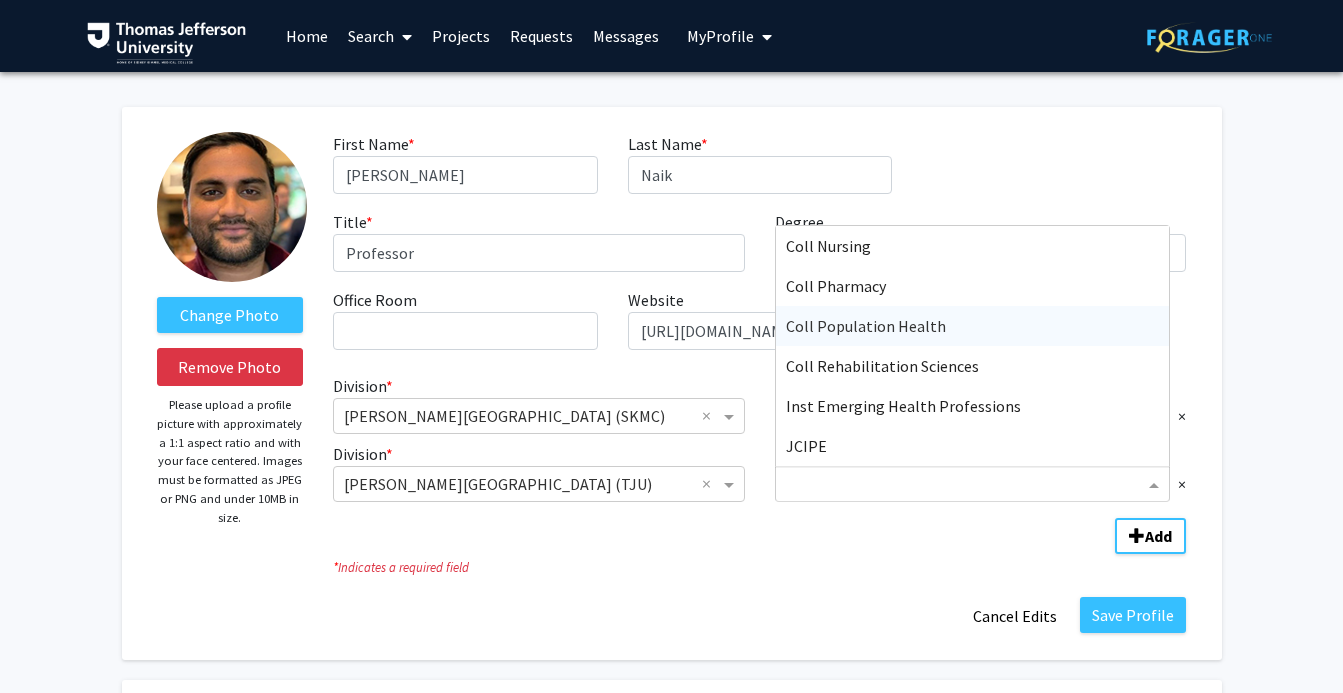 click on "Coll Population Health" at bounding box center (866, 326) 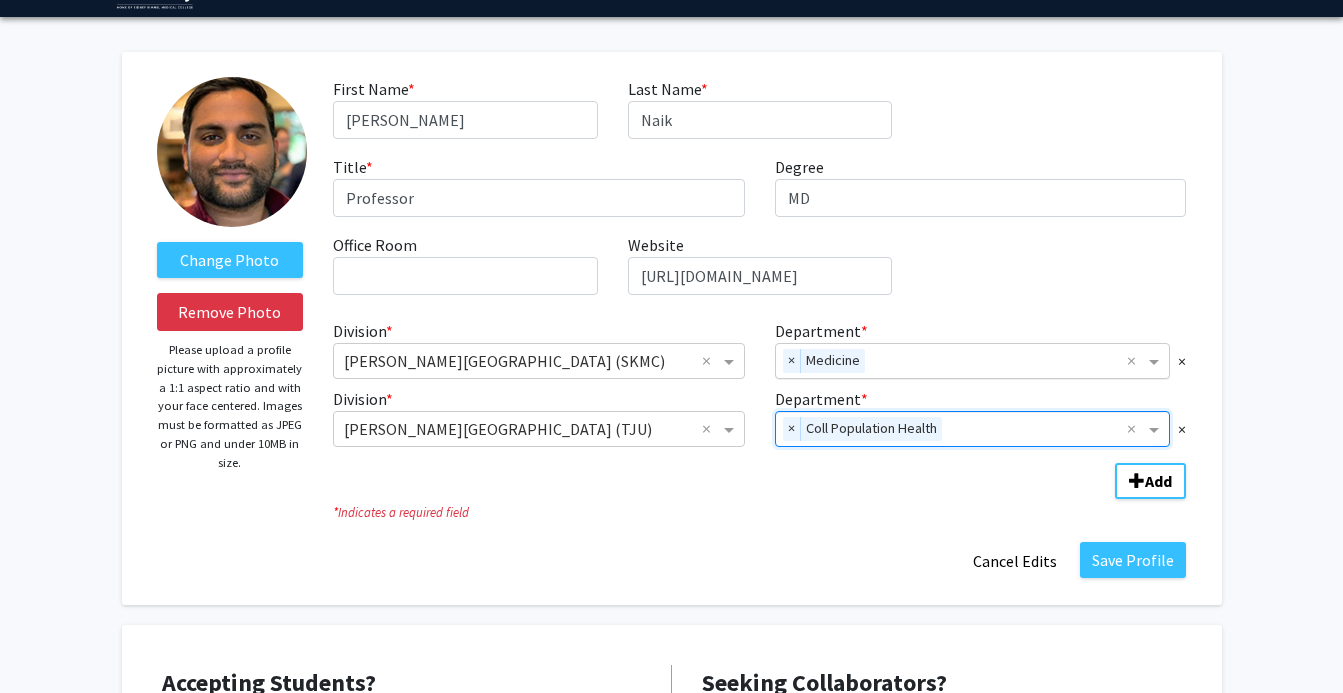 scroll, scrollTop: 100, scrollLeft: 0, axis: vertical 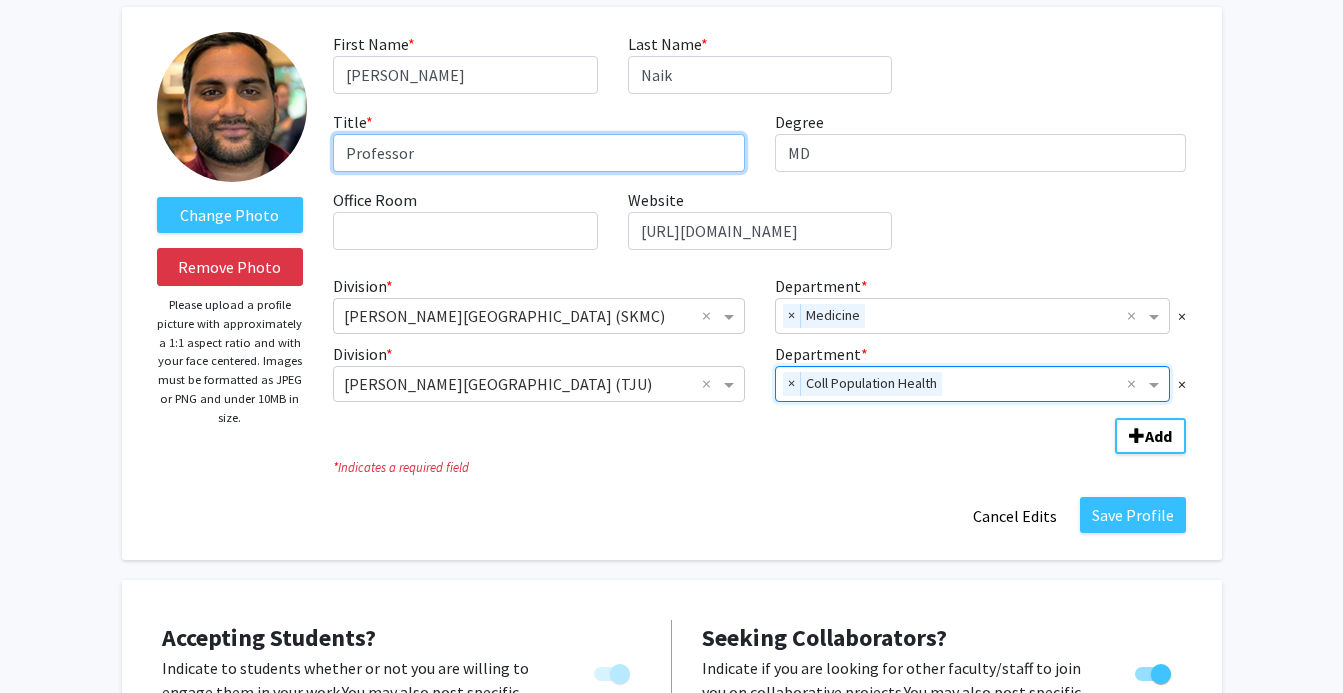 click on "Professor" at bounding box center [539, 153] 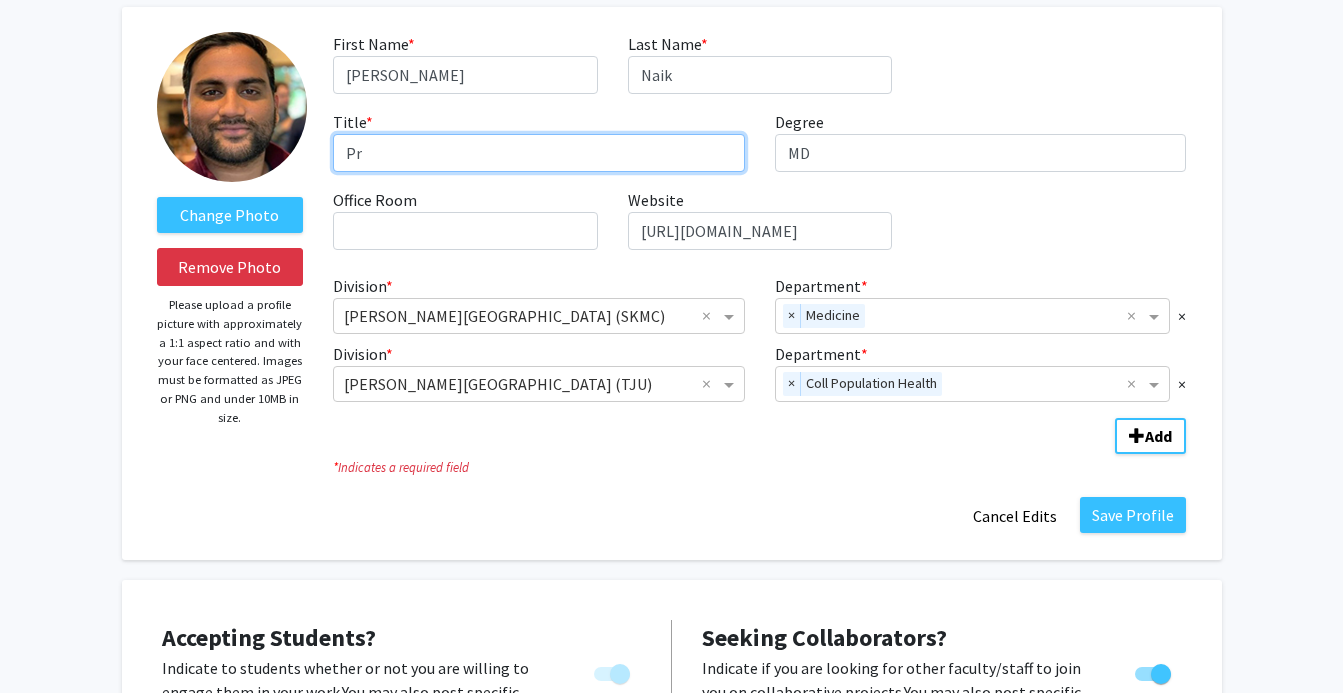 type on "P" 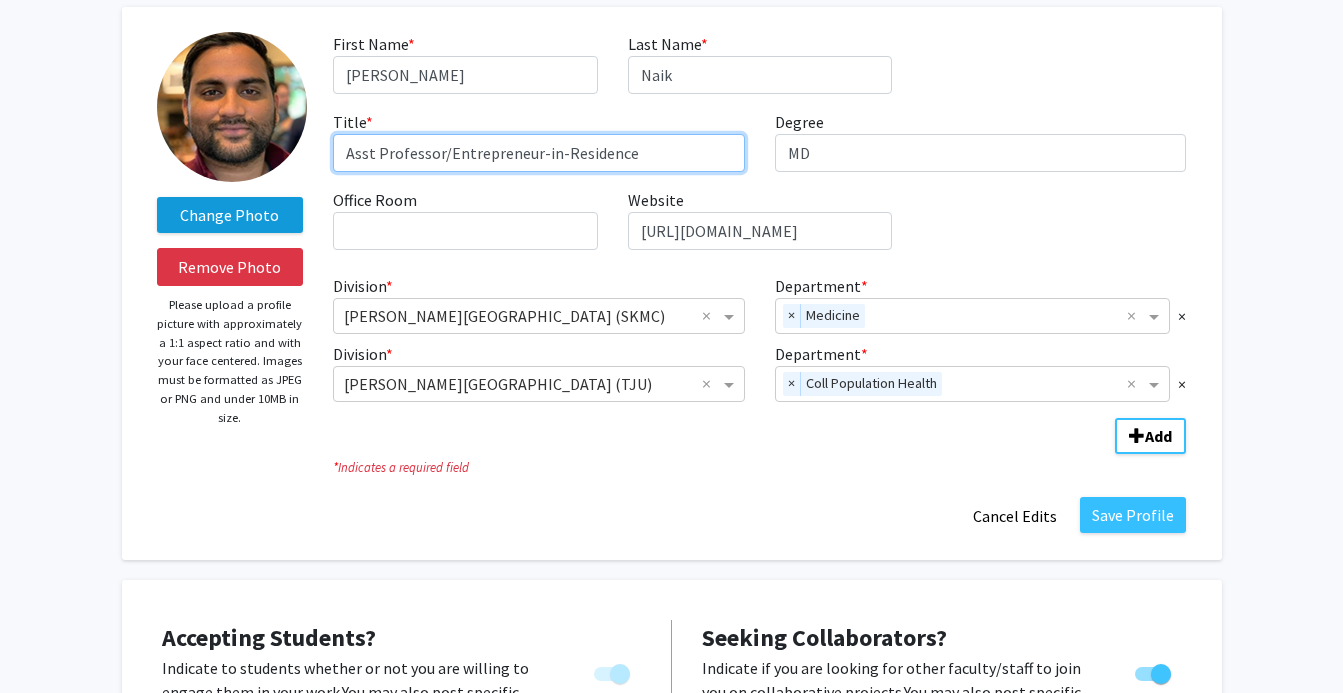 type on "Asst Professor/Entrepreneur-in-Residence" 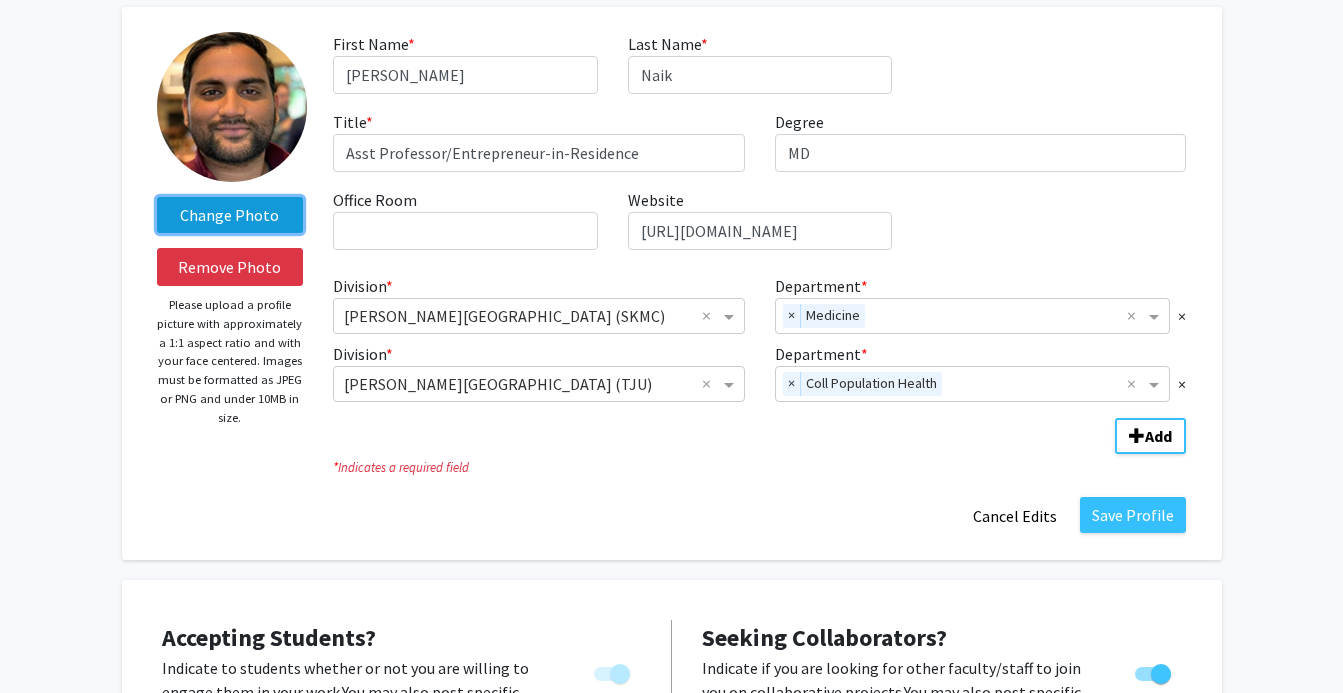 click on "Change Photo" 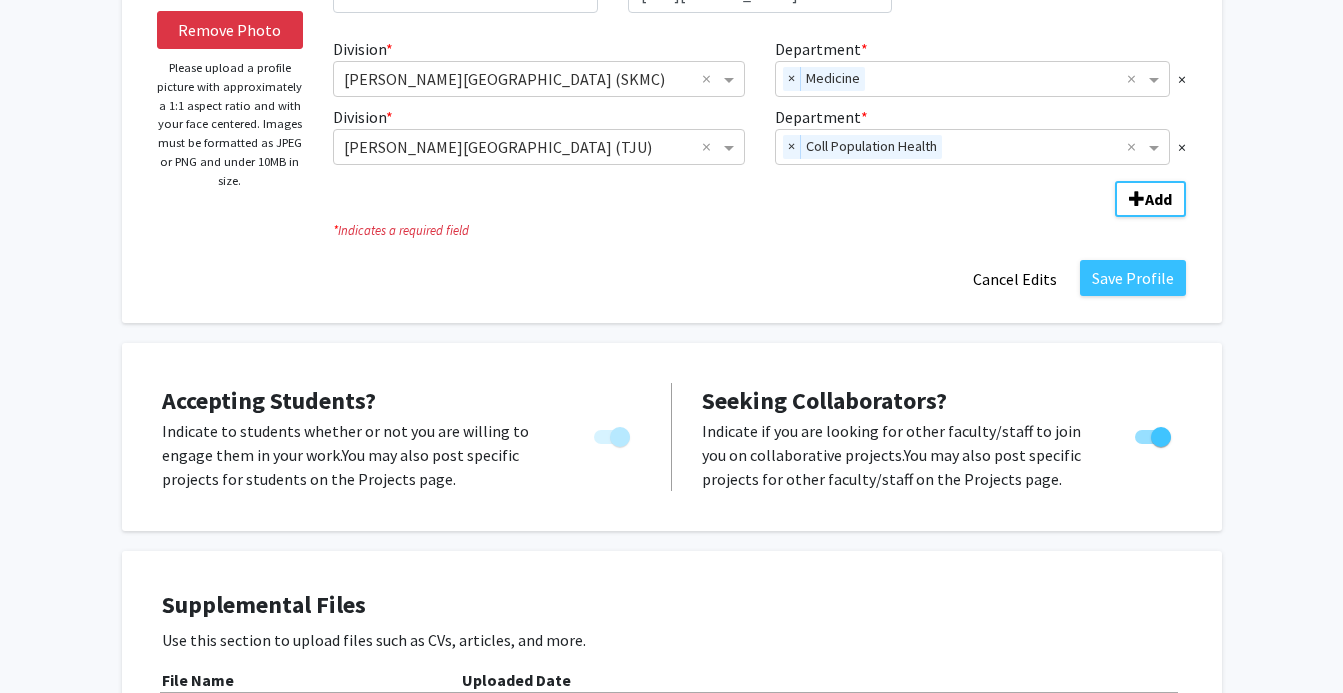 scroll, scrollTop: 321, scrollLeft: 0, axis: vertical 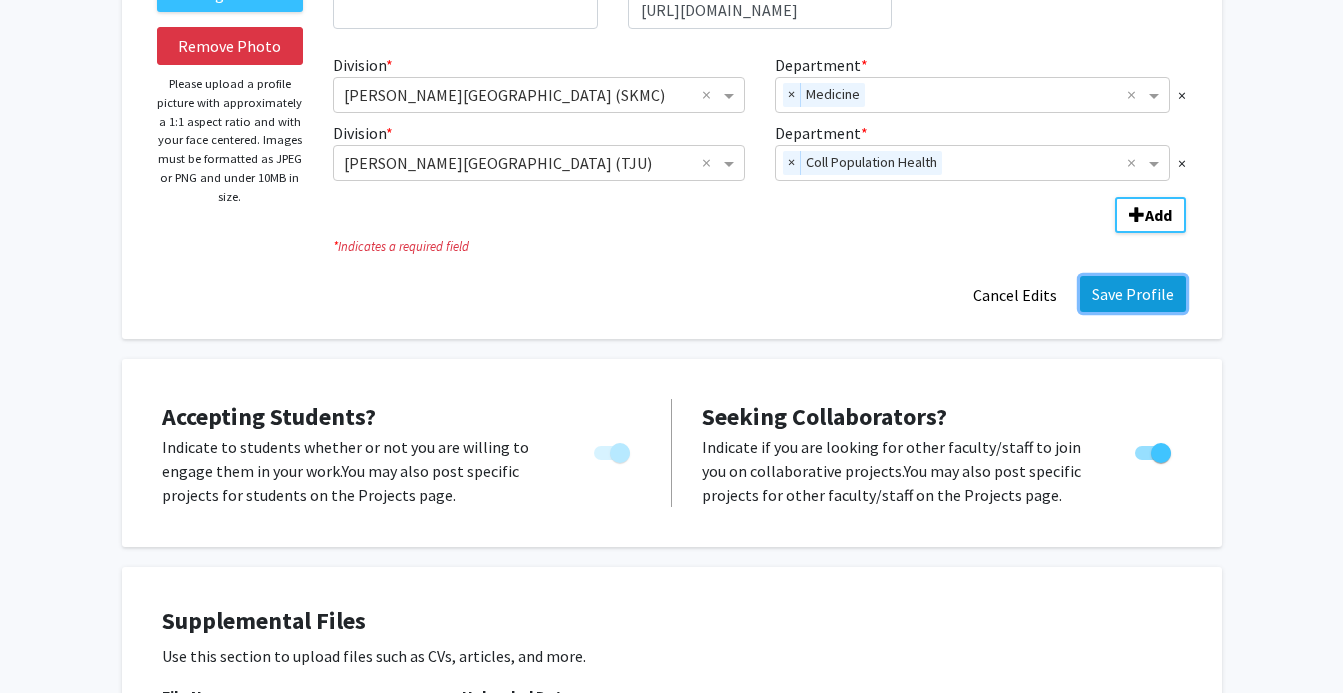 click on "Save Profile" 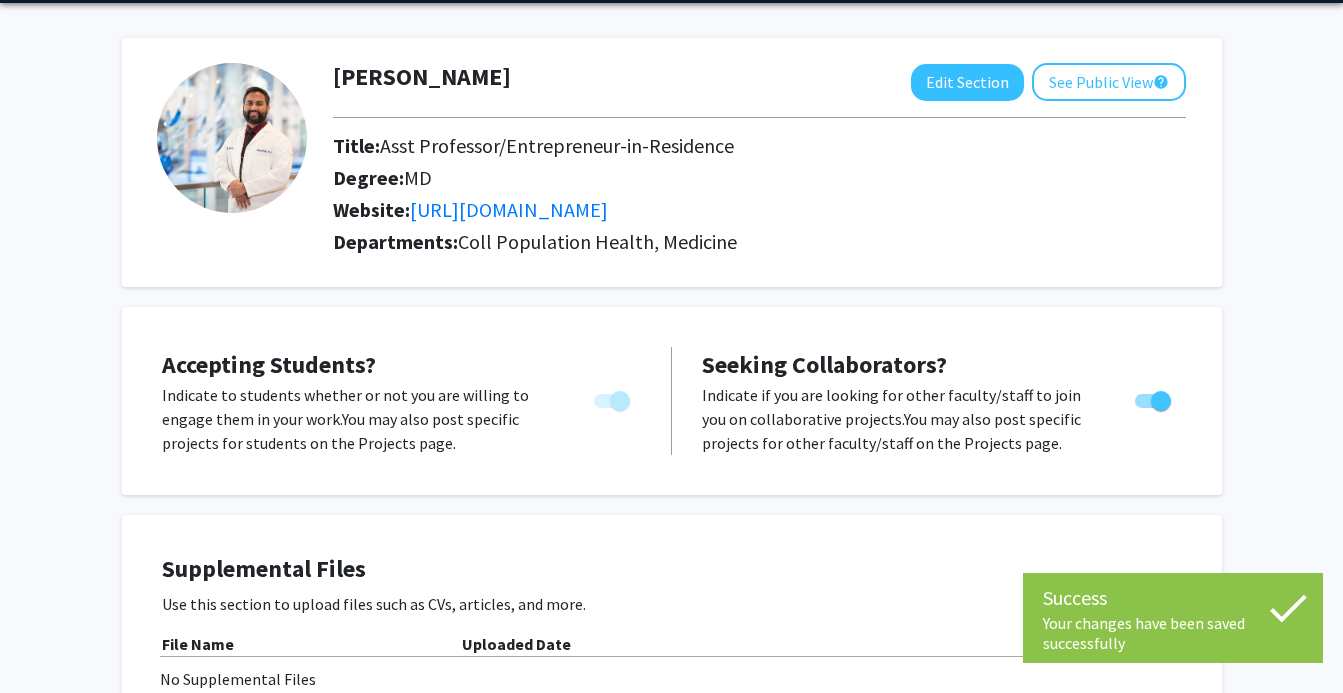 scroll, scrollTop: 0, scrollLeft: 0, axis: both 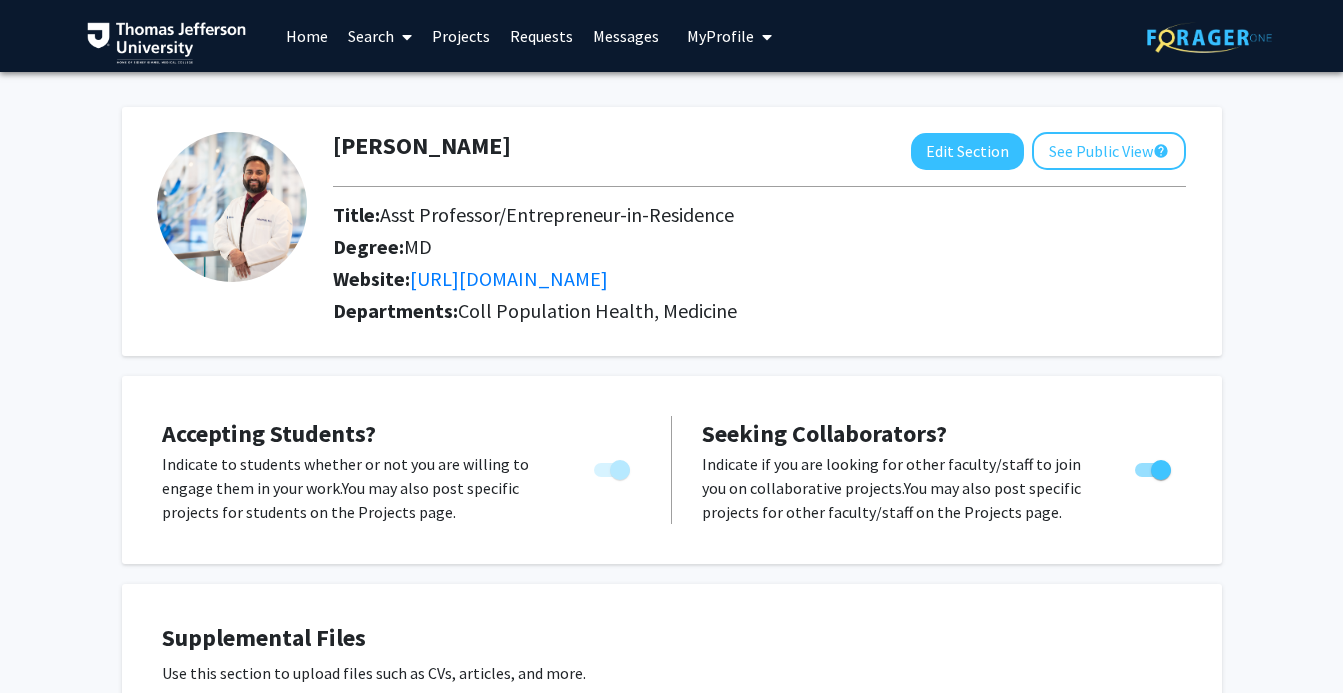 click on "My   Profile" at bounding box center (720, 36) 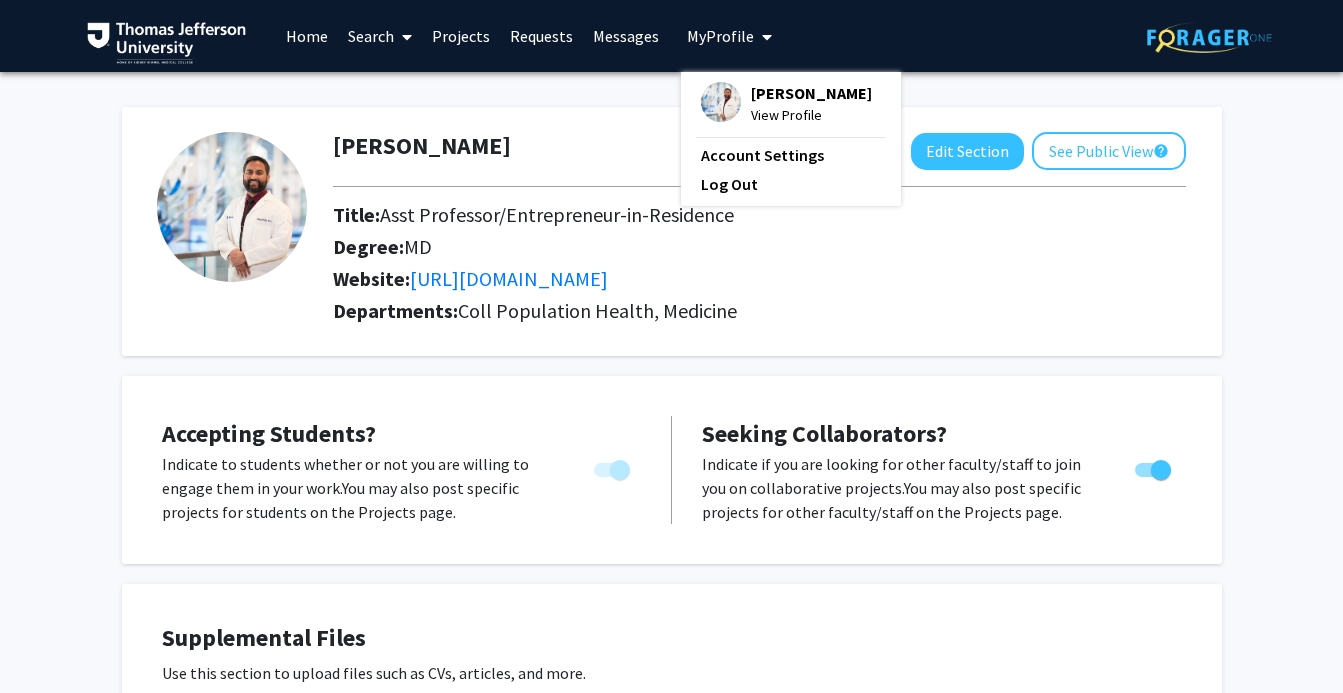 click on "My   Profile" at bounding box center (729, 36) 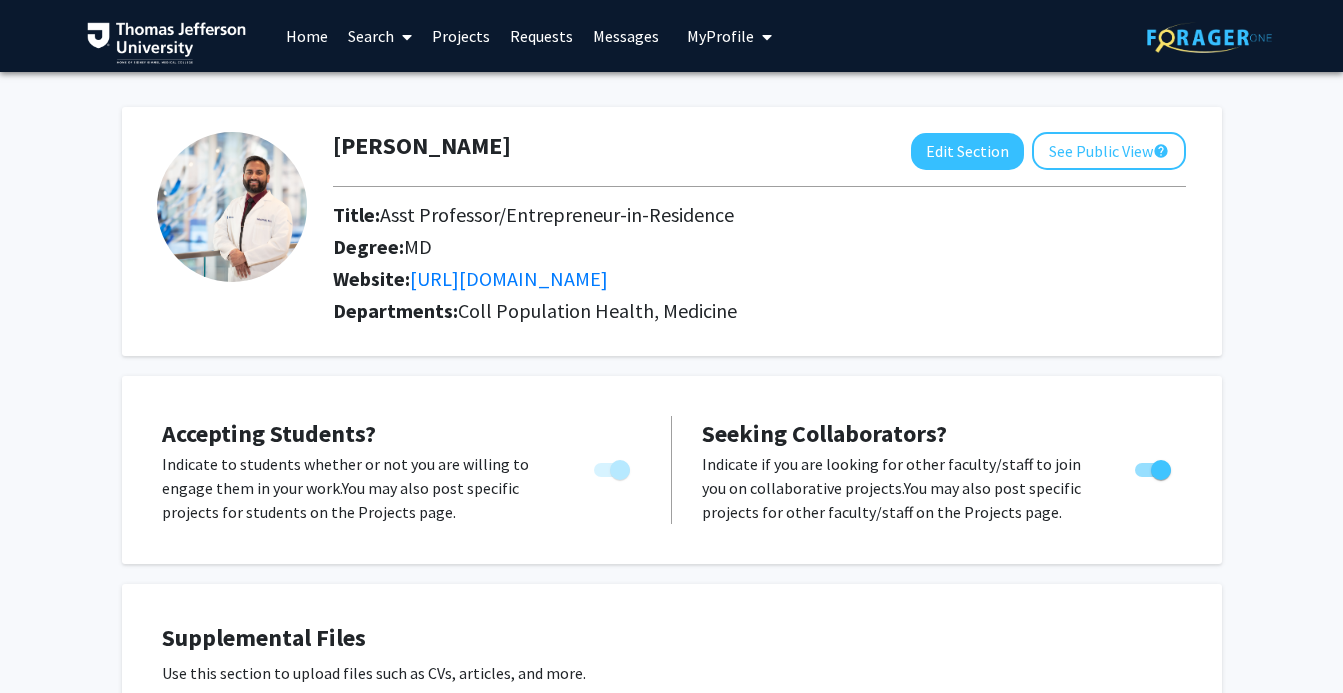 click on "Search" at bounding box center (380, 36) 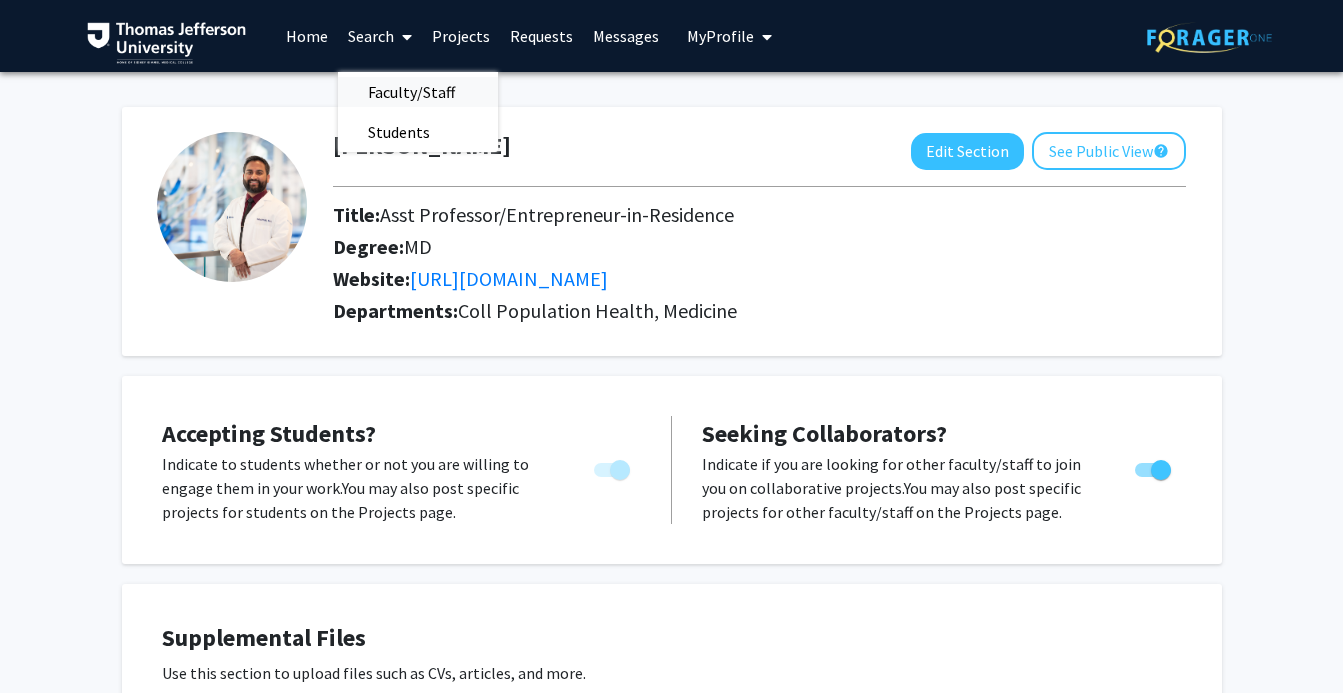 click on "Faculty/Staff" at bounding box center (411, 92) 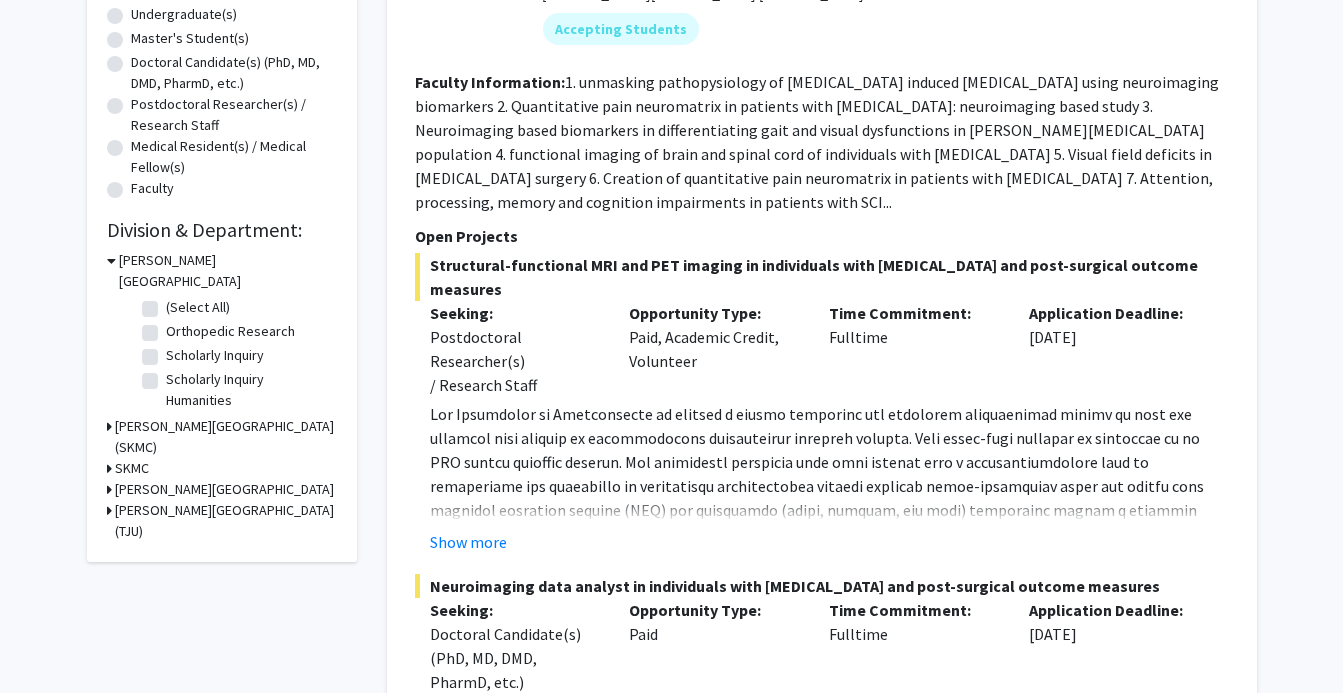 scroll, scrollTop: 400, scrollLeft: 0, axis: vertical 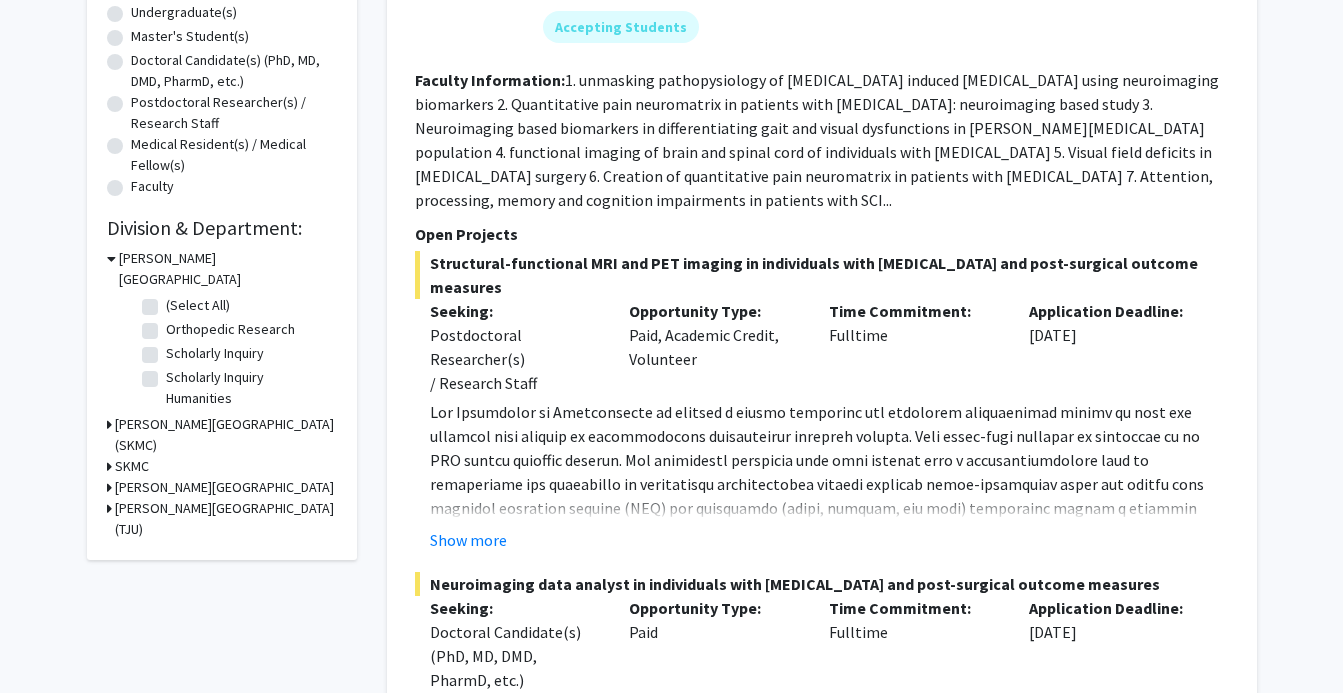 click on "Scholarly Inquiry" 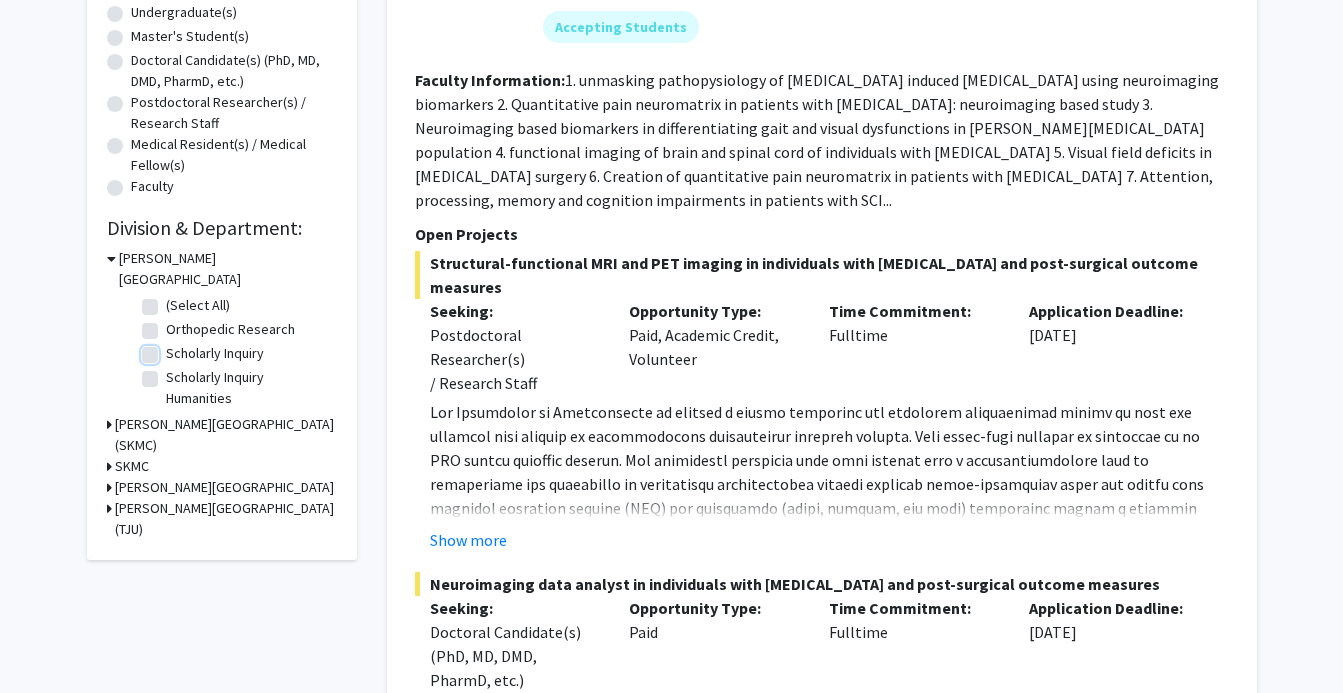 click on "Scholarly Inquiry" at bounding box center [172, 349] 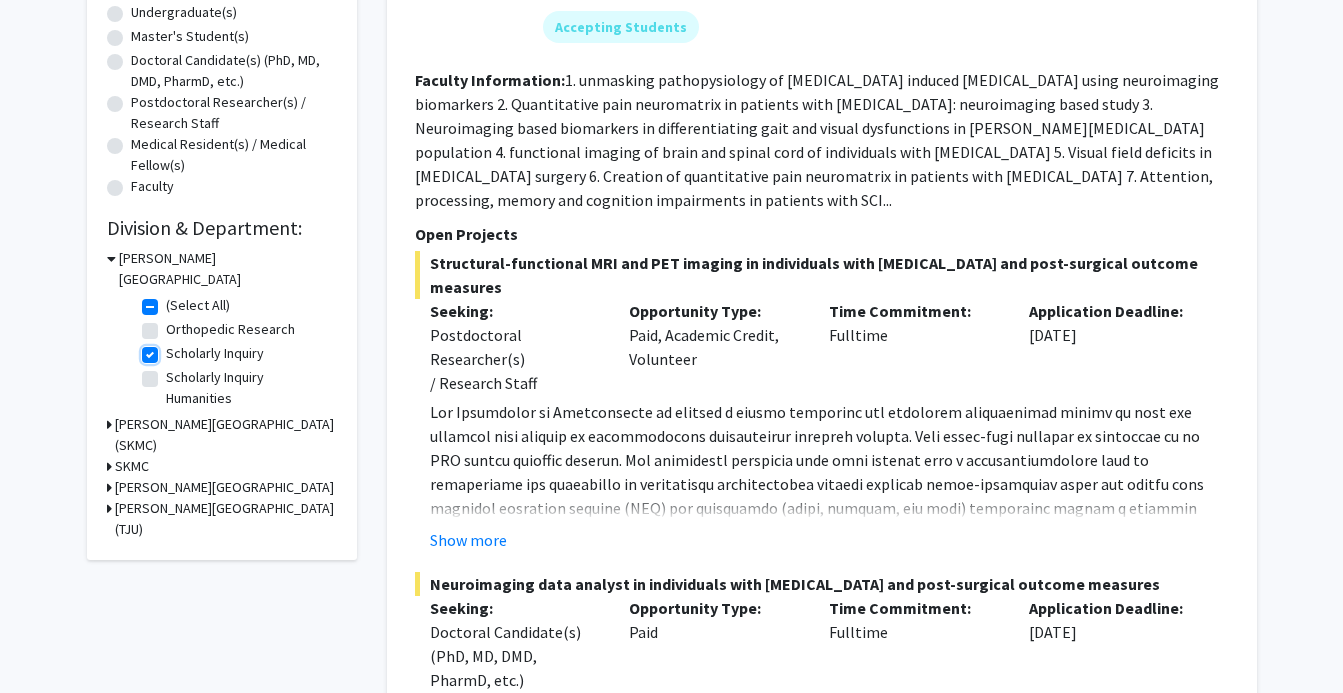 checkbox on "true" 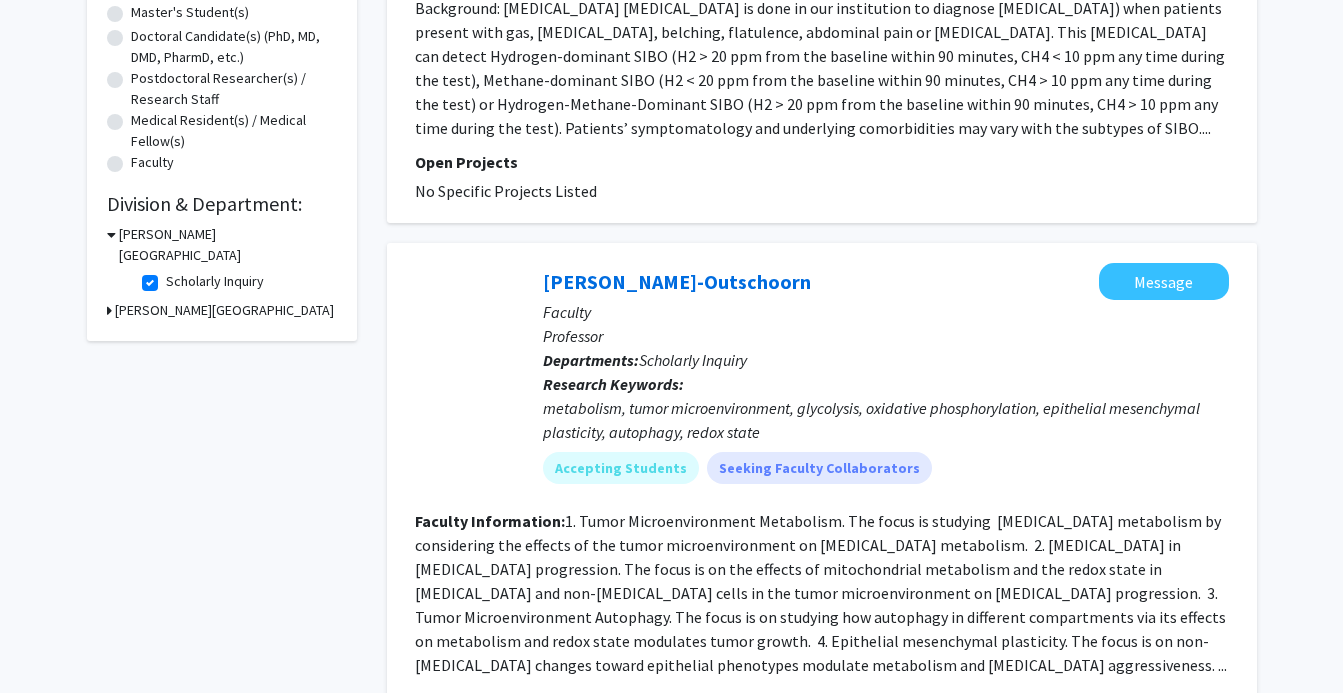scroll, scrollTop: 117, scrollLeft: 0, axis: vertical 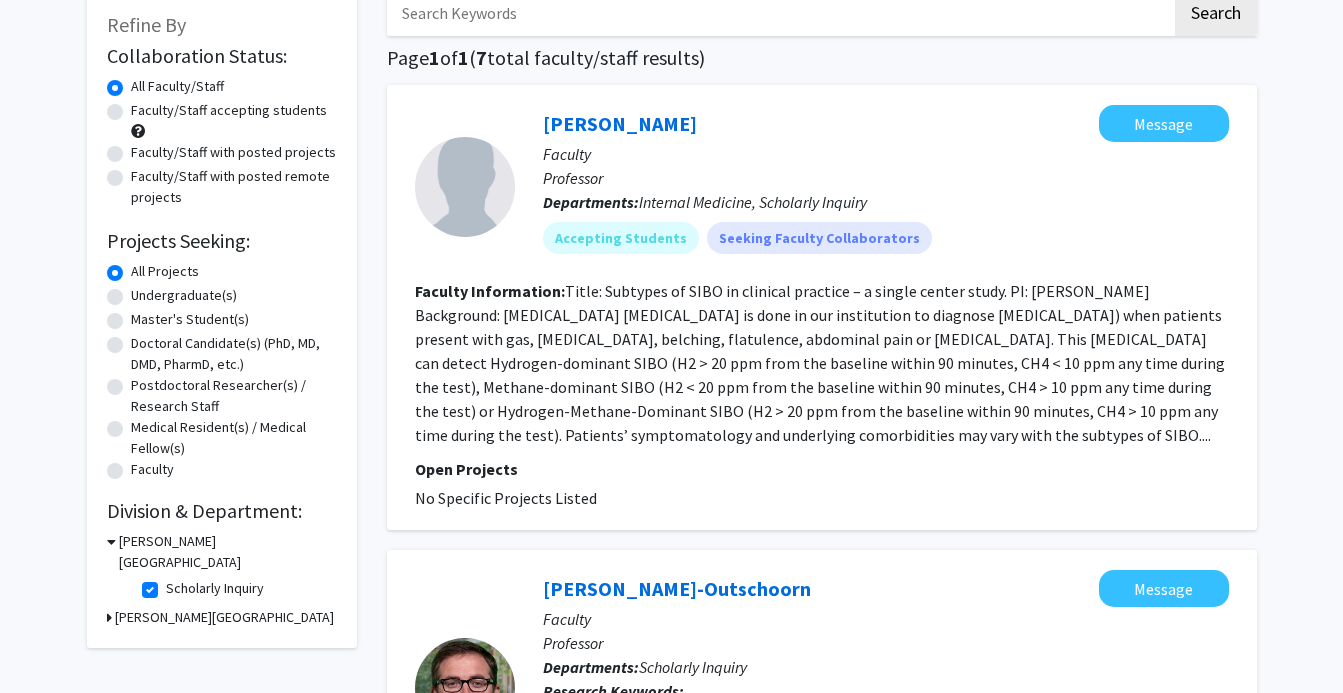click on "Scholarly Inquiry" 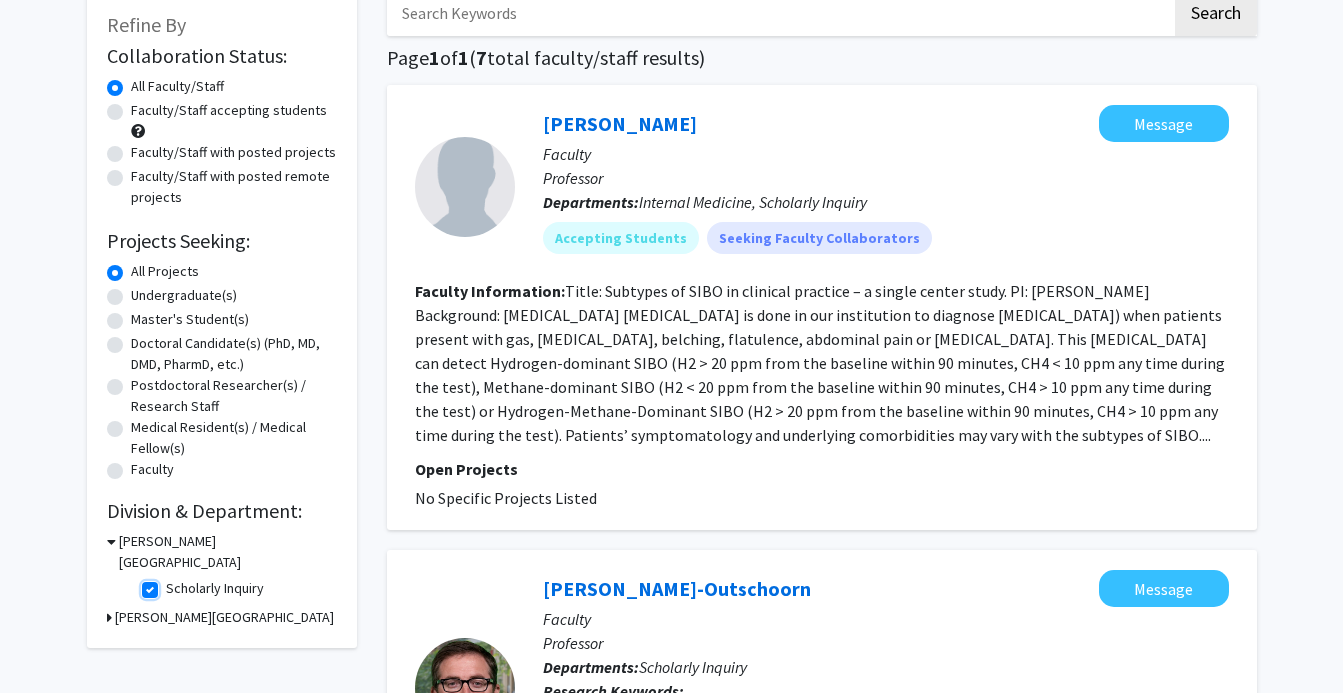 click on "Scholarly Inquiry" at bounding box center (172, 584) 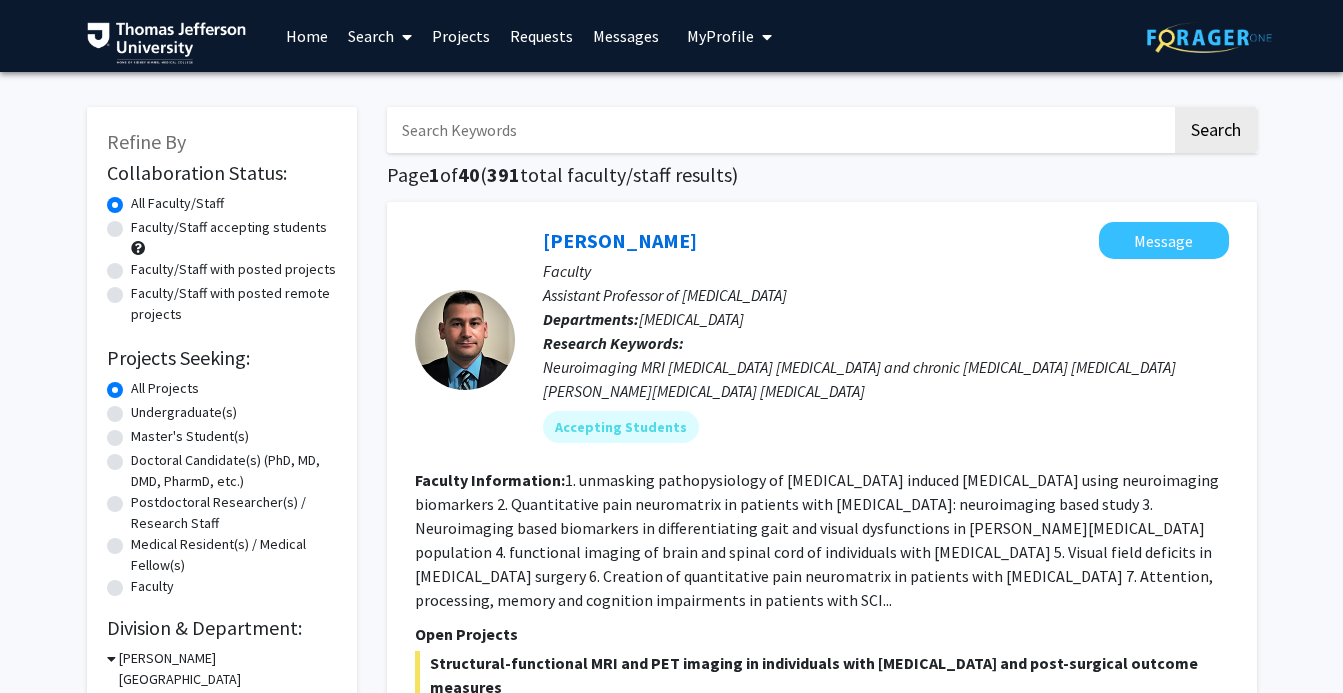 scroll, scrollTop: 400, scrollLeft: 0, axis: vertical 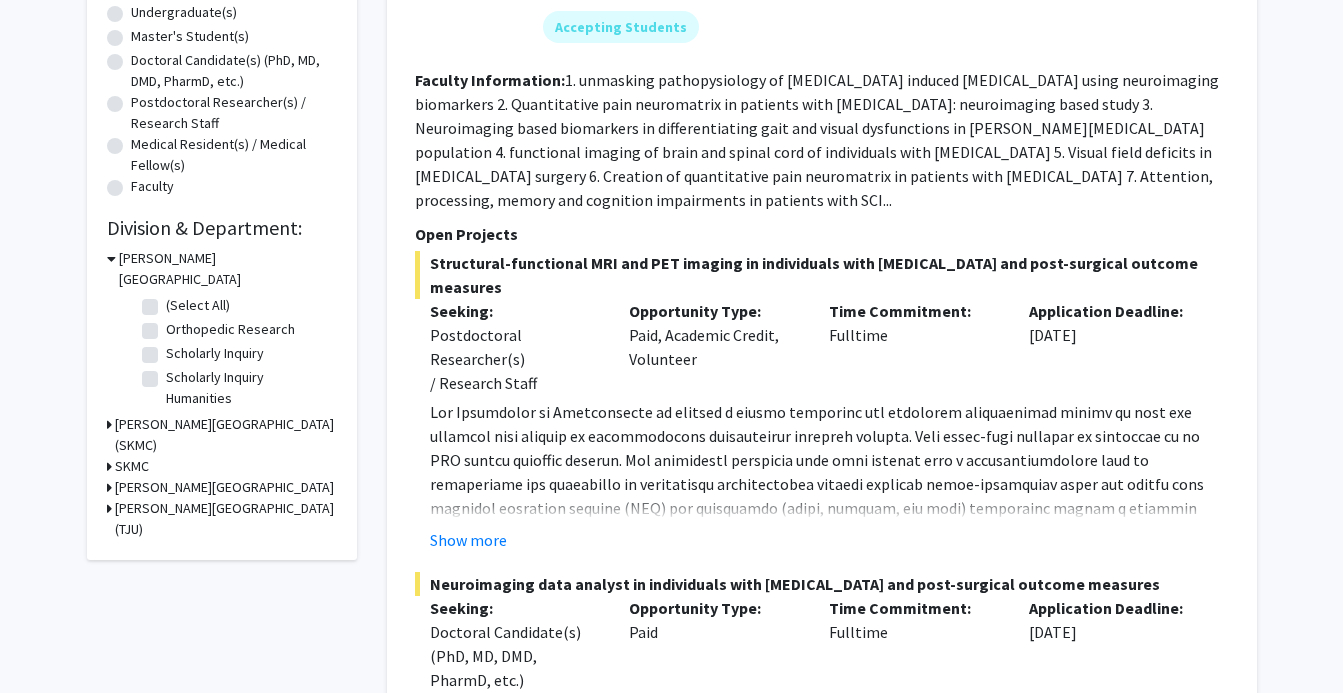 click on "[PERSON_NAME][GEOGRAPHIC_DATA] (SKMC)" at bounding box center [226, 435] 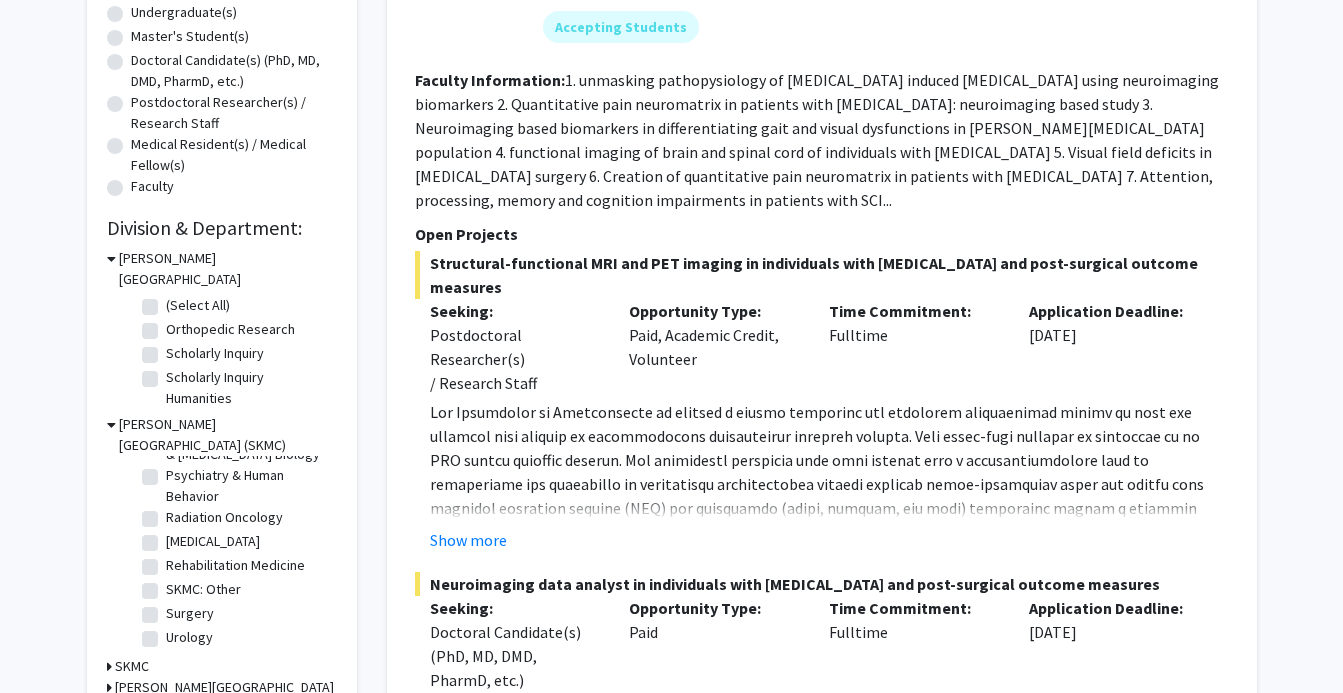 scroll, scrollTop: 704, scrollLeft: 0, axis: vertical 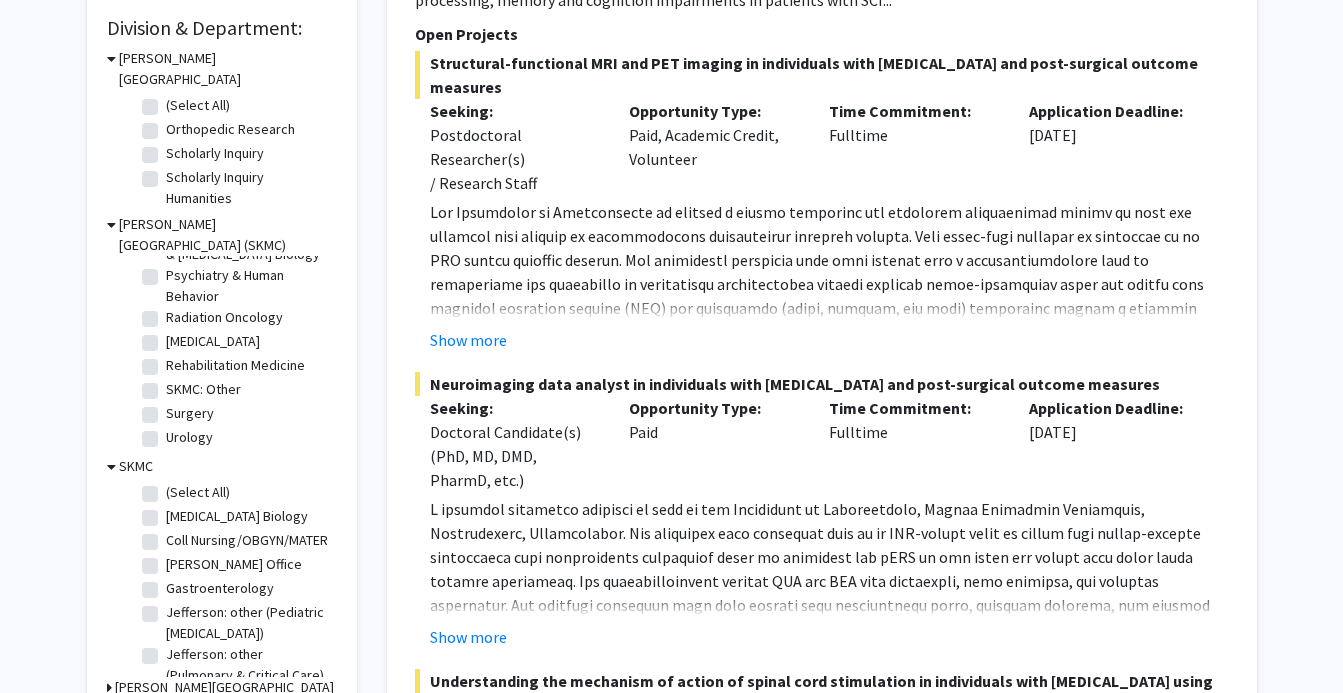 click 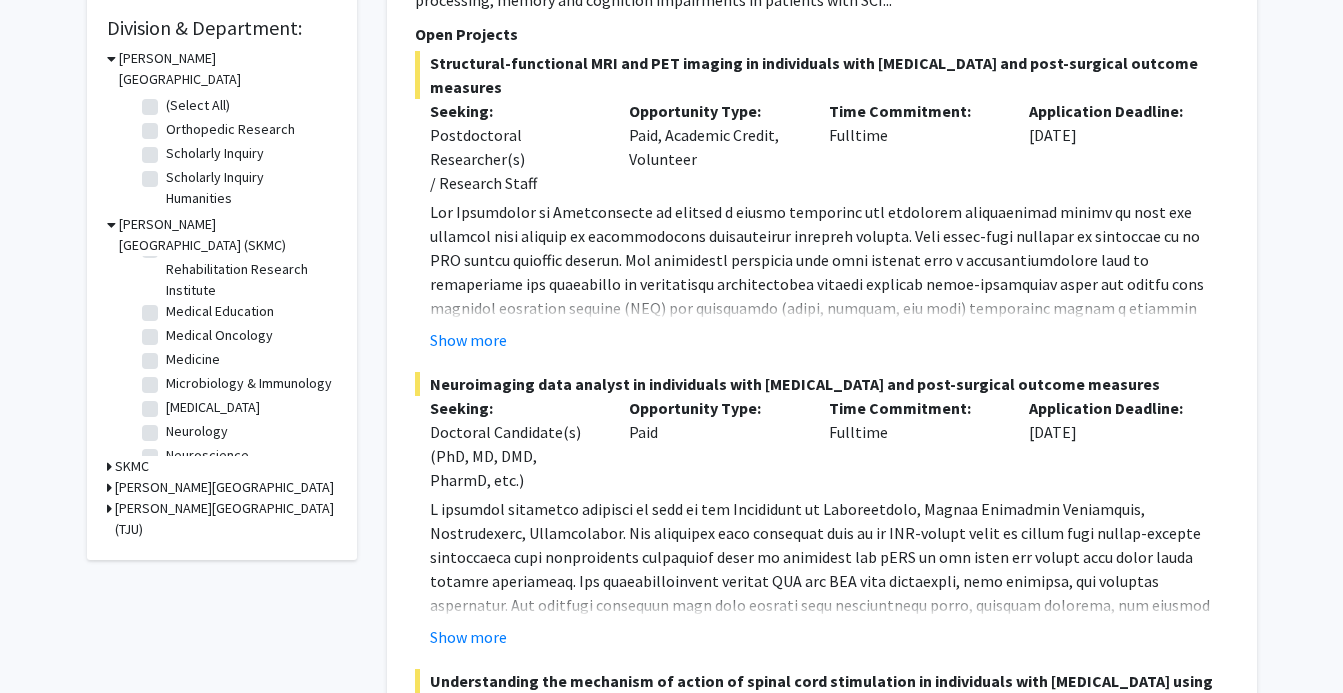 scroll, scrollTop: 204, scrollLeft: 0, axis: vertical 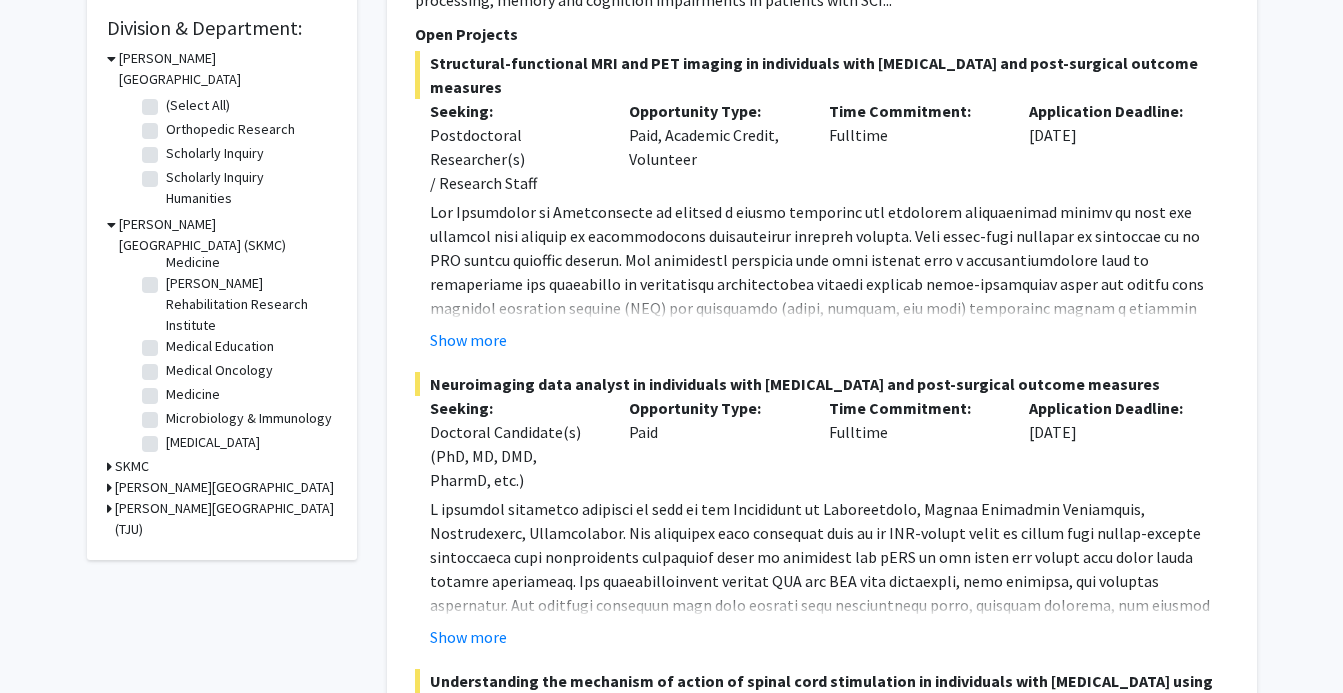 click on "Medicine" 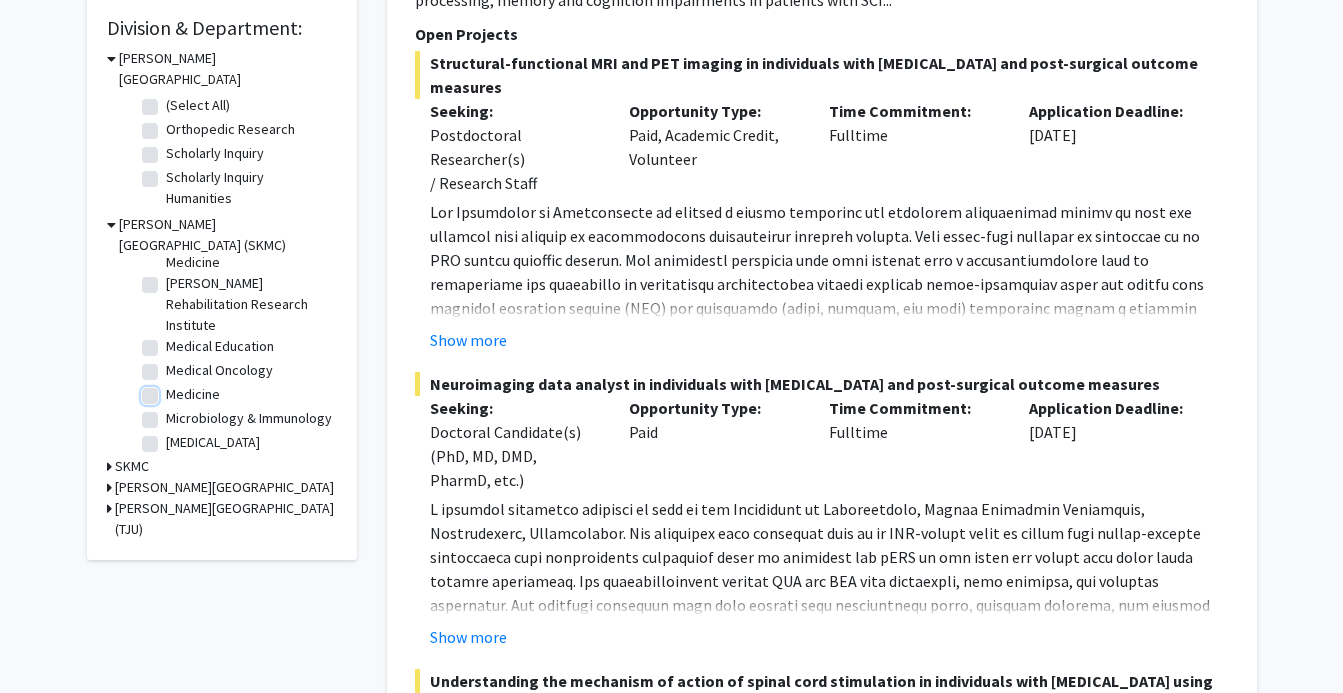 click on "Medicine" at bounding box center (172, 390) 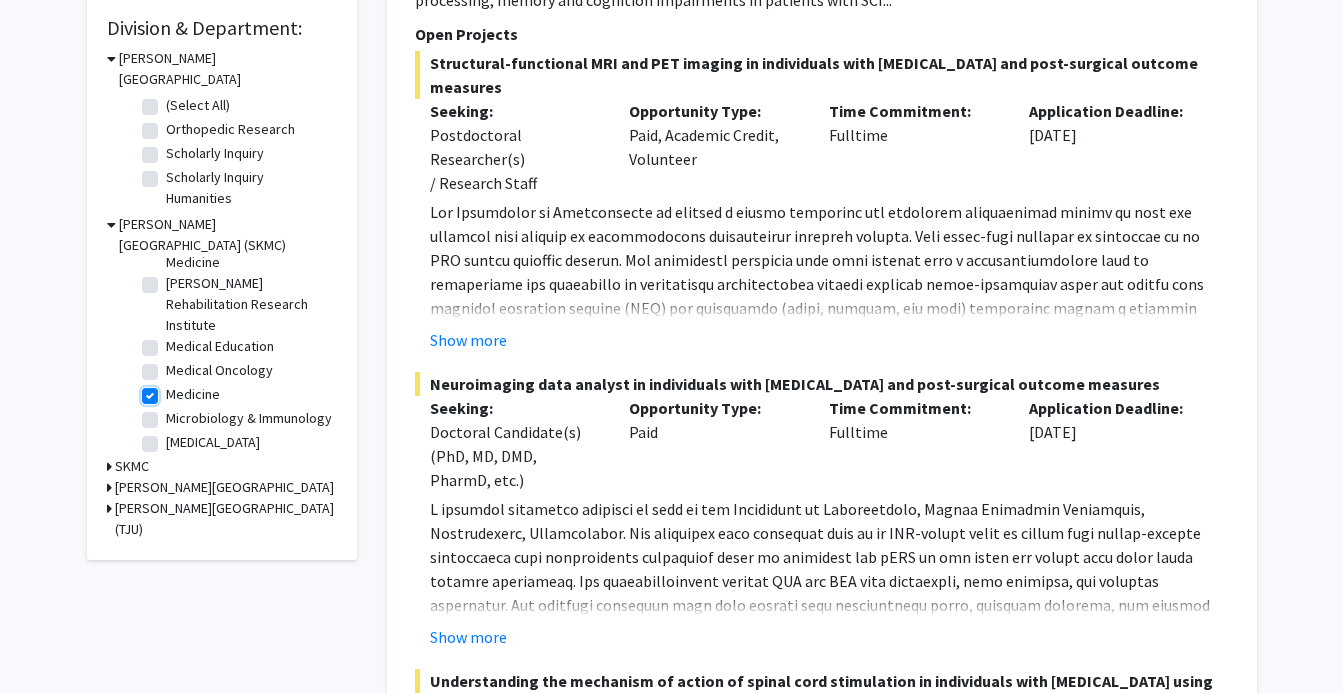 checkbox on "true" 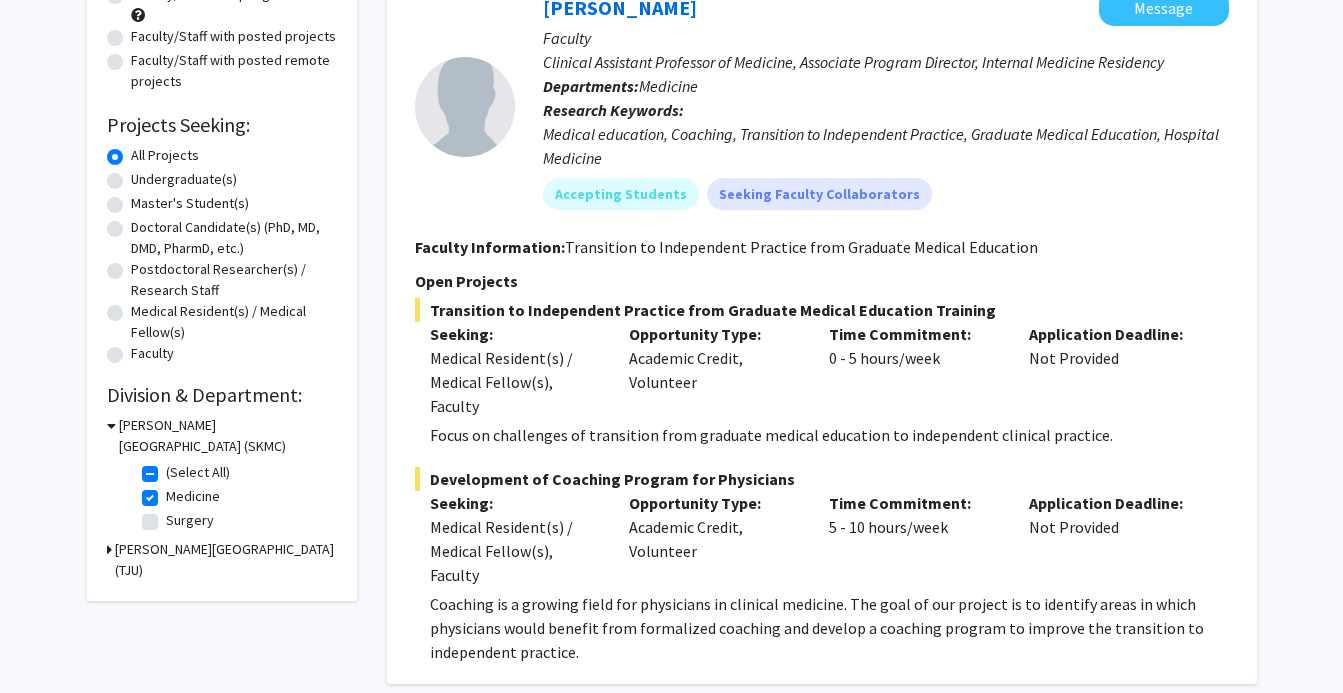 scroll, scrollTop: 300, scrollLeft: 0, axis: vertical 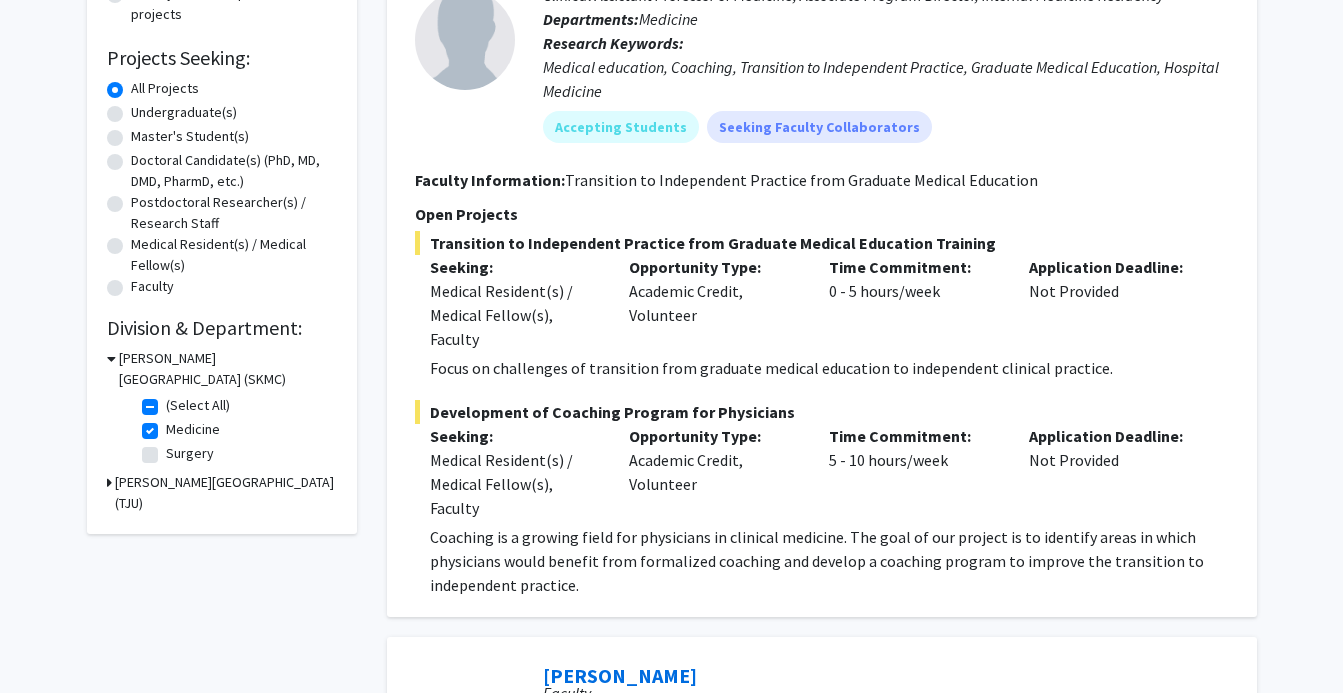 click on "Medicine" 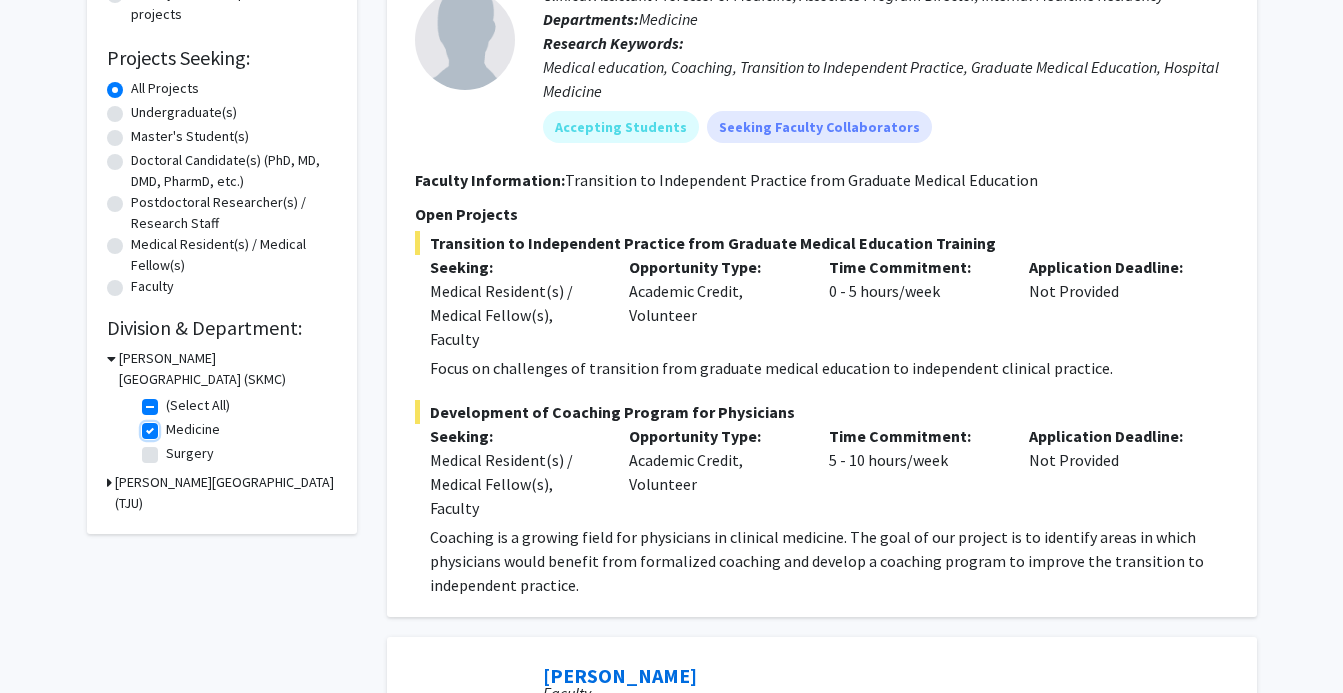 click on "Medicine" at bounding box center (172, 425) 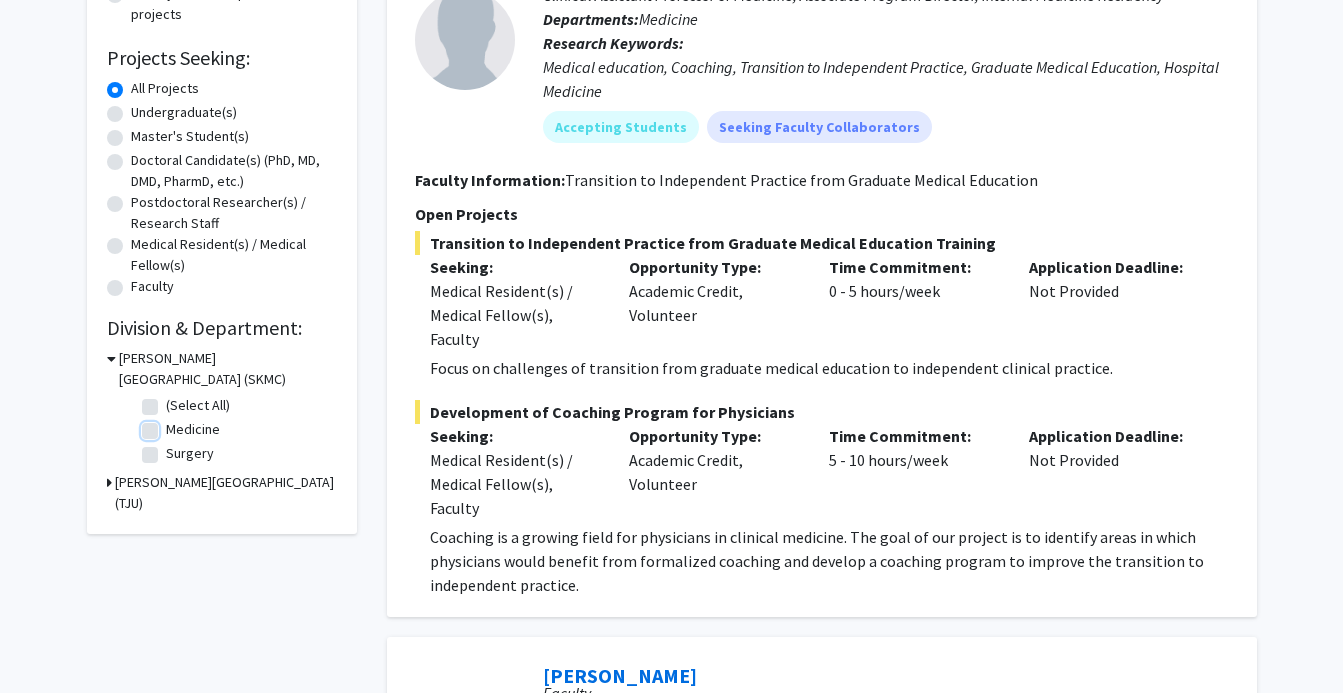 checkbox on "false" 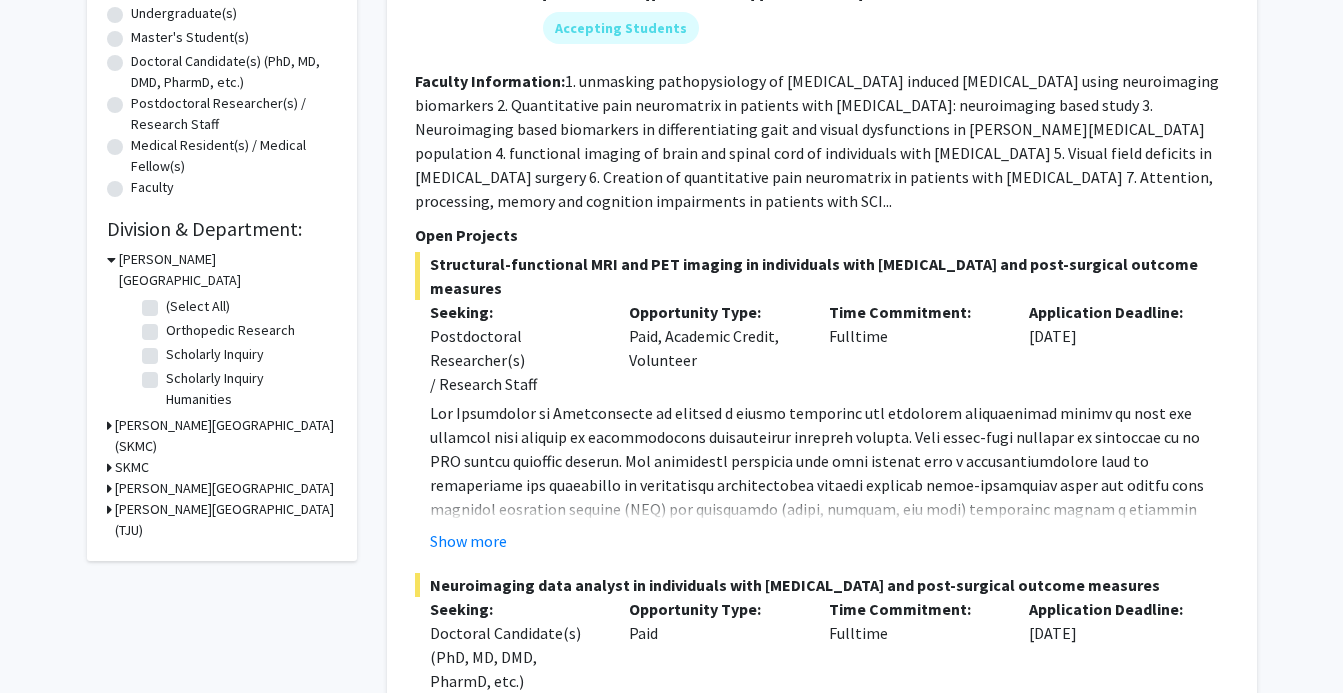 scroll, scrollTop: 400, scrollLeft: 0, axis: vertical 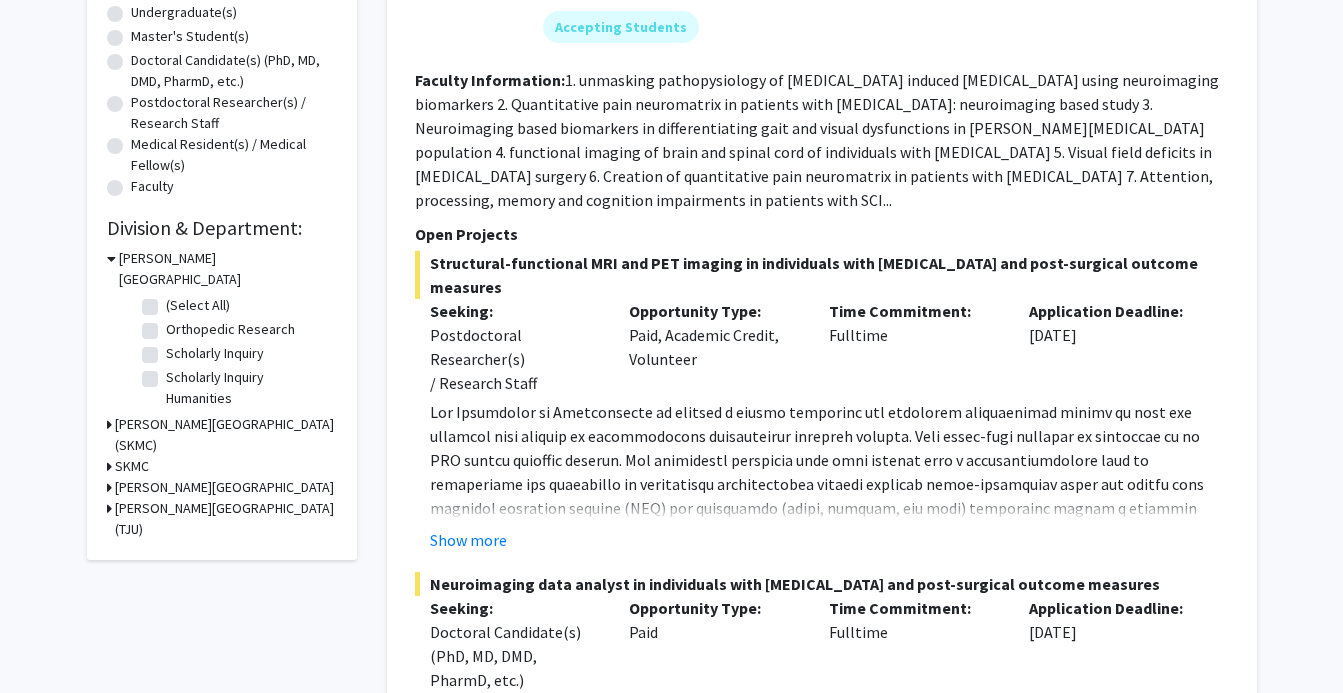 click on "[PERSON_NAME][GEOGRAPHIC_DATA] (SKMC)" at bounding box center (226, 435) 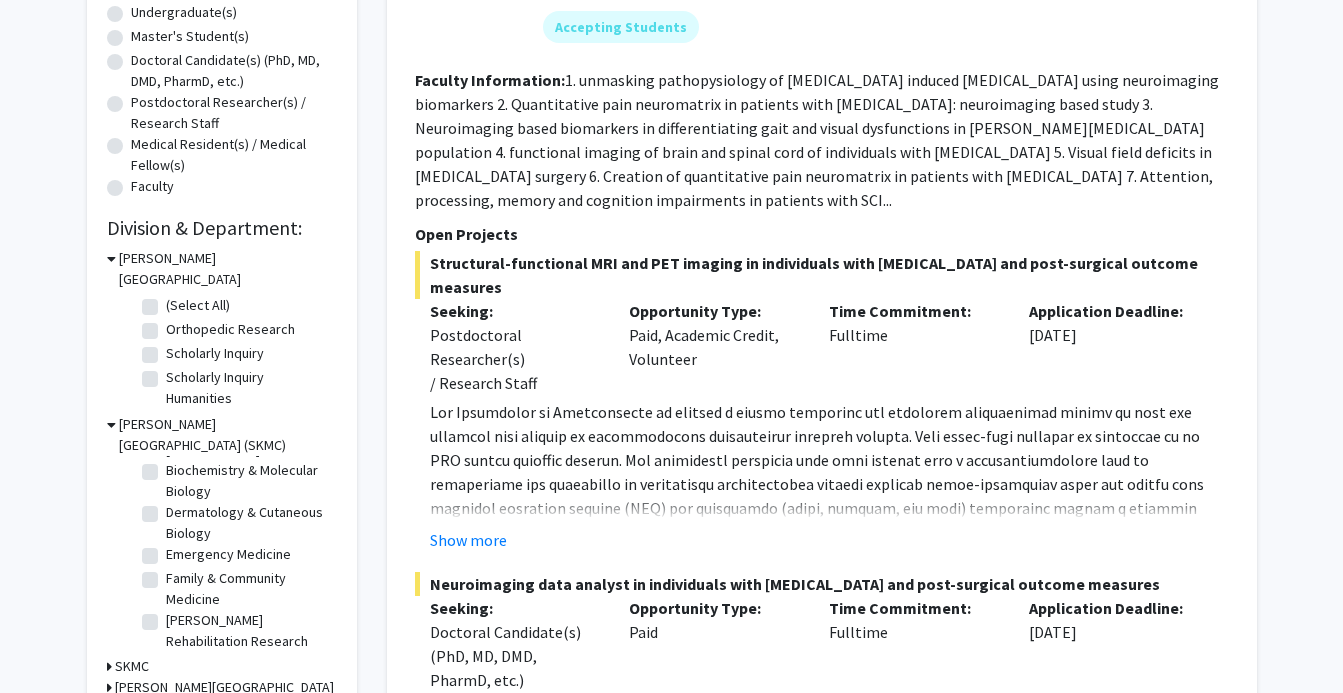 scroll, scrollTop: 100, scrollLeft: 0, axis: vertical 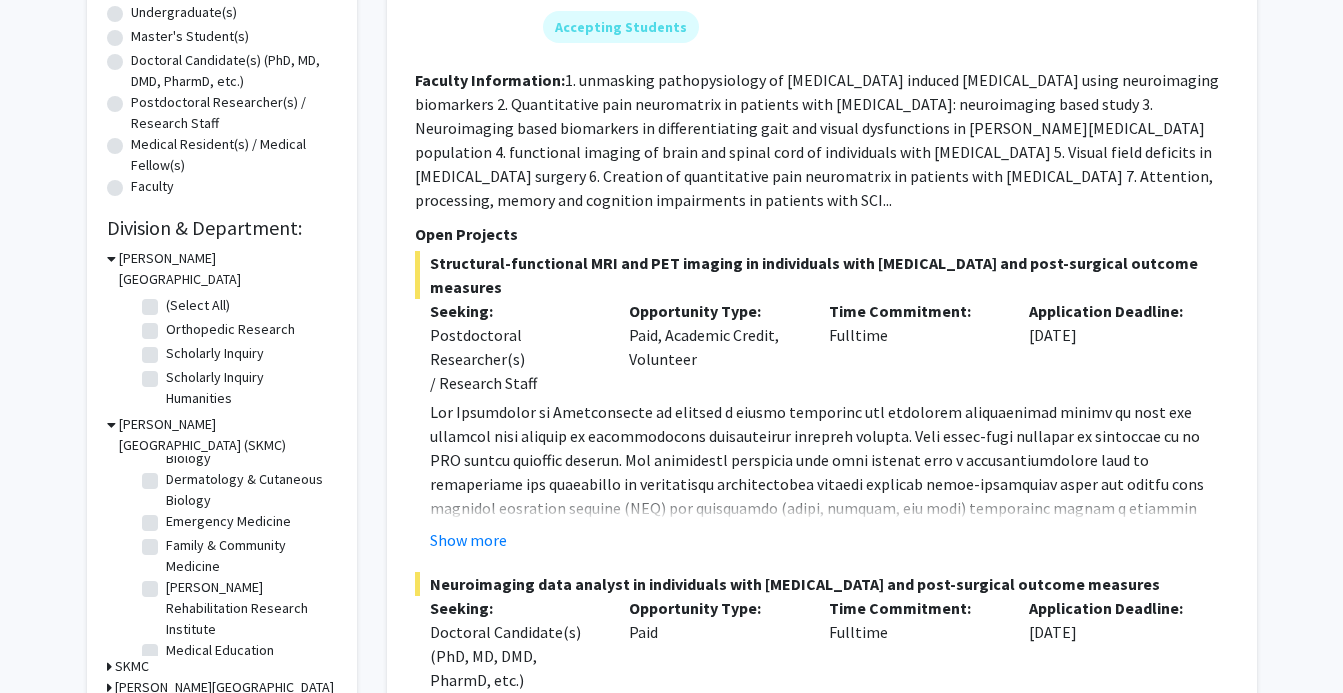 click on "Emergency Medicine" 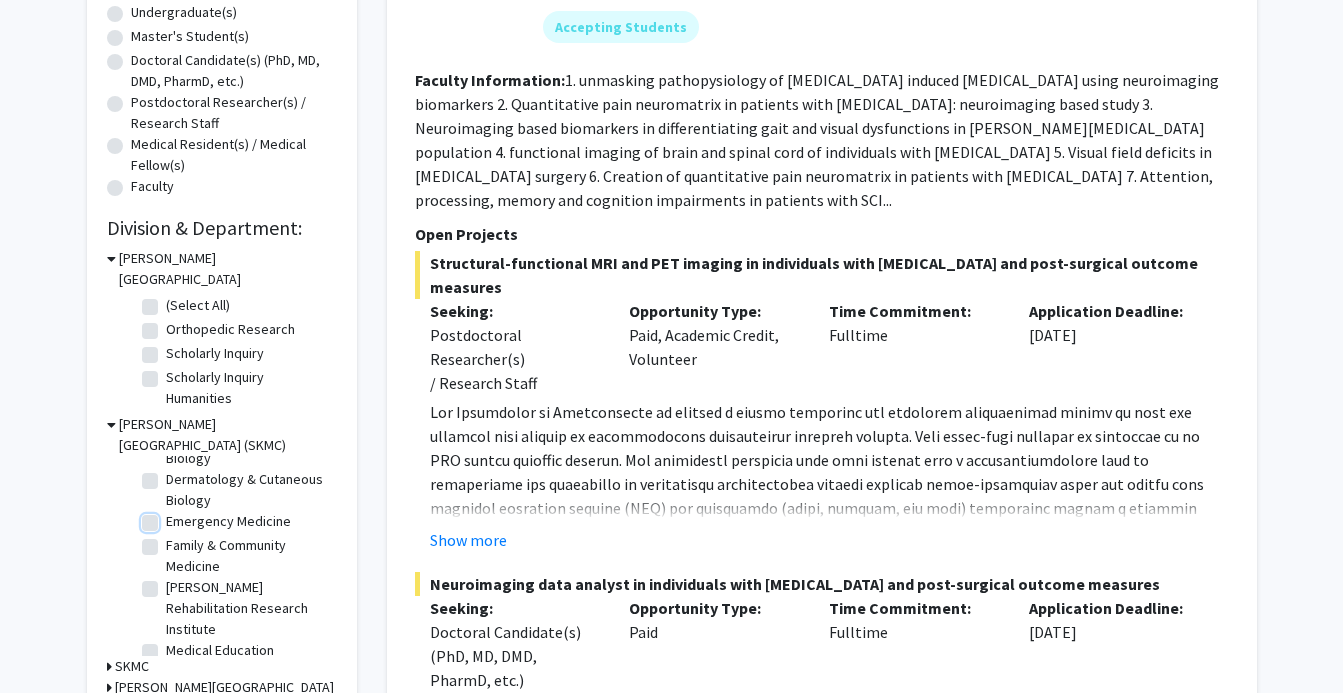 click on "Emergency Medicine" at bounding box center (172, 517) 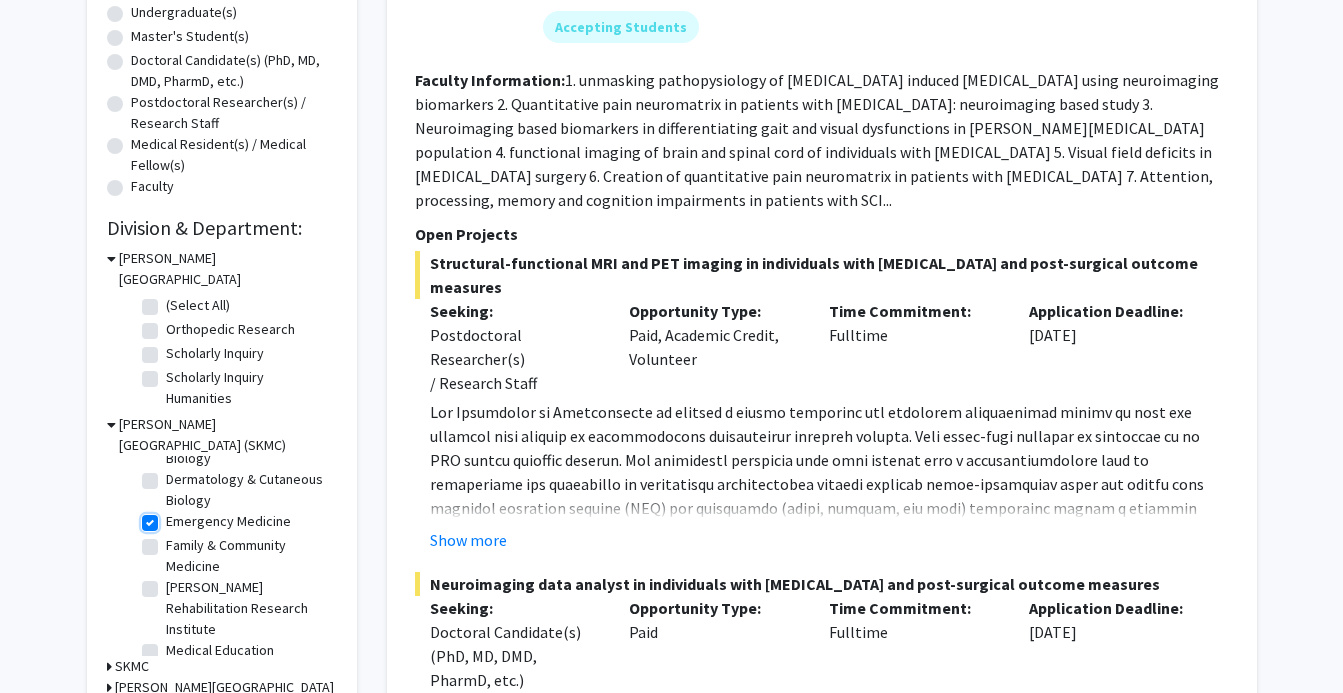checkbox on "true" 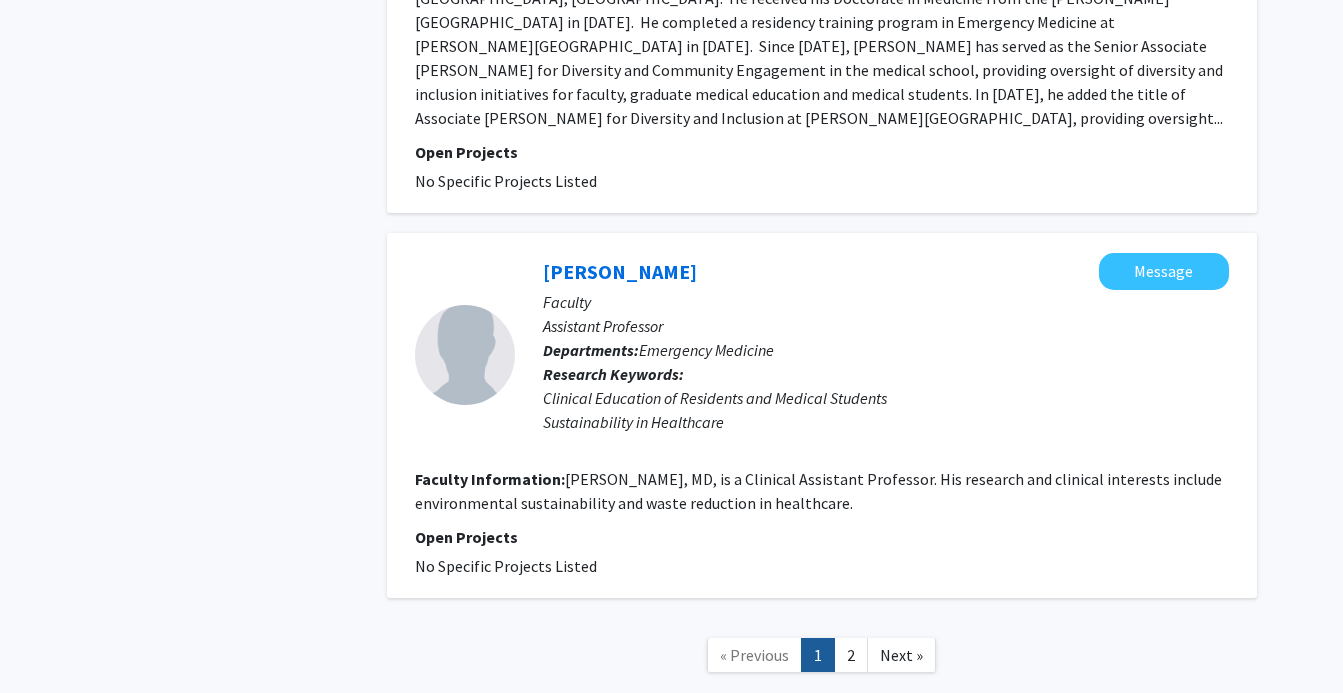 scroll, scrollTop: 5228, scrollLeft: 0, axis: vertical 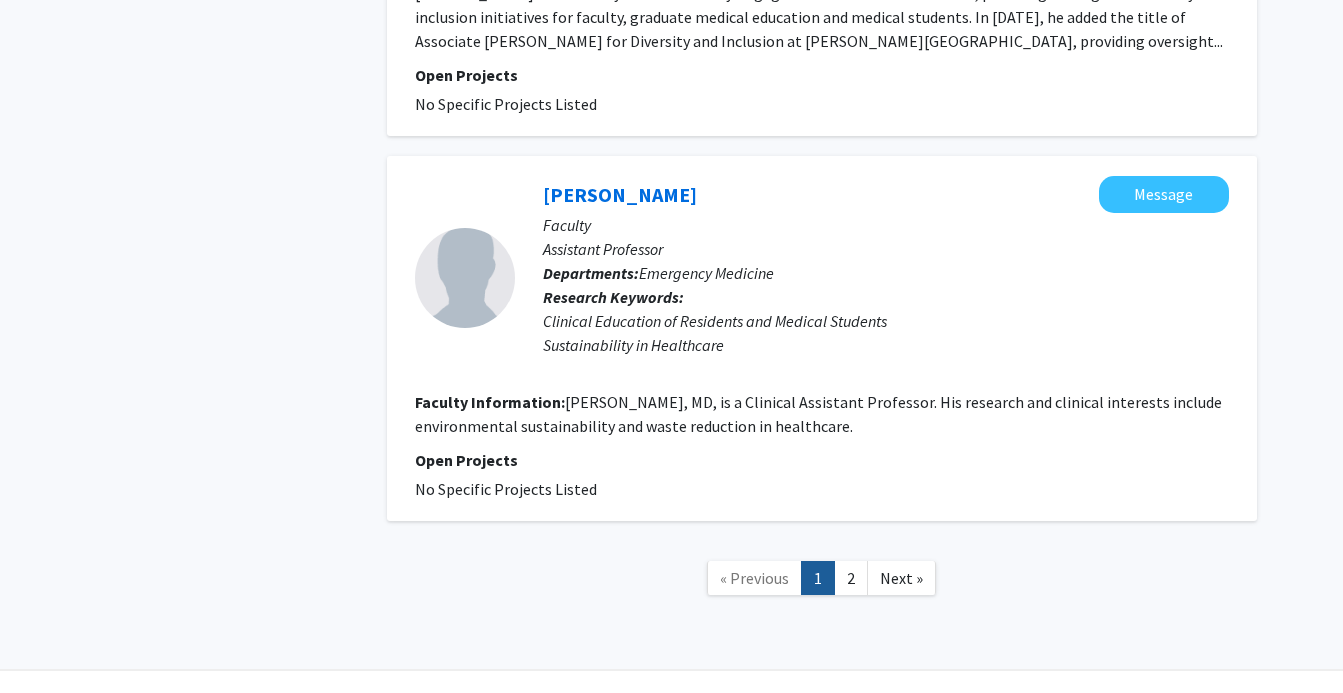click on "1" 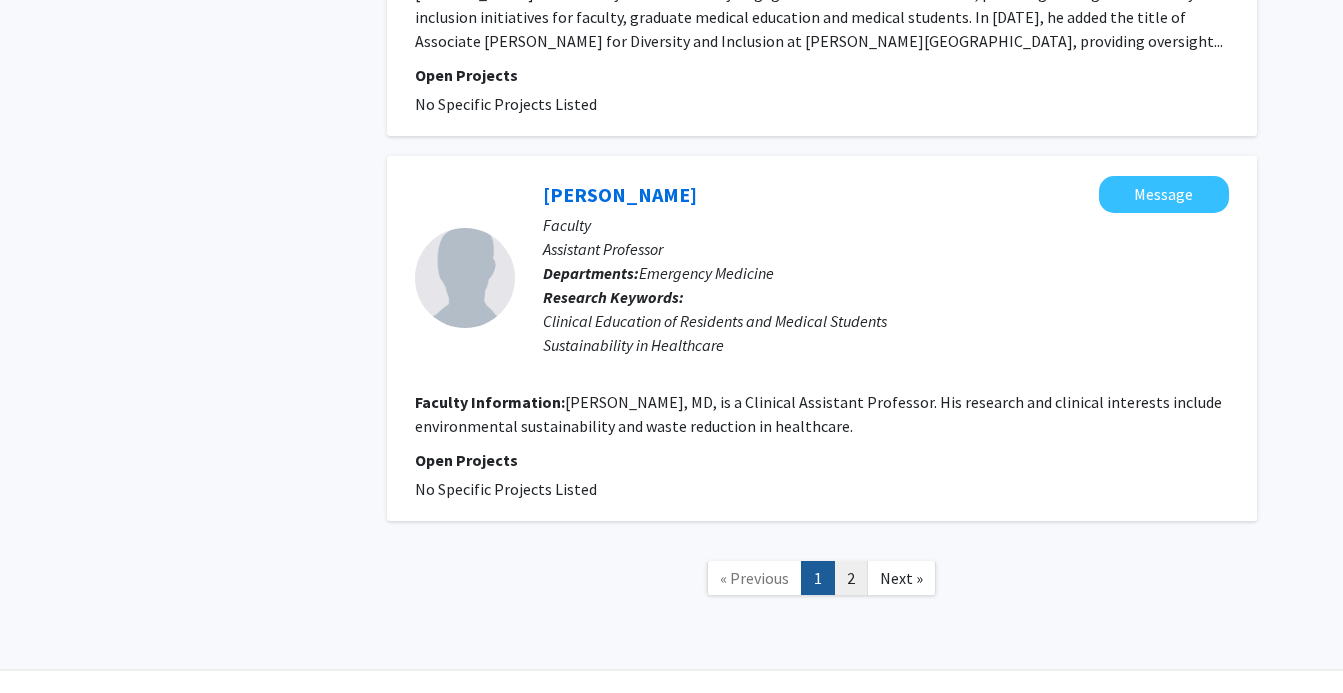 click on "2" 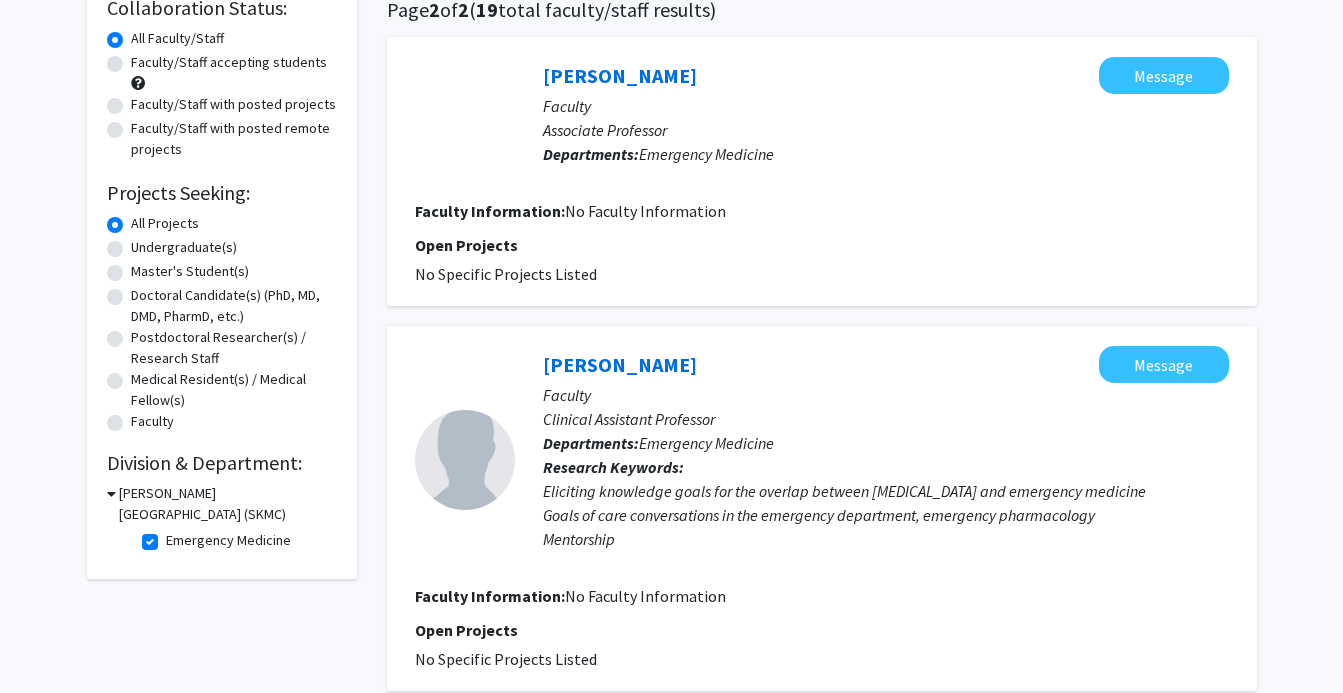 scroll, scrollTop: 200, scrollLeft: 0, axis: vertical 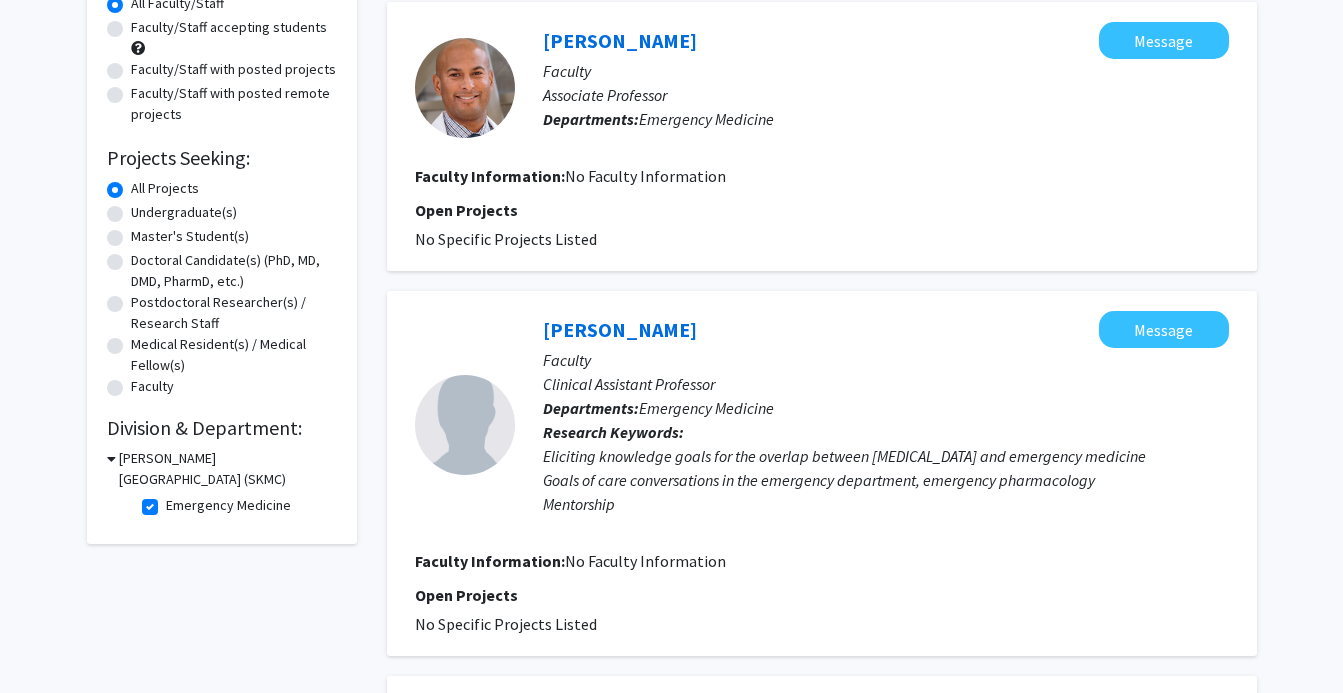 click on "[PERSON_NAME][GEOGRAPHIC_DATA] (SKMC)" at bounding box center [228, 469] 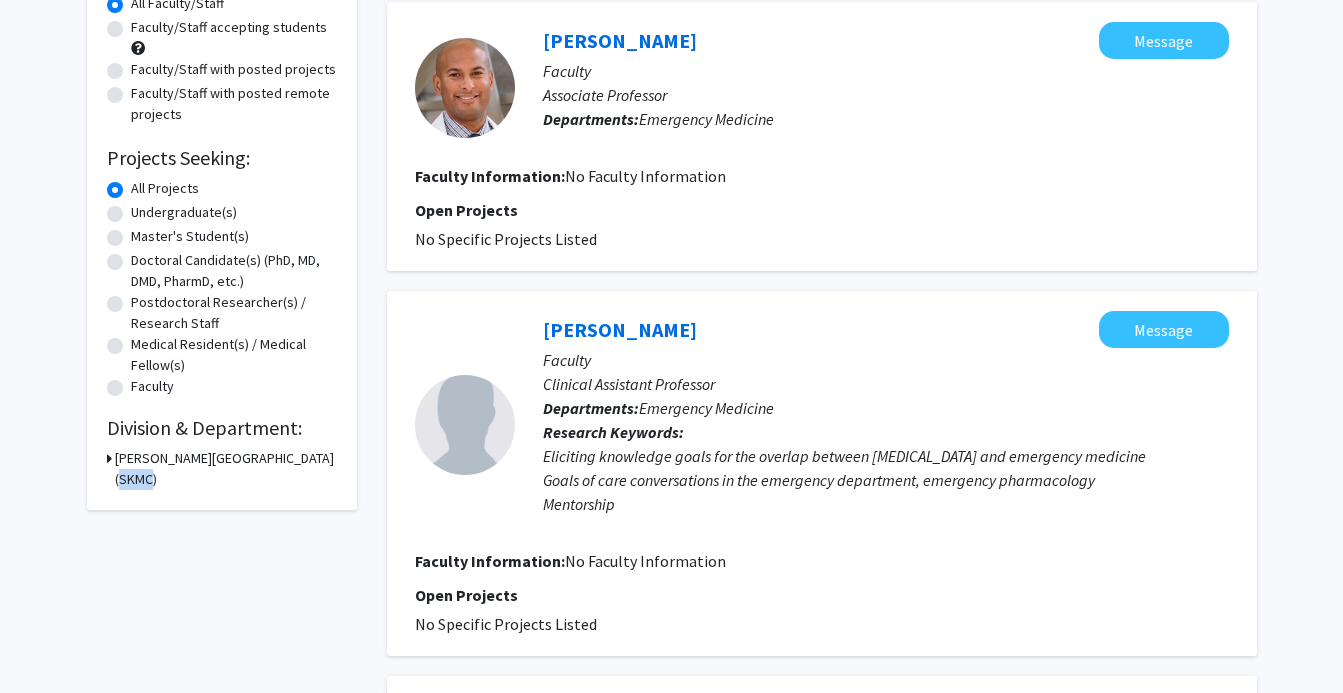 click on "[PERSON_NAME][GEOGRAPHIC_DATA] (SKMC)" at bounding box center (226, 469) 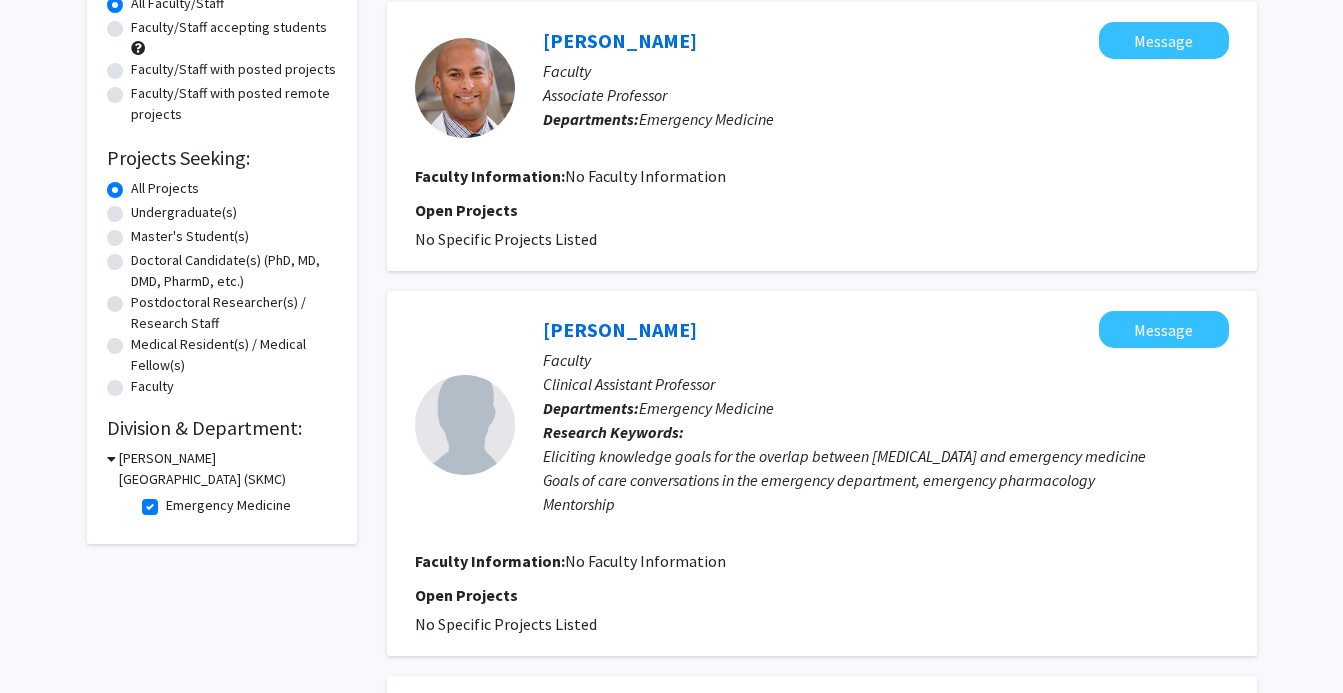 drag, startPoint x: 148, startPoint y: 470, endPoint x: 149, endPoint y: 509, distance: 39.012817 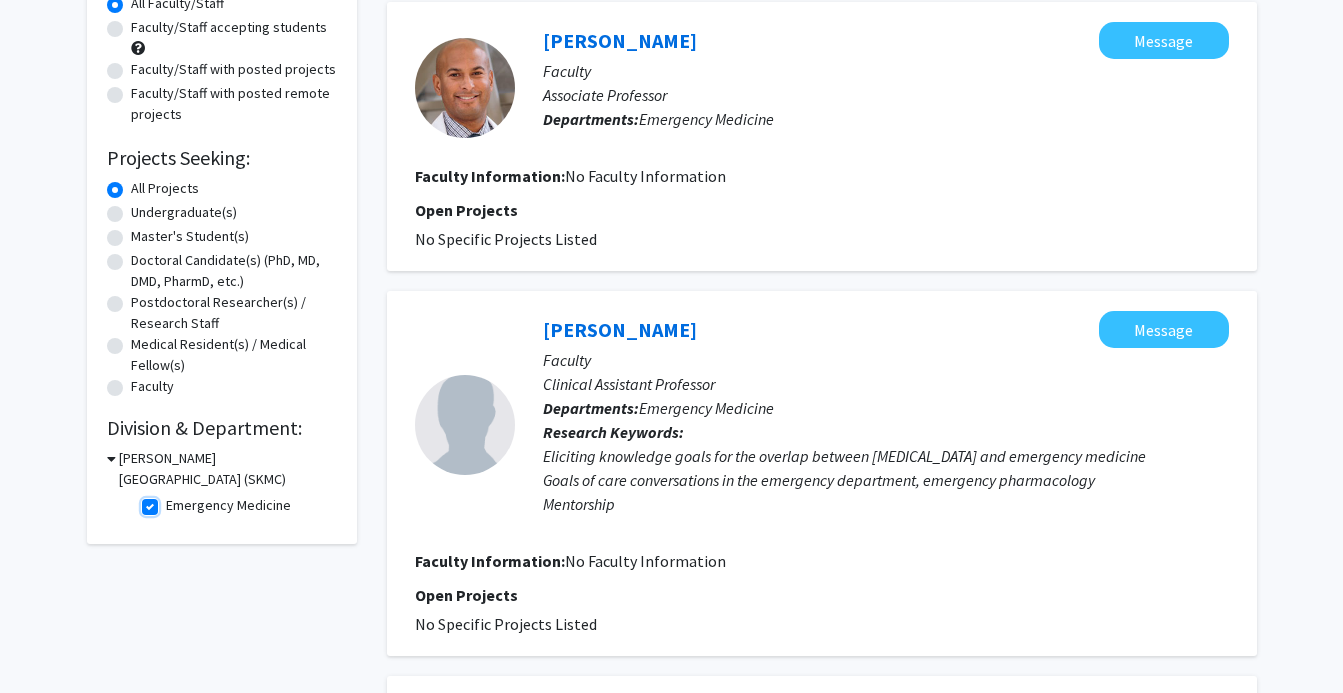 click on "Emergency Medicine" at bounding box center [172, 501] 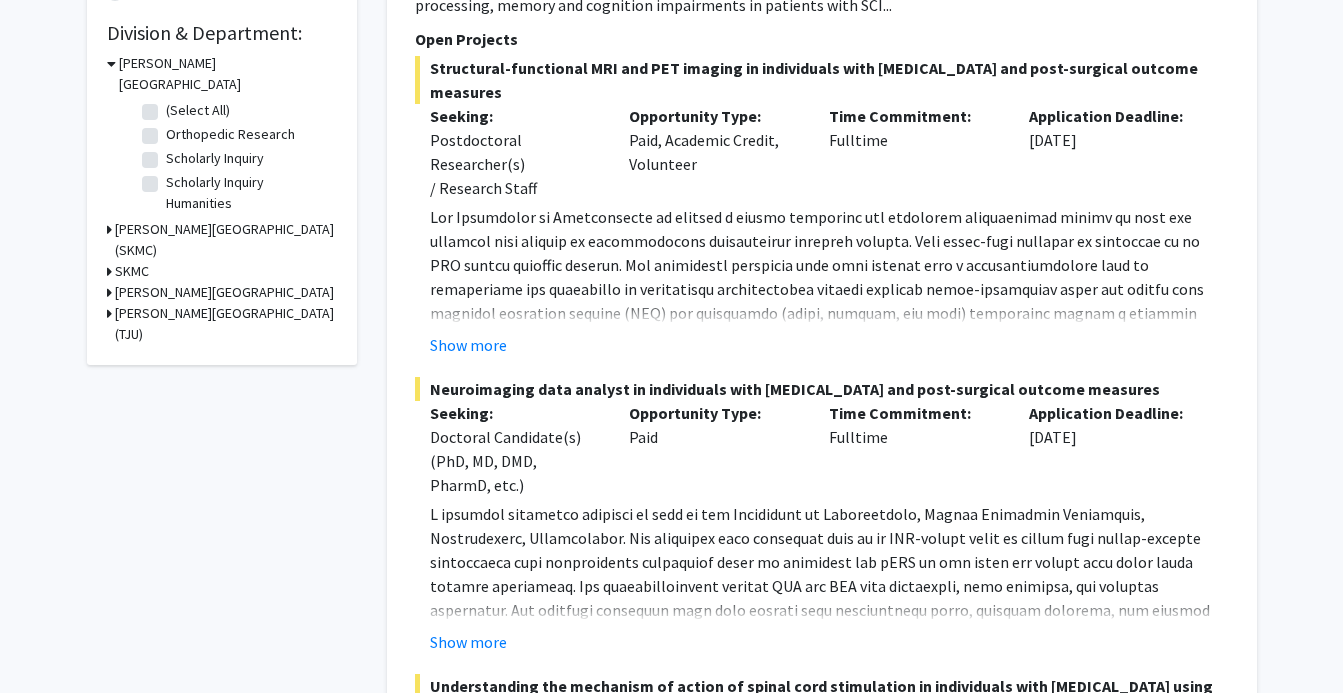 scroll, scrollTop: 600, scrollLeft: 0, axis: vertical 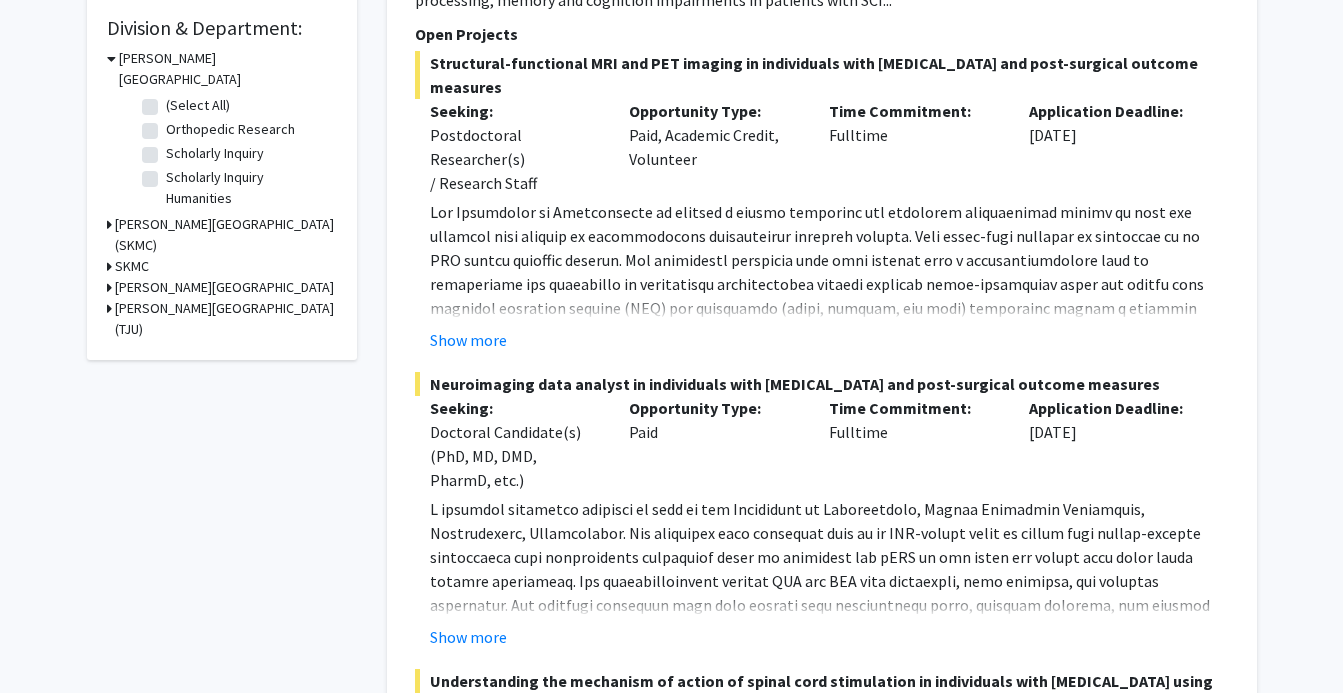 click on "[PERSON_NAME][GEOGRAPHIC_DATA] (TJU)" at bounding box center [226, 319] 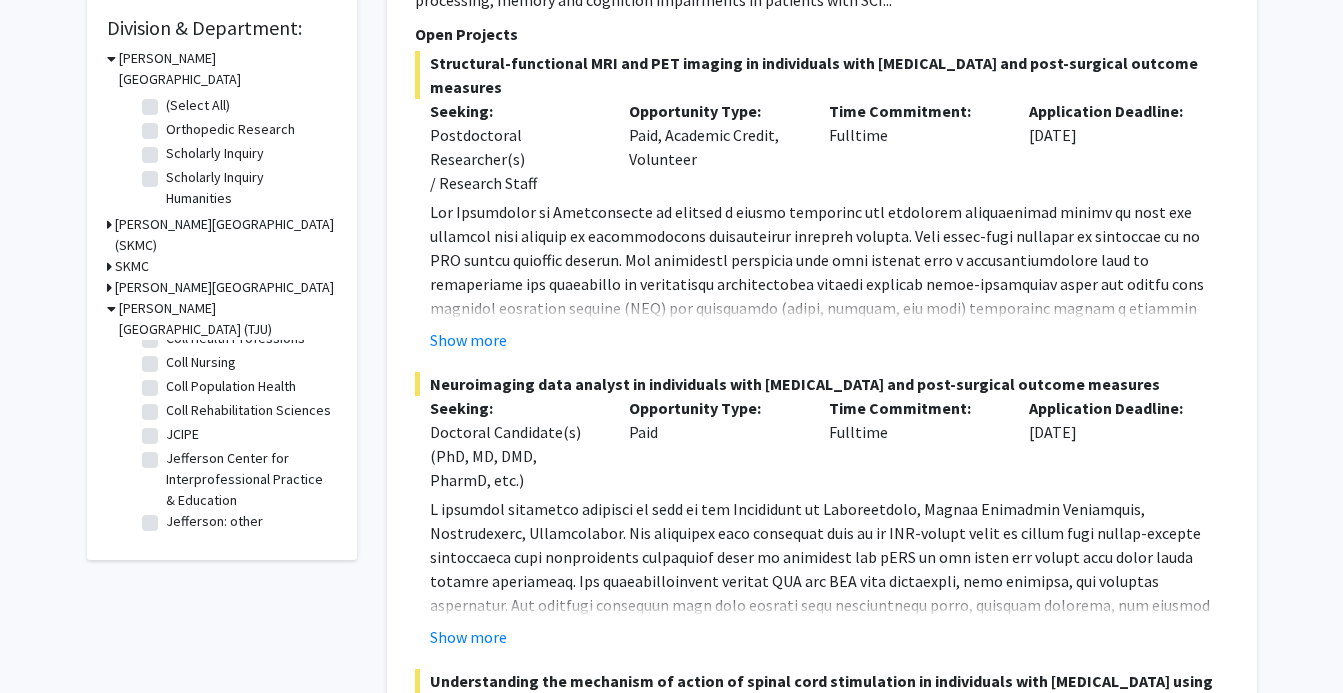 scroll, scrollTop: 59, scrollLeft: 0, axis: vertical 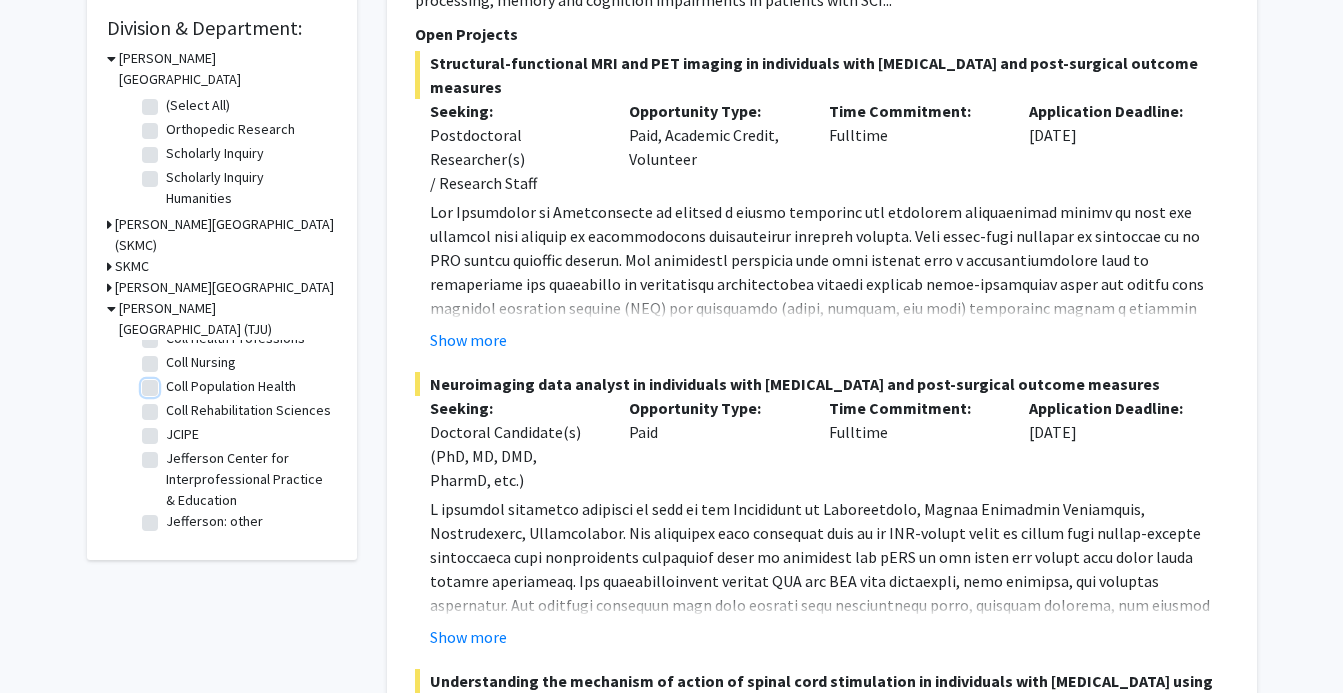 click on "Coll Population Health" at bounding box center (172, 382) 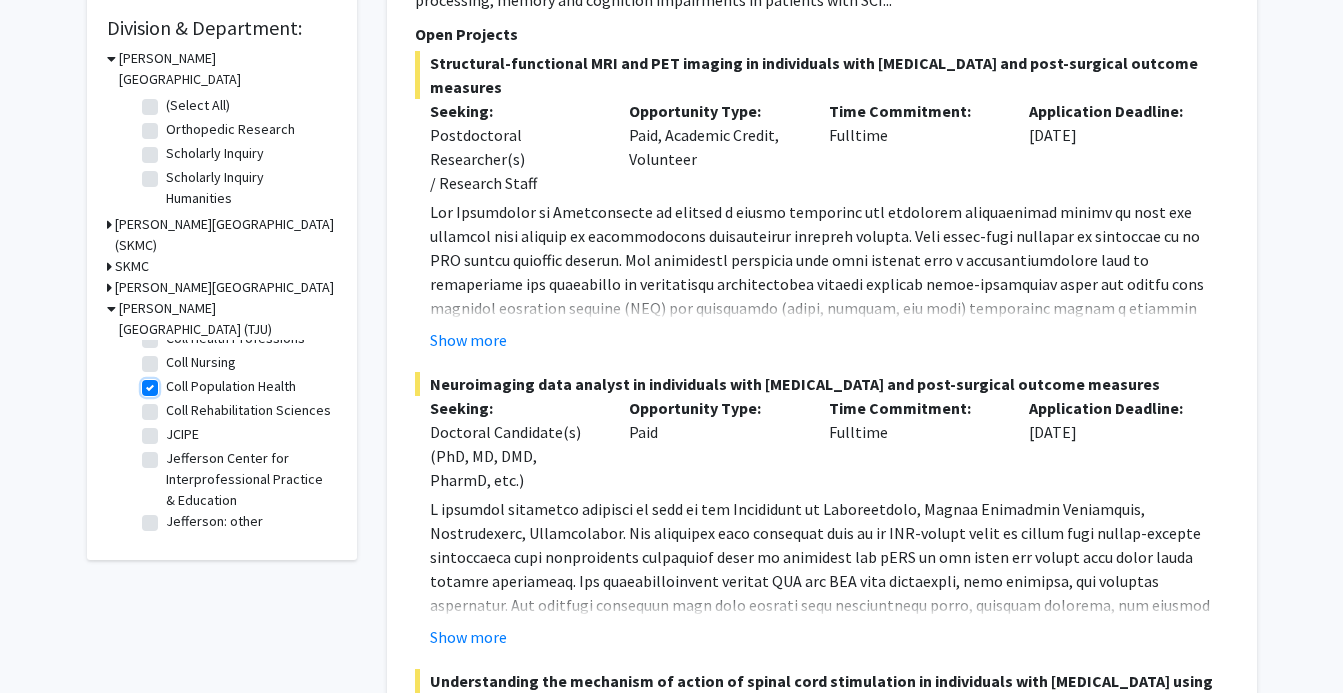 checkbox on "true" 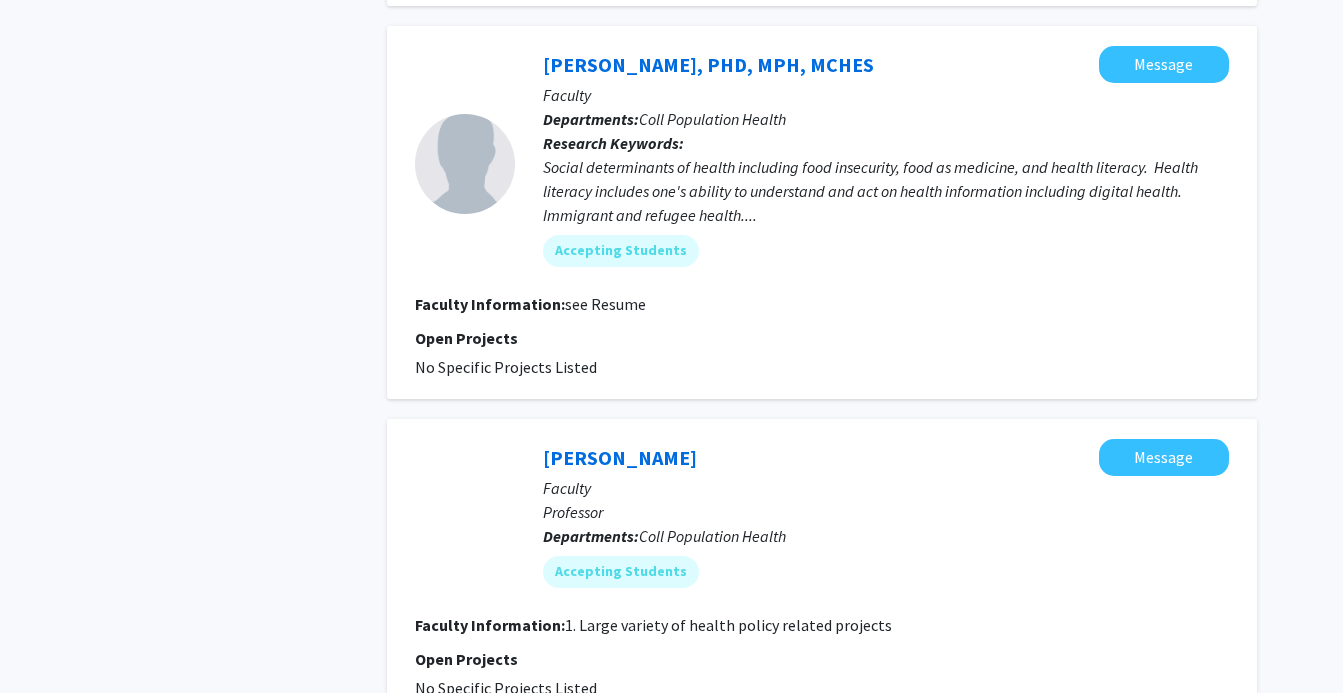 scroll, scrollTop: 214, scrollLeft: 0, axis: vertical 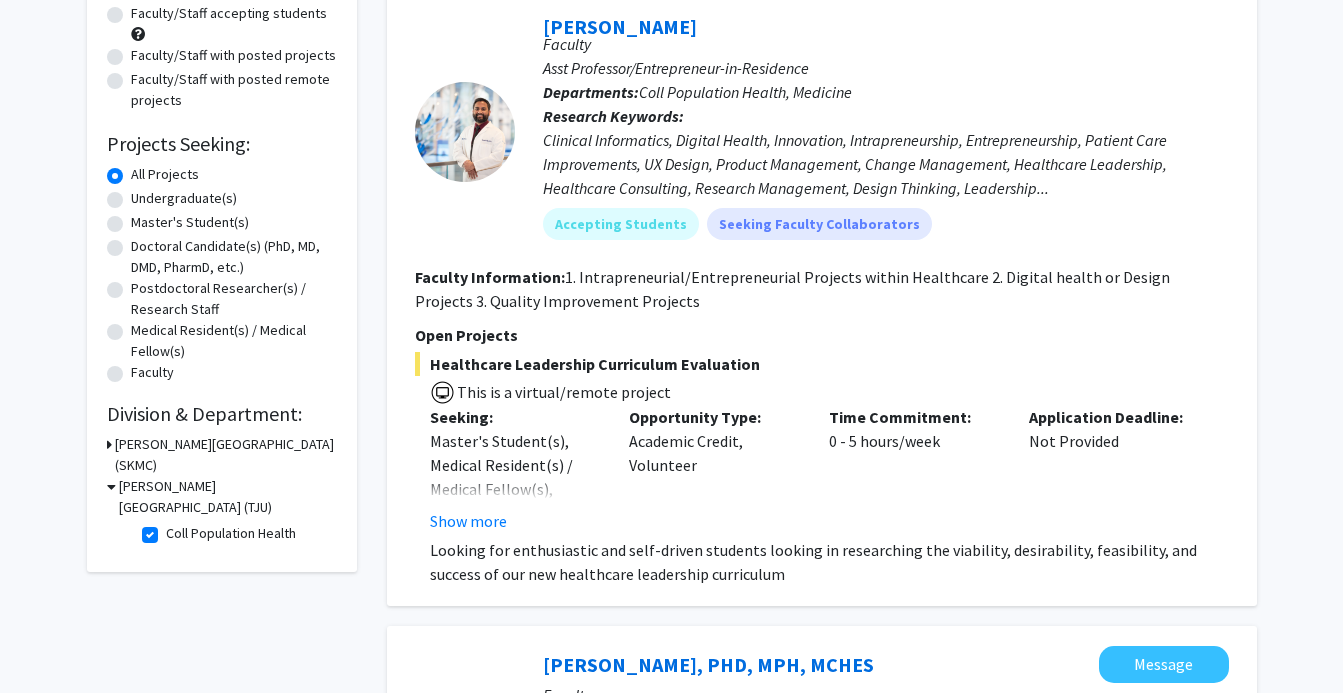 click on "Coll Population Health" 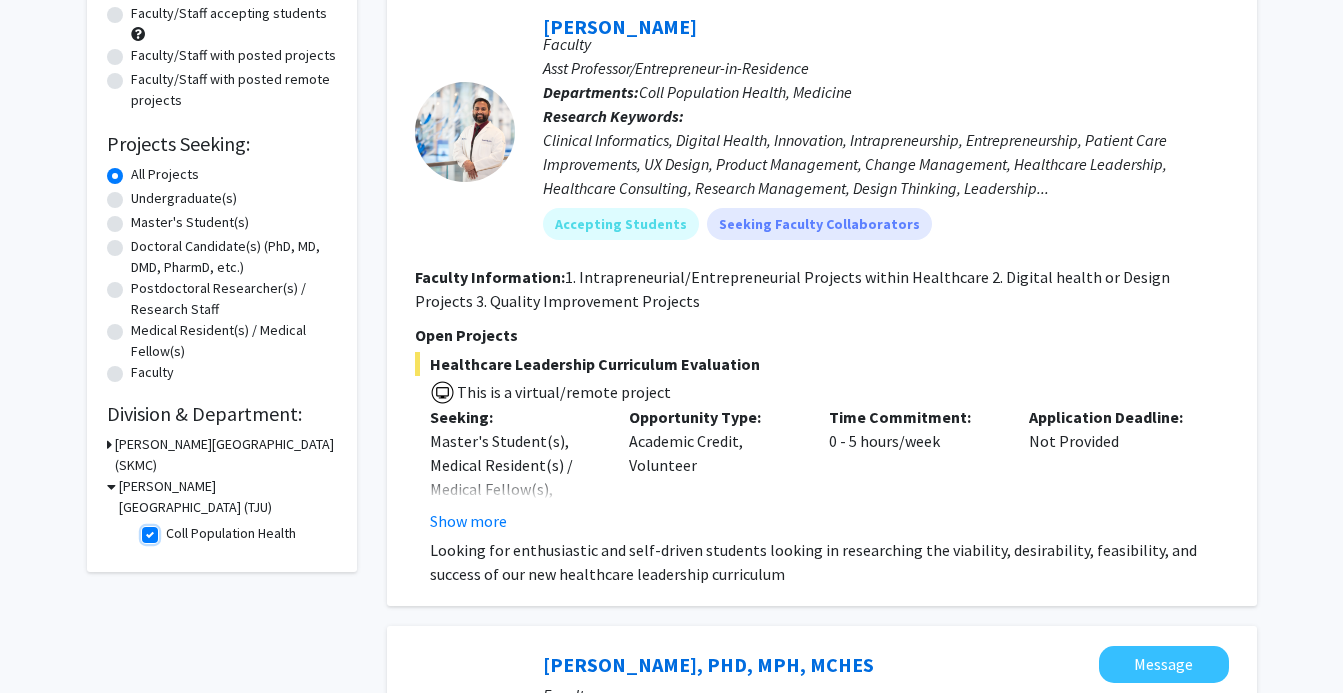 click on "Coll Population Health" at bounding box center [172, 529] 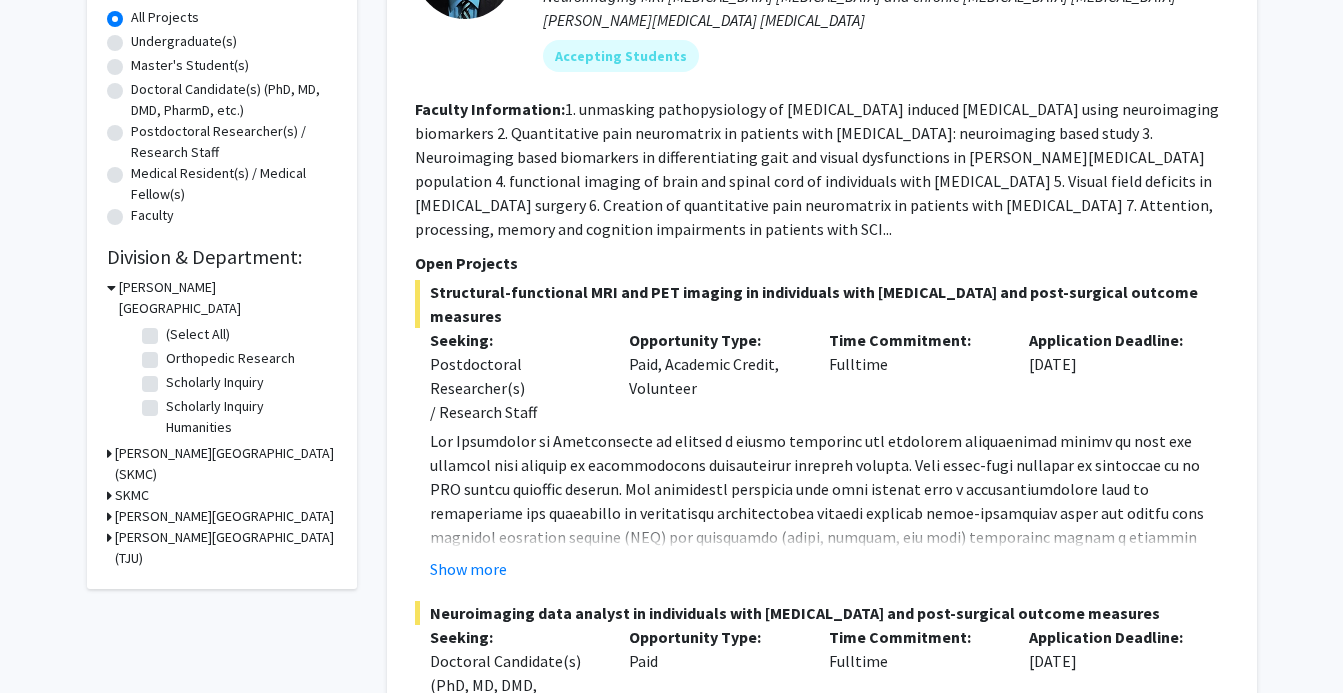 scroll, scrollTop: 600, scrollLeft: 0, axis: vertical 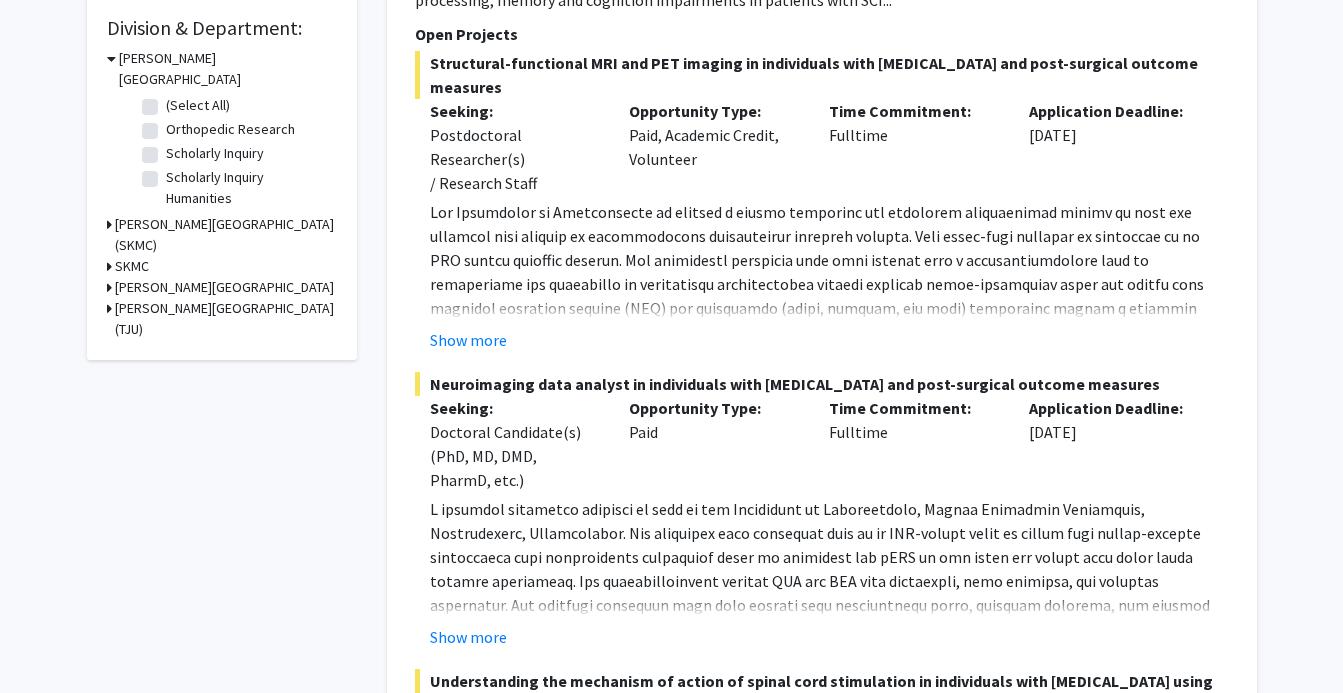 click on "[PERSON_NAME][GEOGRAPHIC_DATA] (TJU)" at bounding box center [226, 319] 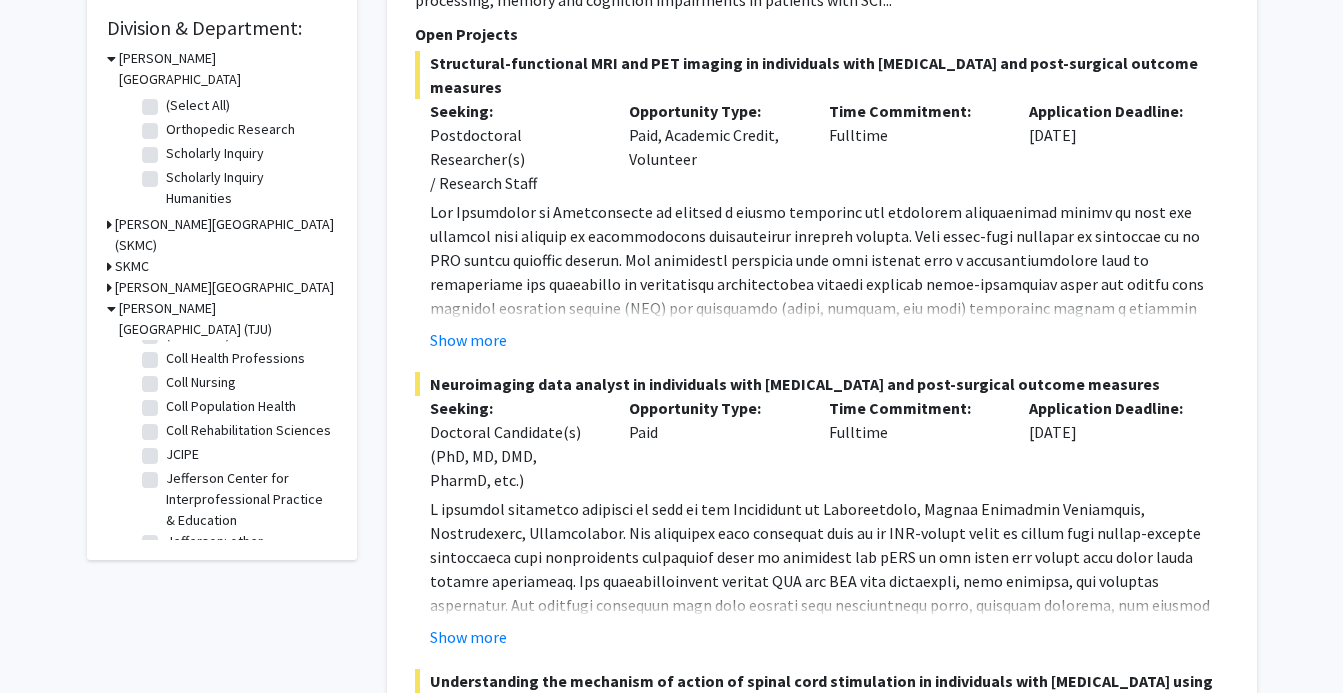 scroll, scrollTop: 0, scrollLeft: 0, axis: both 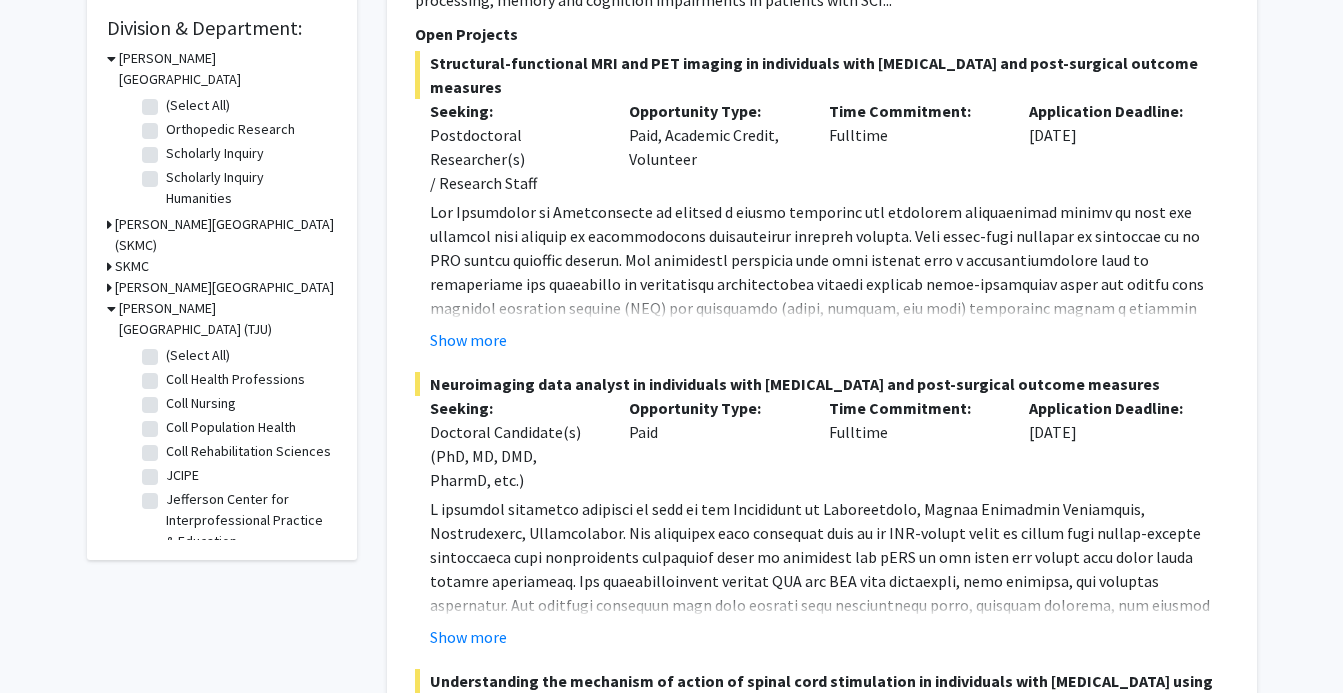 click on "[PERSON_NAME][GEOGRAPHIC_DATA]" at bounding box center (224, 287) 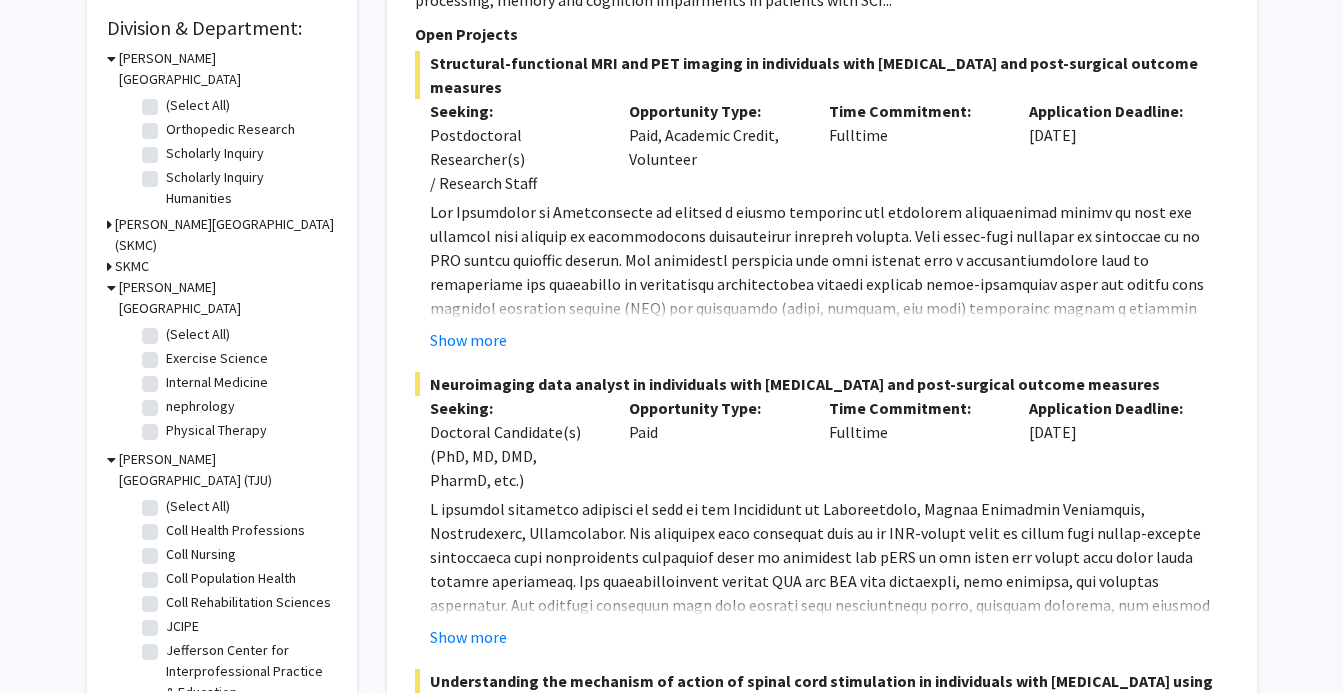 click on "Internal Medicine" 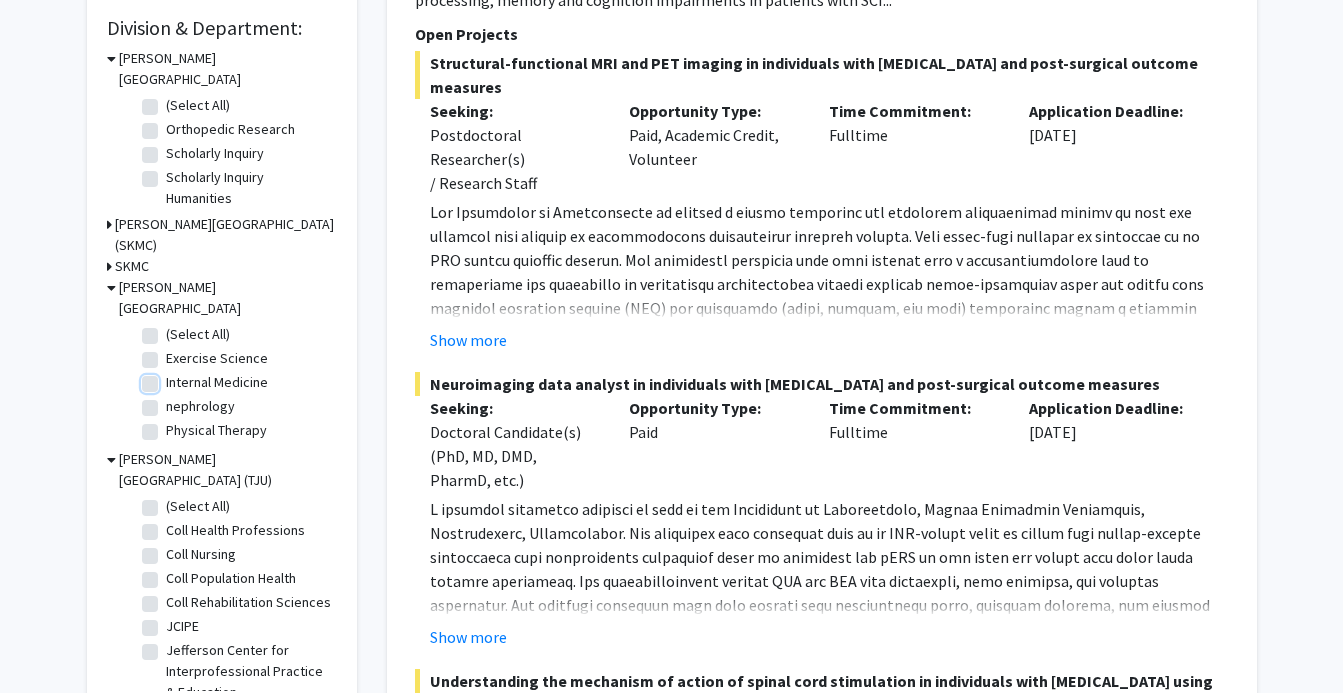click on "Internal Medicine" at bounding box center [172, 378] 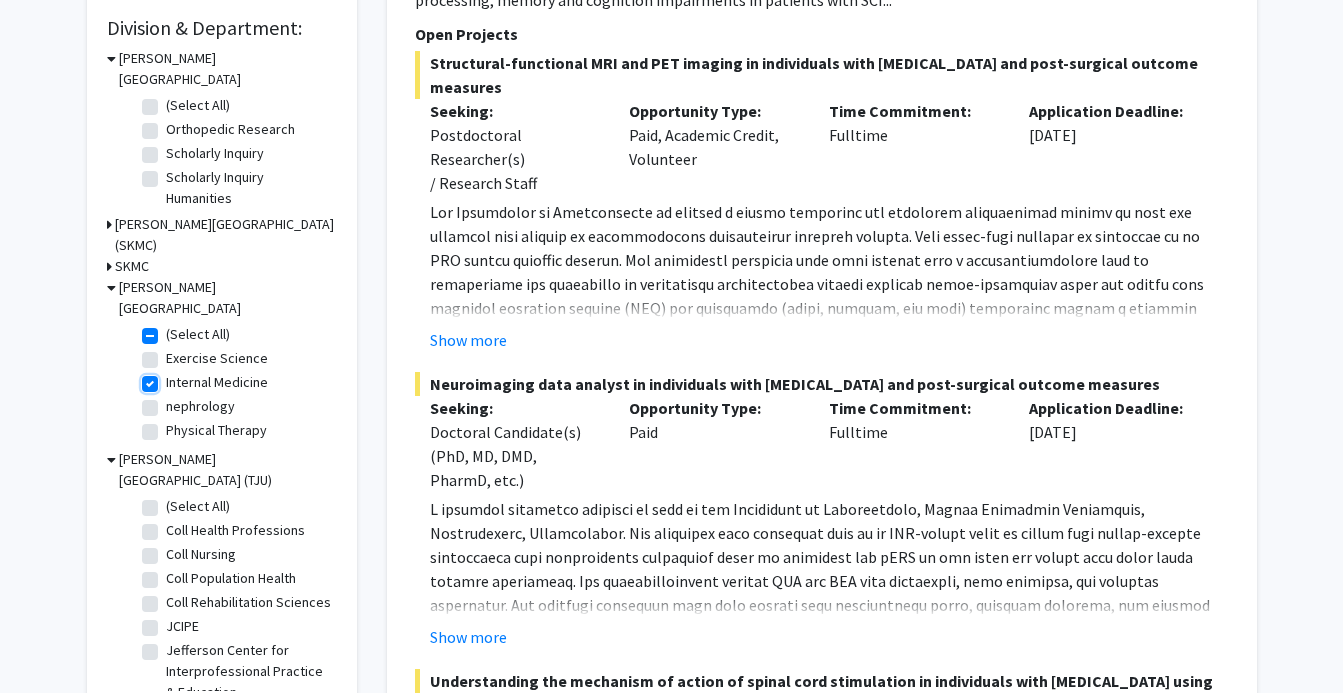 checkbox on "true" 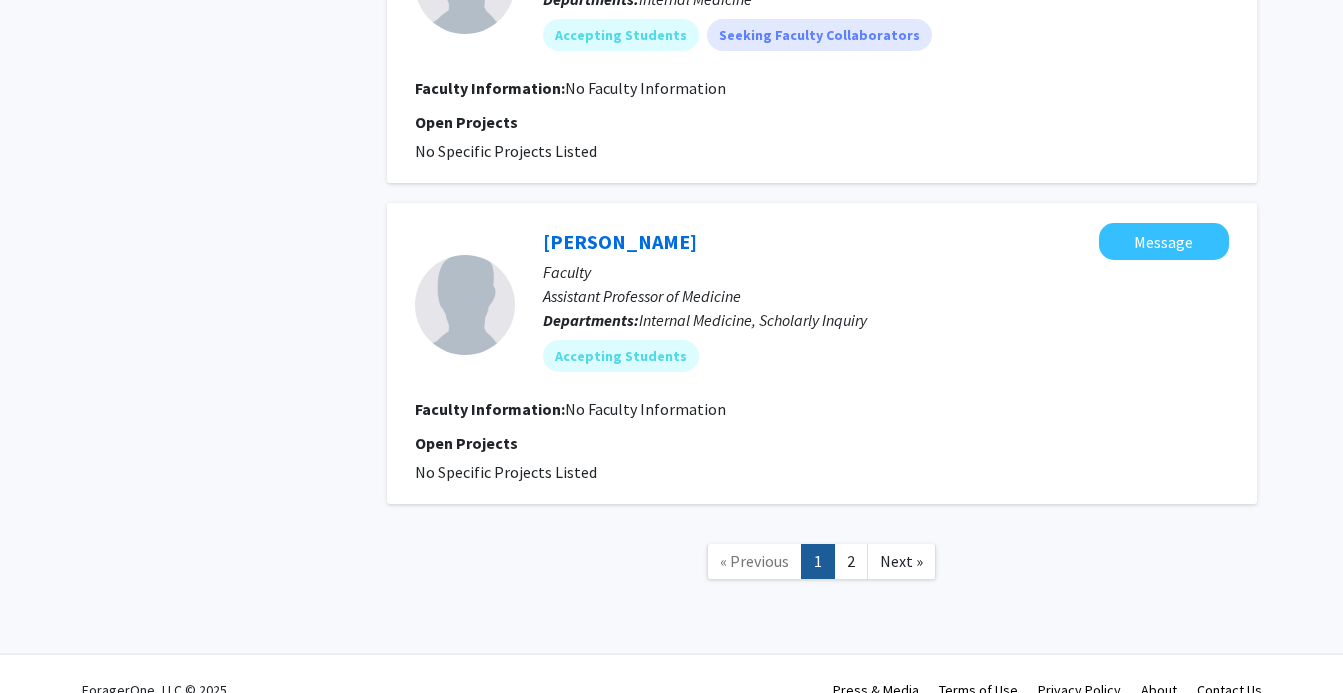 scroll, scrollTop: 3946, scrollLeft: 0, axis: vertical 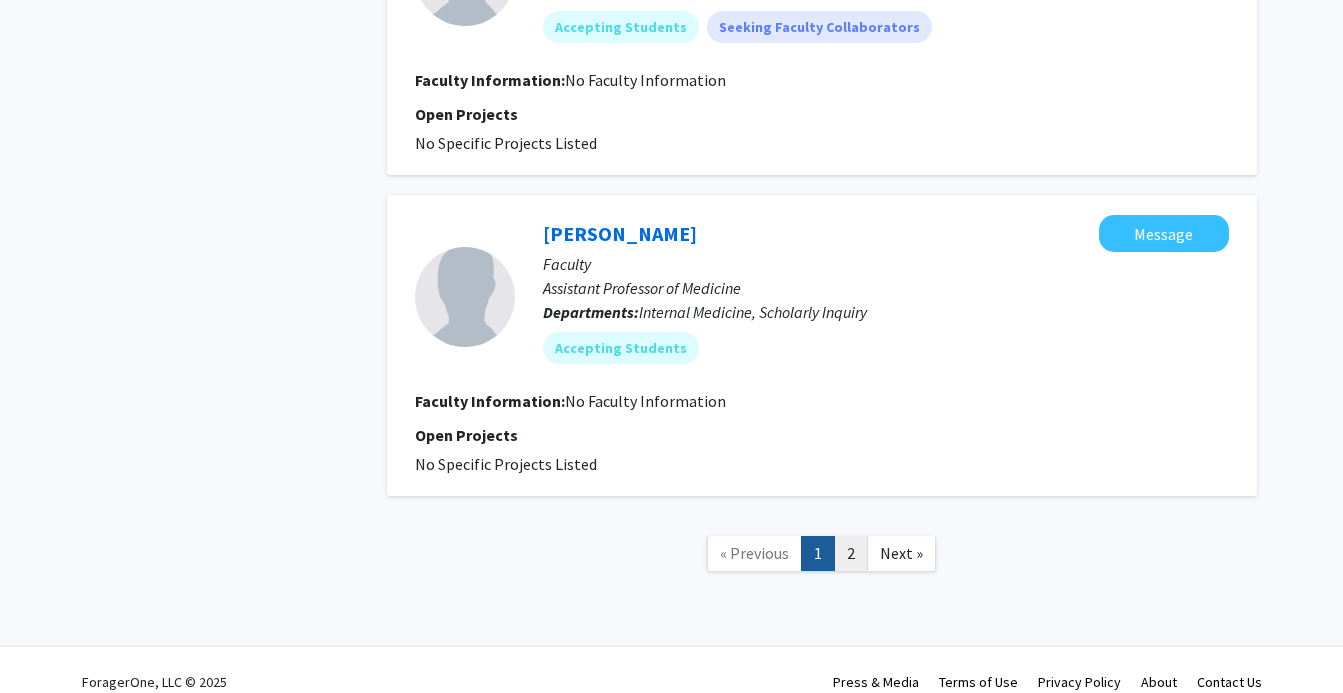 click on "2" 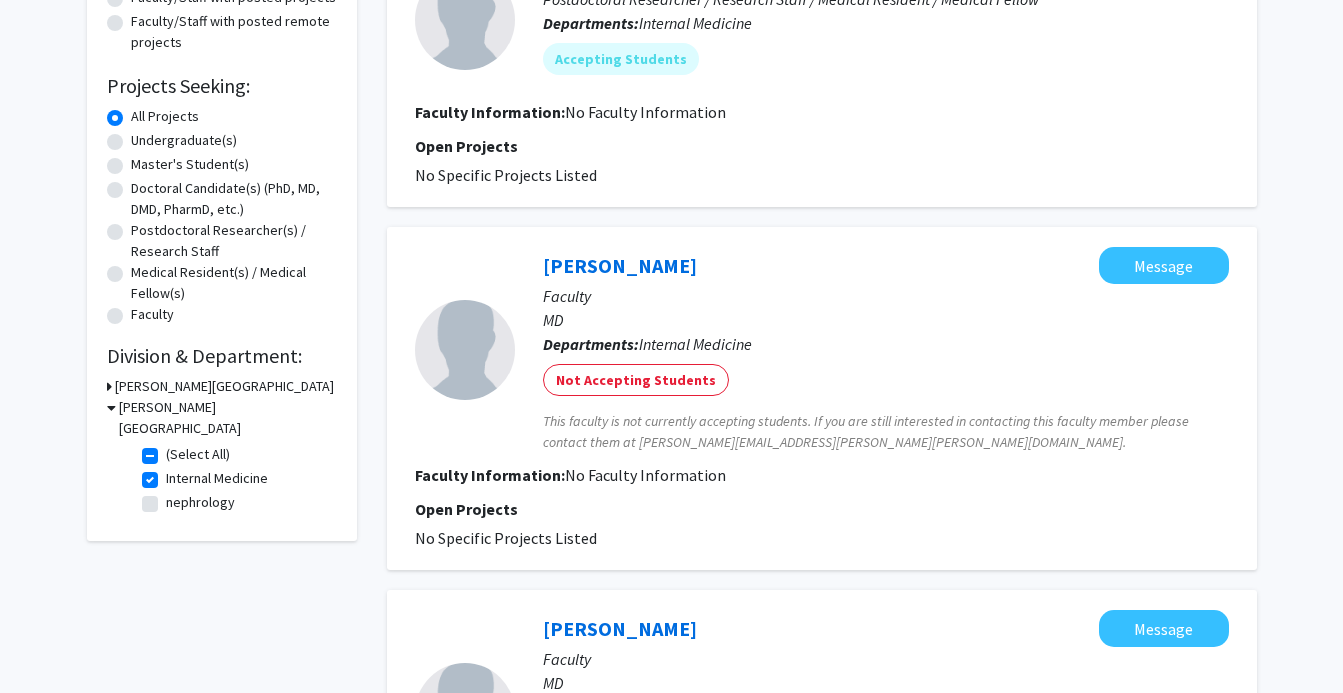 scroll, scrollTop: 233, scrollLeft: 0, axis: vertical 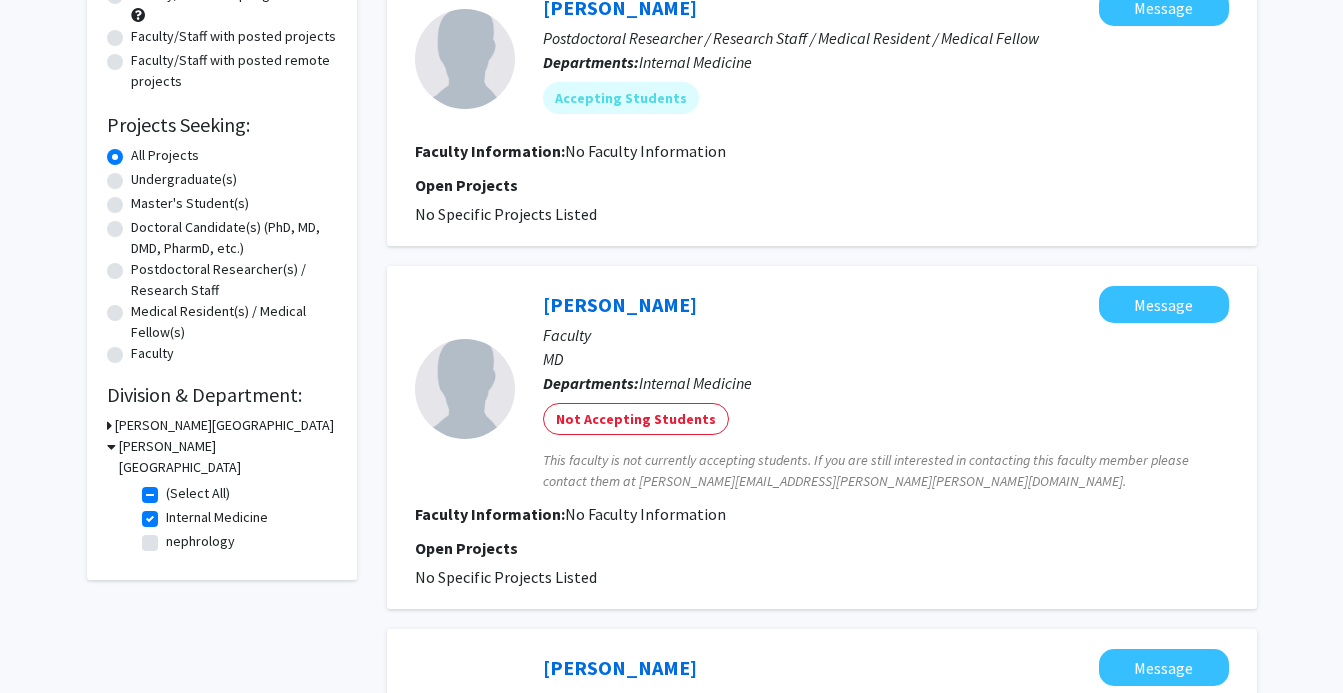 click on "[PERSON_NAME][GEOGRAPHIC_DATA]" at bounding box center (224, 425) 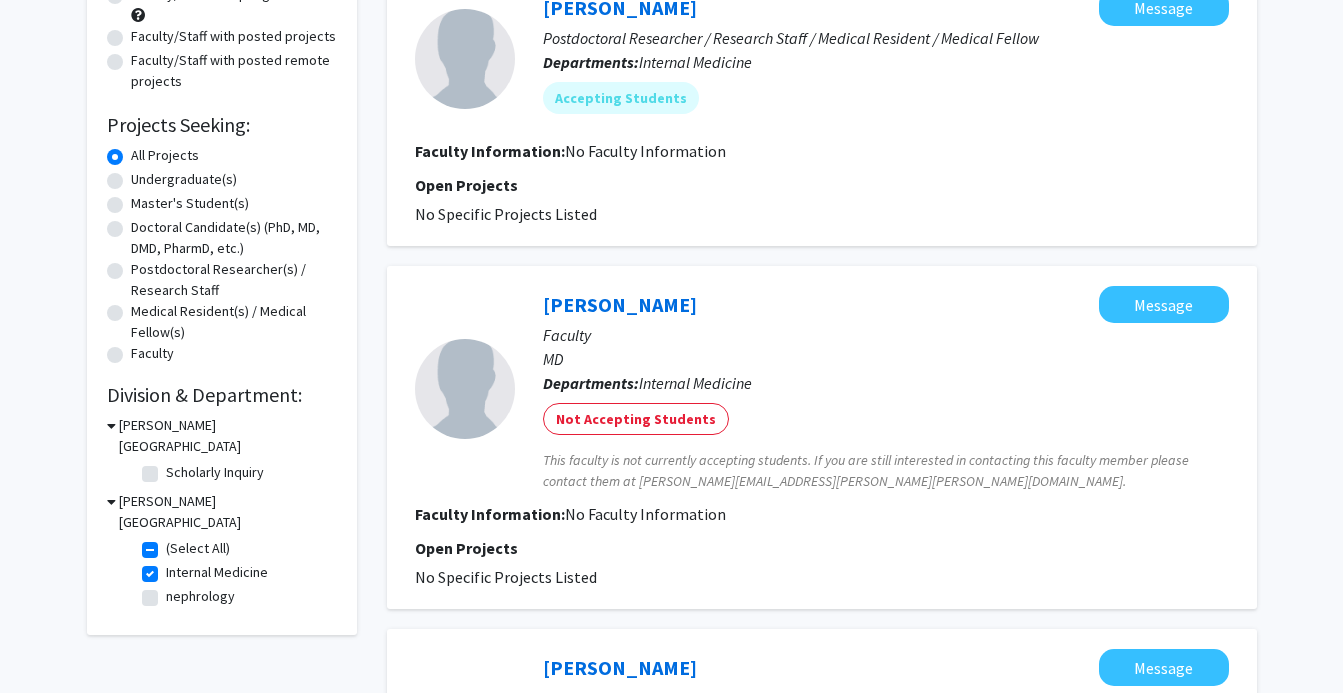click on "(Select All)" 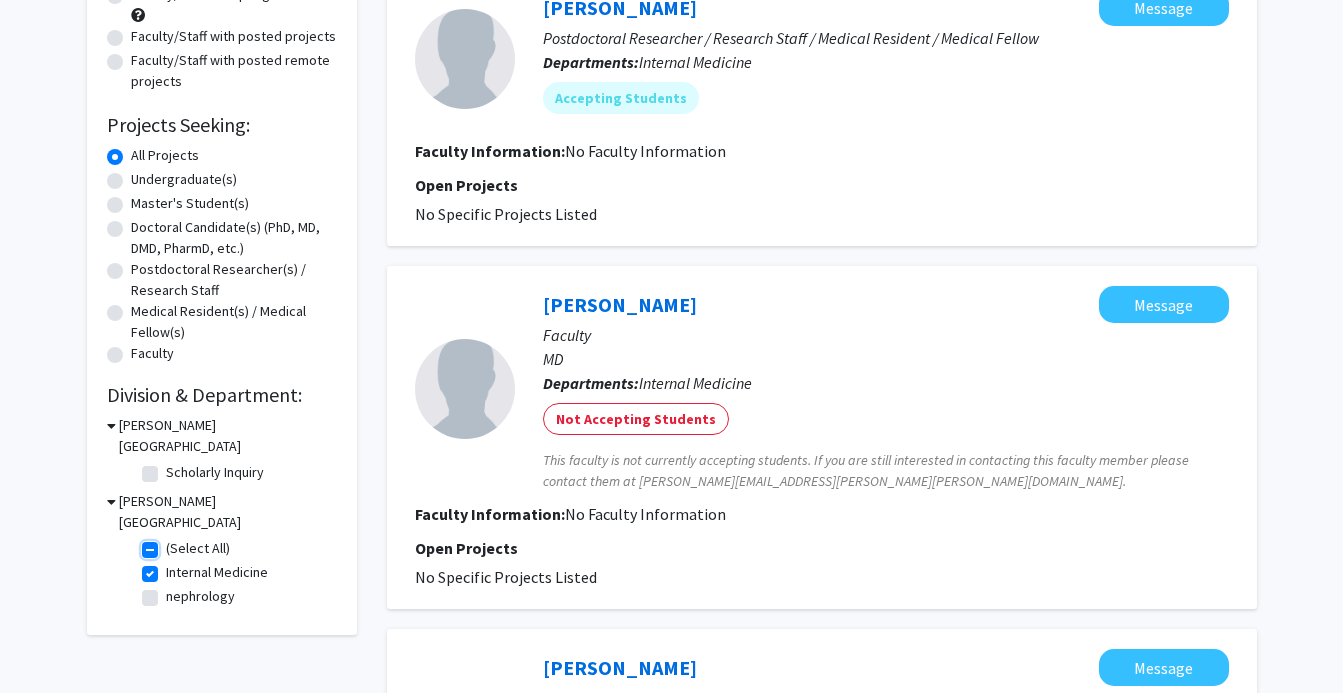 checkbox on "false" 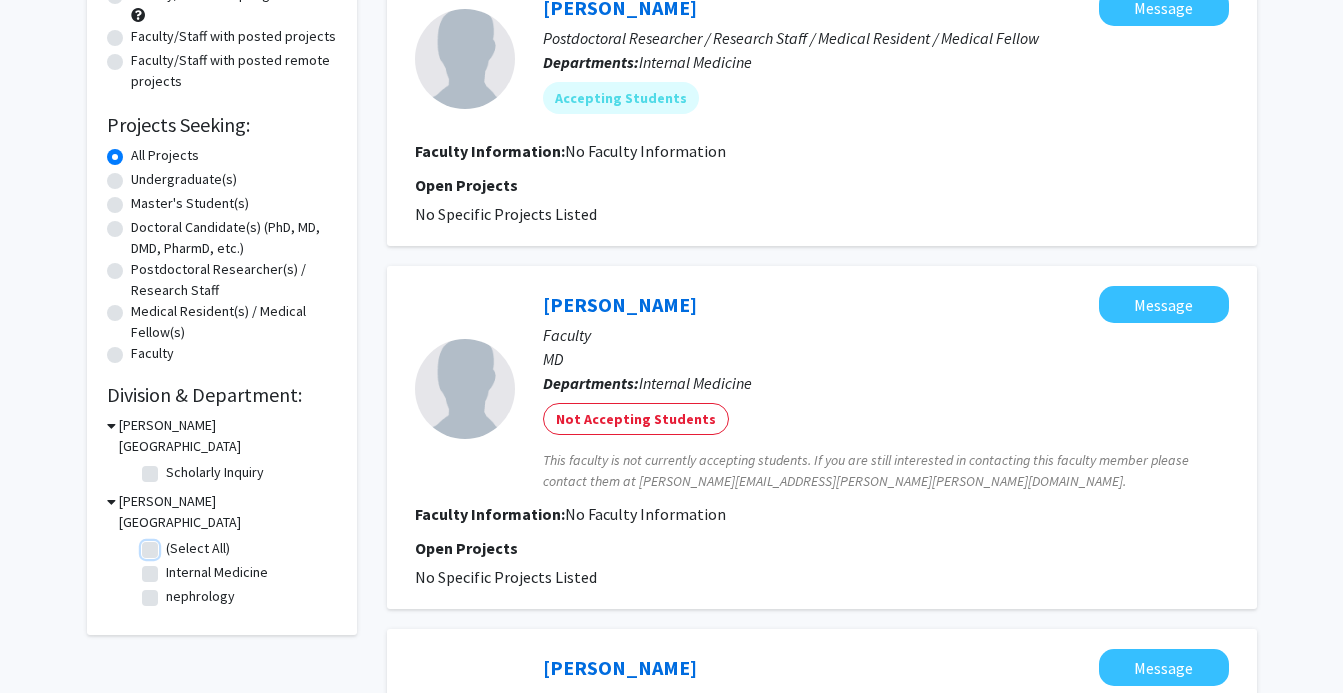 checkbox on "false" 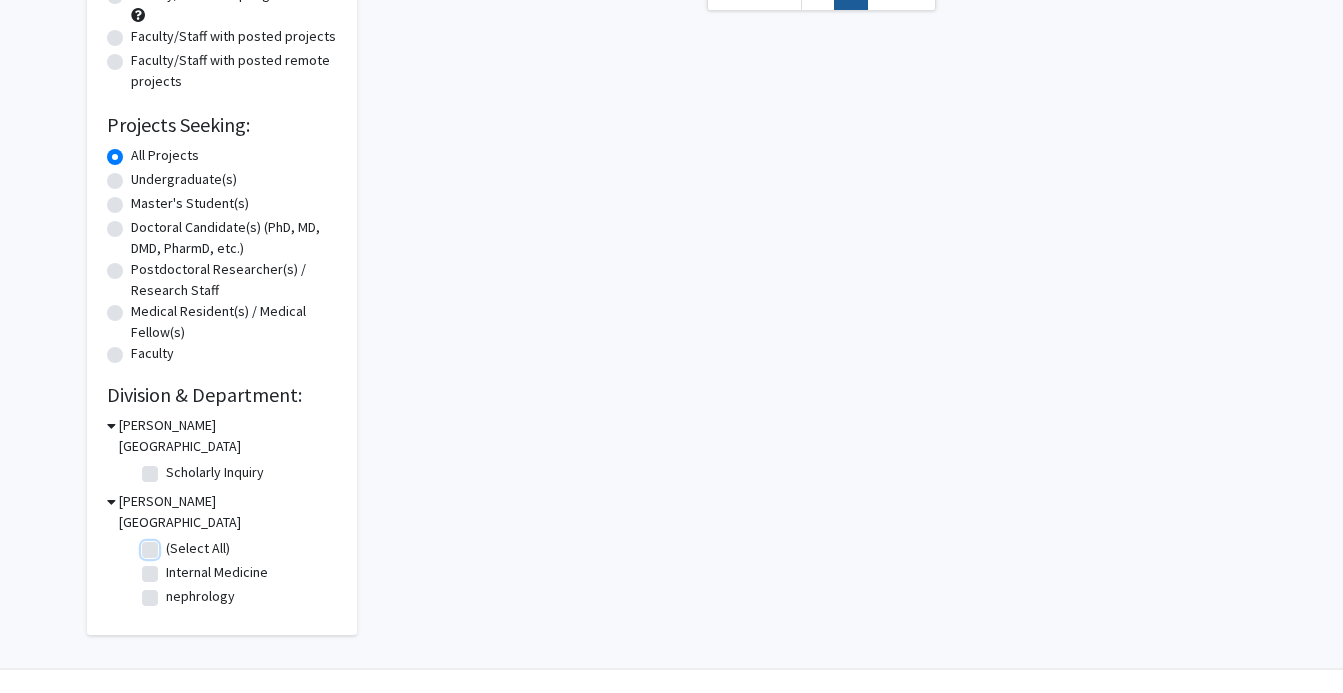 scroll, scrollTop: 0, scrollLeft: 0, axis: both 